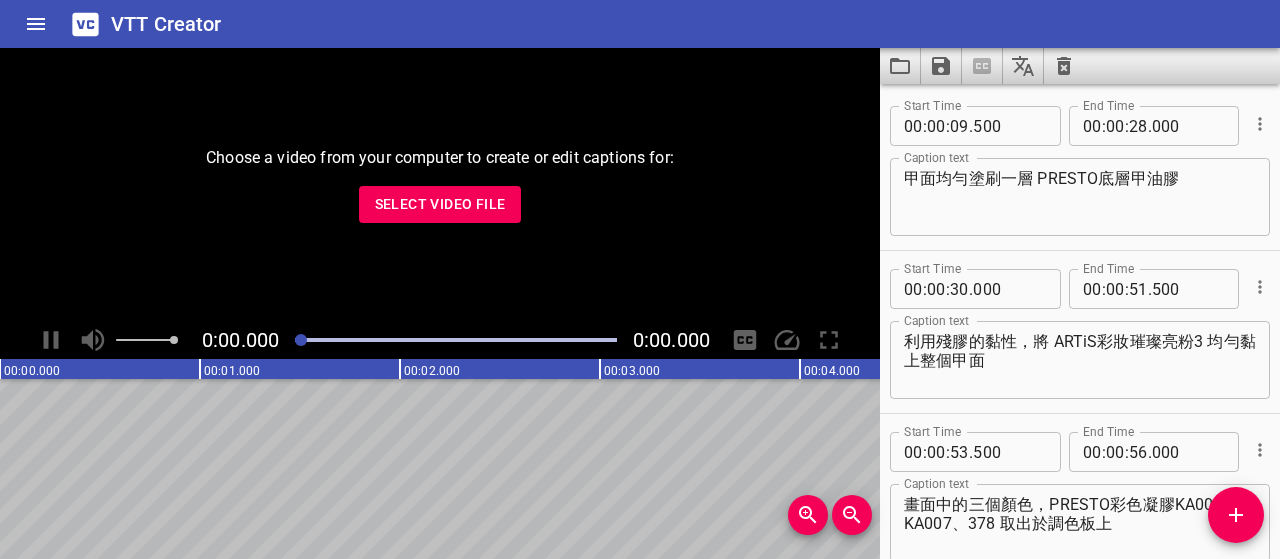 scroll, scrollTop: 0, scrollLeft: 0, axis: both 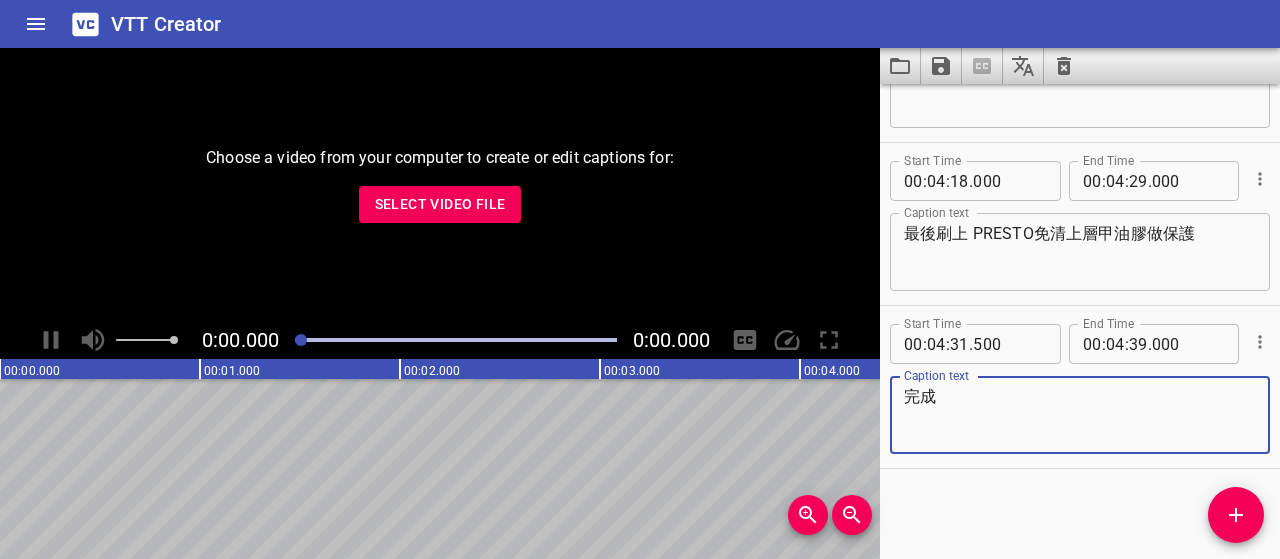 click on "Select Video File" at bounding box center (440, 204) 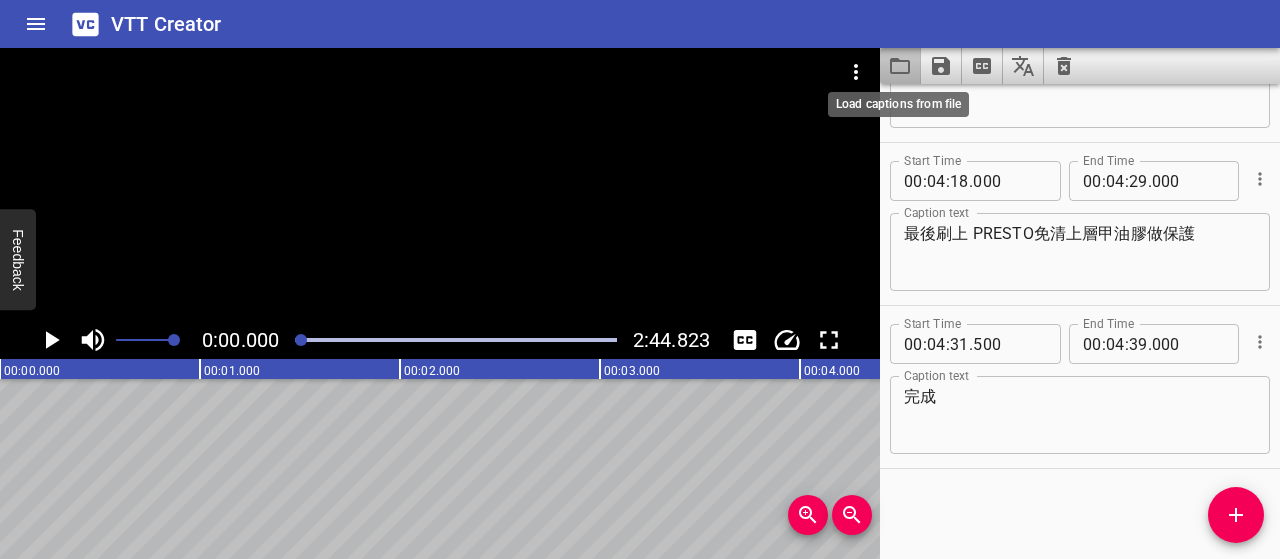 click 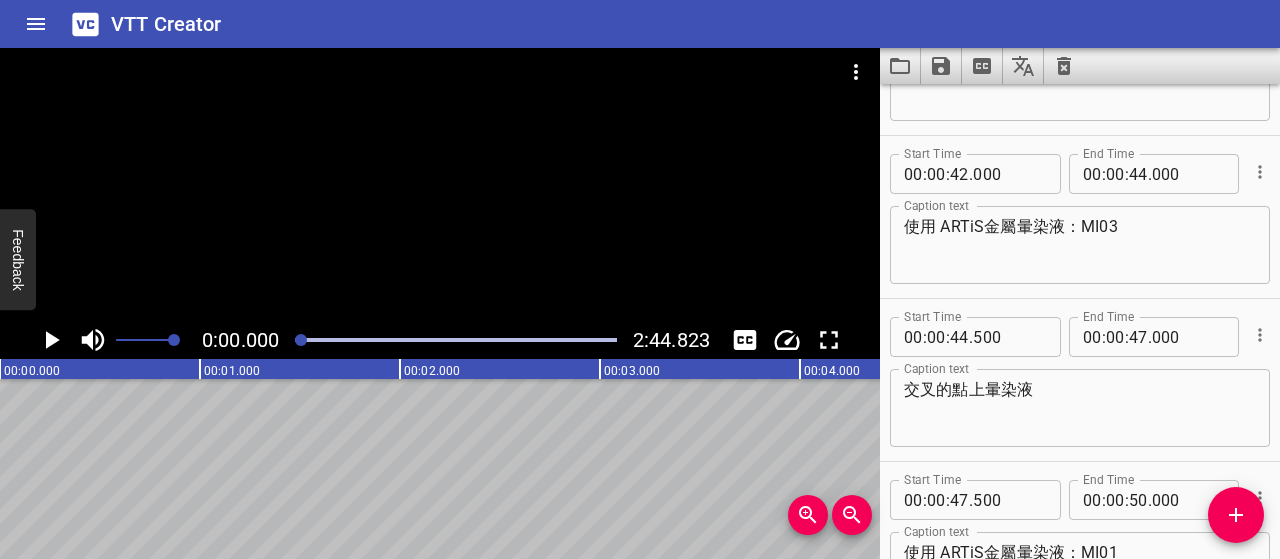 scroll, scrollTop: 0, scrollLeft: 0, axis: both 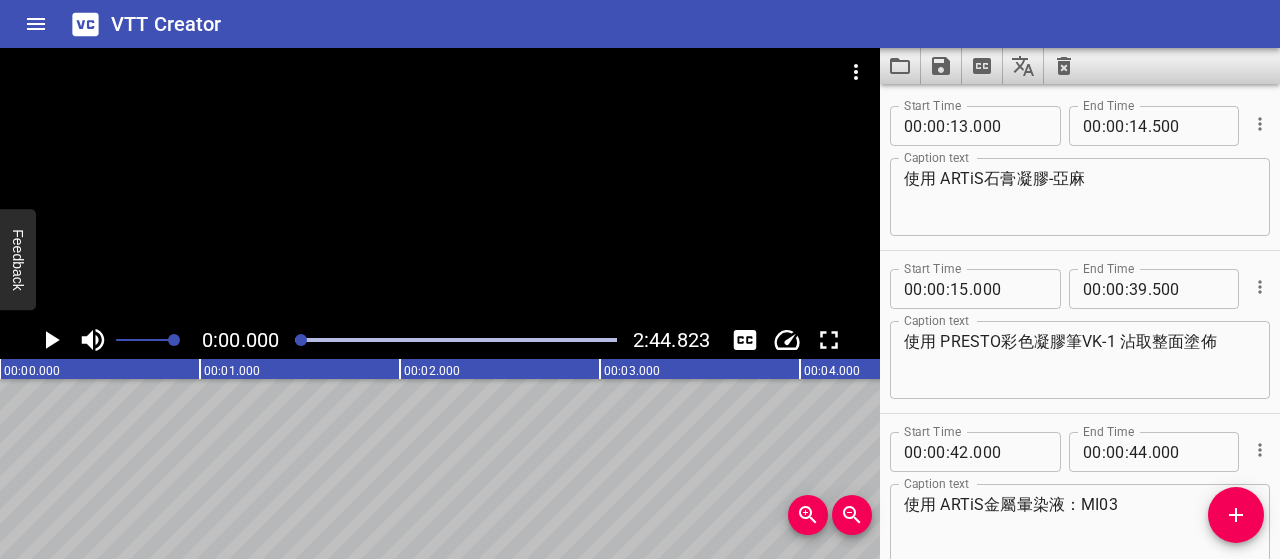 click 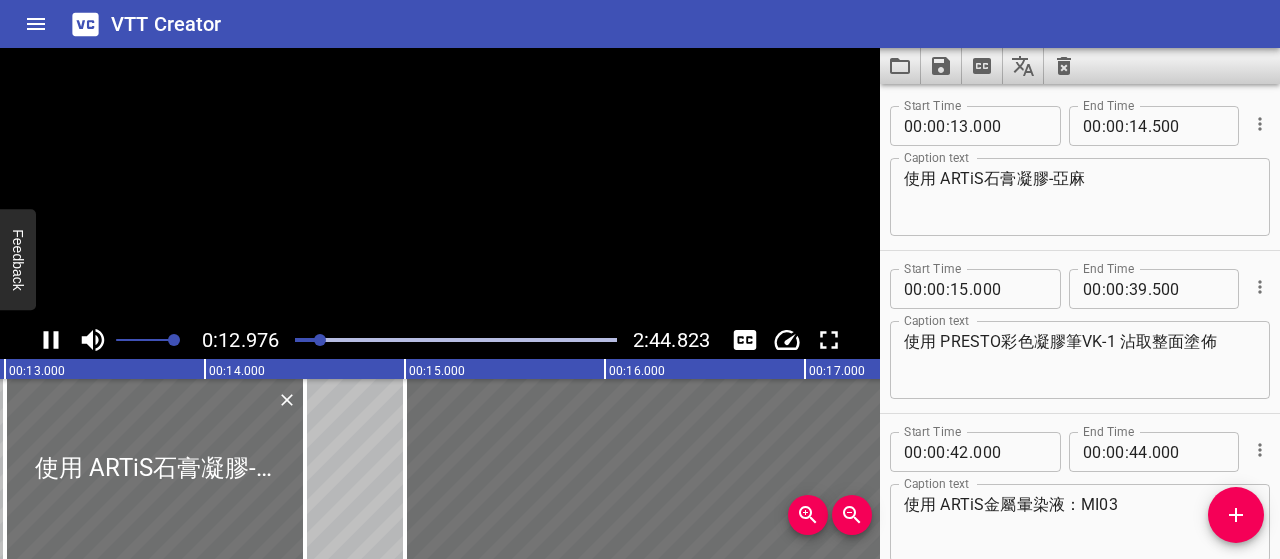 click 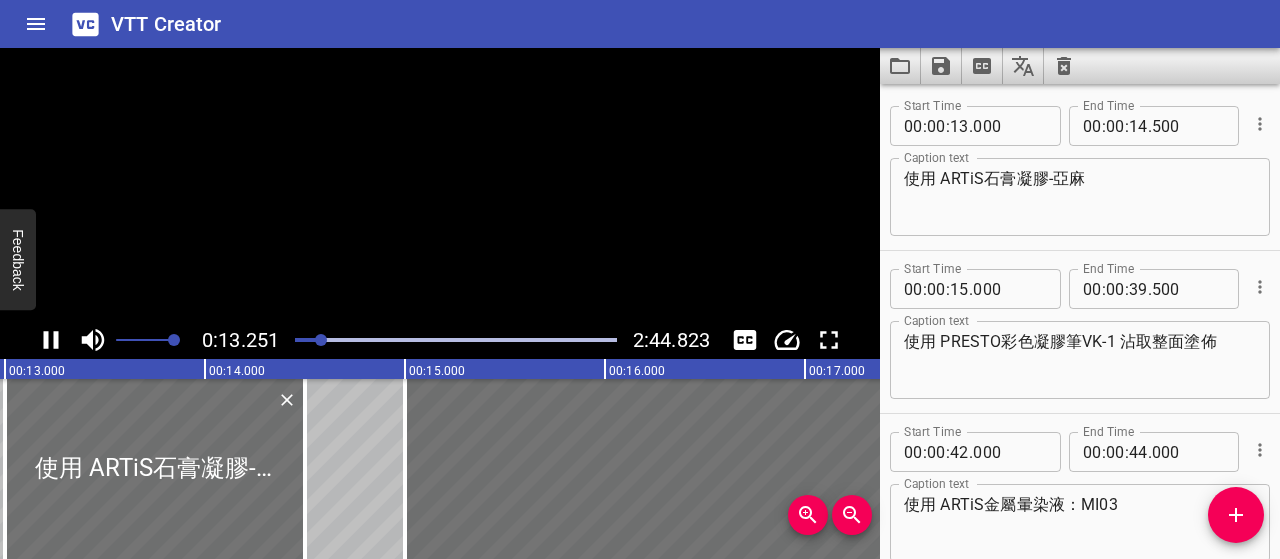 scroll, scrollTop: 0, scrollLeft: 2657, axis: horizontal 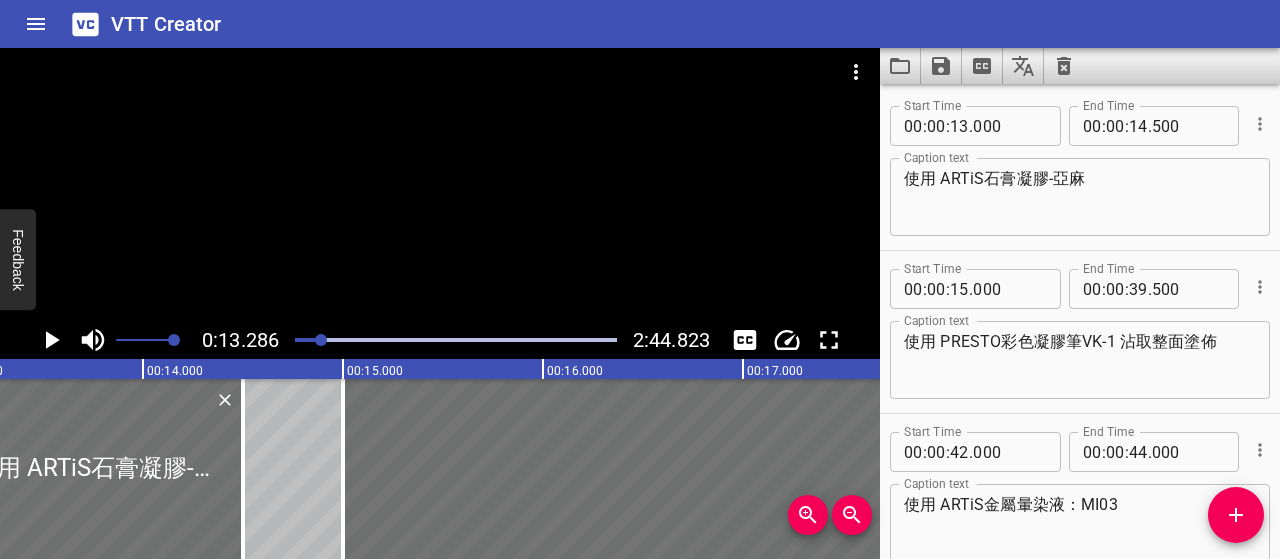 click on "使用 ARTiS石膏凝膠-亞麻" at bounding box center [1080, 197] 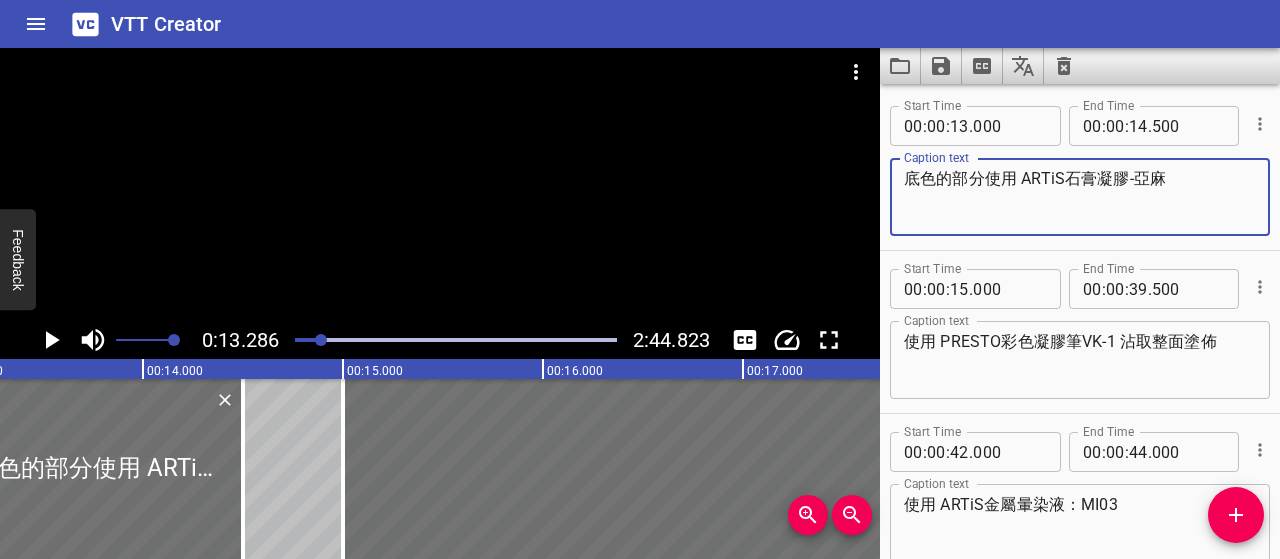 type on "底色的部分使用 ARTiS石膏凝膠-亞麻" 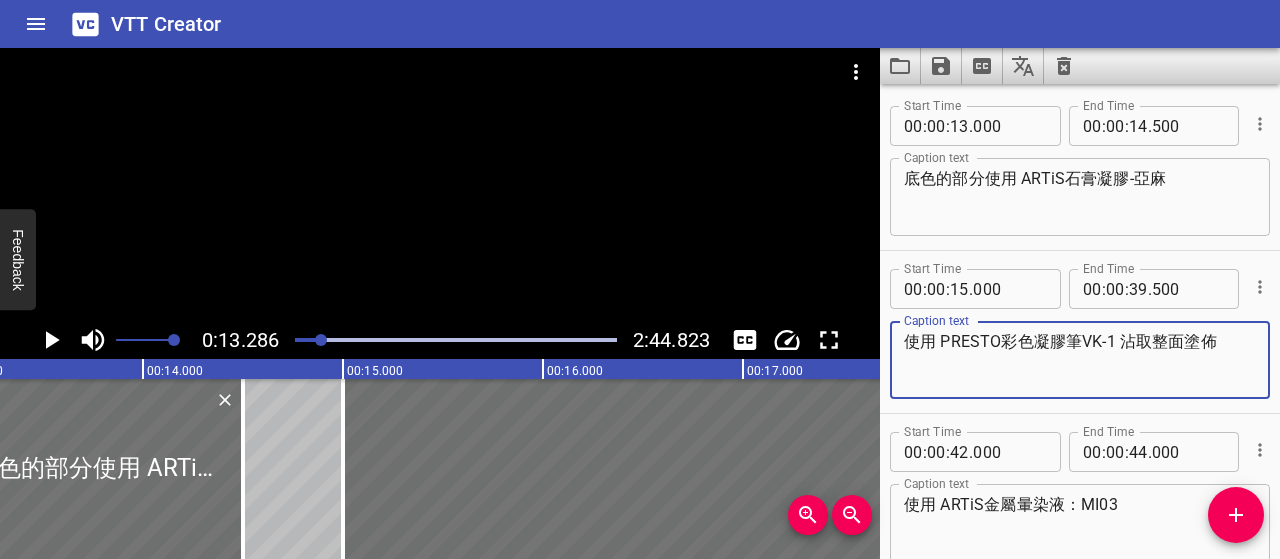 drag, startPoint x: 942, startPoint y: 344, endPoint x: 876, endPoint y: 331, distance: 67.26812 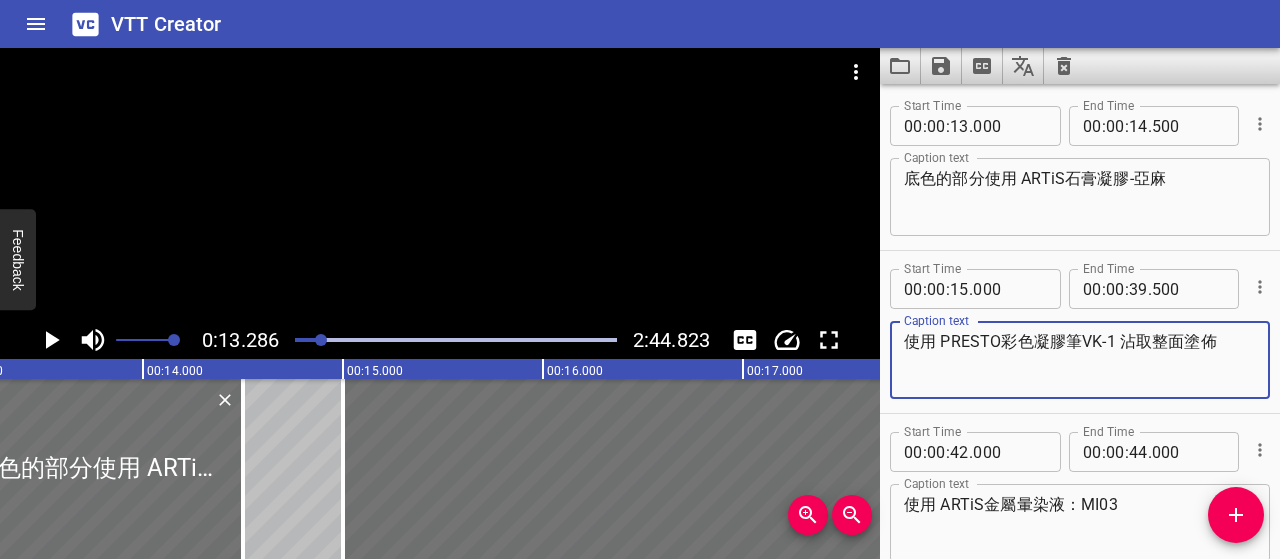 click on "0:13.286 2:44.823 00:00.000 00:01.000 00:02.000 00:03.000 00:04.000 00:05.000 00:06.000 00:07.000 00:08.000 00:09.000 00:10.000 00:11.000 00:12.000 00:13.000 00:14.000 00:15.000 00:16.000 00:17.000 00:18.000 00:19.000 00:20.000 00:21.000 00:22.000 00:23.000 00:24.000 00:25.000 00:25.000 00:26.000 00:27.000 00:28.000 00:29.000 00:30.000 00:31.000 00:32.000 00:33.000 00:34.000 00:35.000 00:36.000 00:37.000 00:38.000 00:39.000 00:40.000 00:41.000 00:42.000 00:43.000 00:44.000 00:45.000 00:46.000 00:47.000 00:48.000 00:49.000 00:50.000 00:50.000 00:51.000 00:52.000 00:53.000 00:54.000 00:55.000 00:56.000 00:57.000 00:58.000 00:59.000 01:00.000 01:01.000 01:02.000 01:03.000 01:04.000 01:05.000 01:06.000 01:07.000 01:08.000 01:09.000 01:10.000 01:11.000 01:12.000 01:13.000 01:14.000 01:15.000 01:15.000 01:16.000 01:17.000 01:18.000 01:19.000 01:20.000 01:21.000 01:22.000 01:23.000 01:24.000 01:25.000 01:26.000 01:27.000 01:28.000 01:29.000 01:30.000 01:31.000 01:32.000 01:33.000 01:34.000 01:35.000 01:36.000 00 : :" at bounding box center [640, 303] 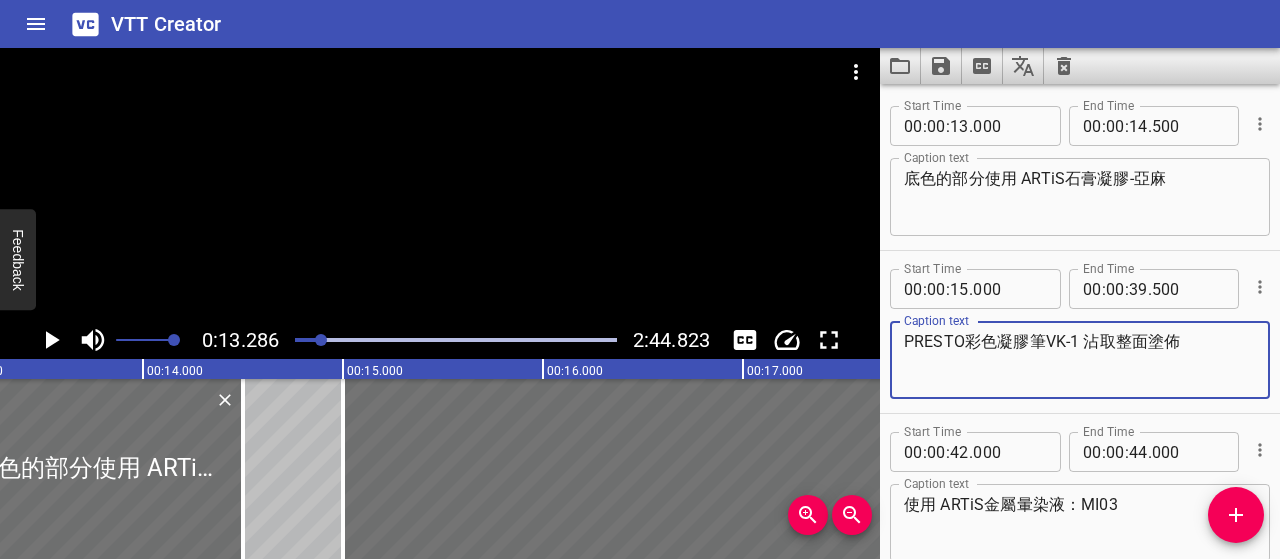 click on "PRESTO彩色凝膠筆VK-1 沾取整面塗佈" at bounding box center (1080, 360) 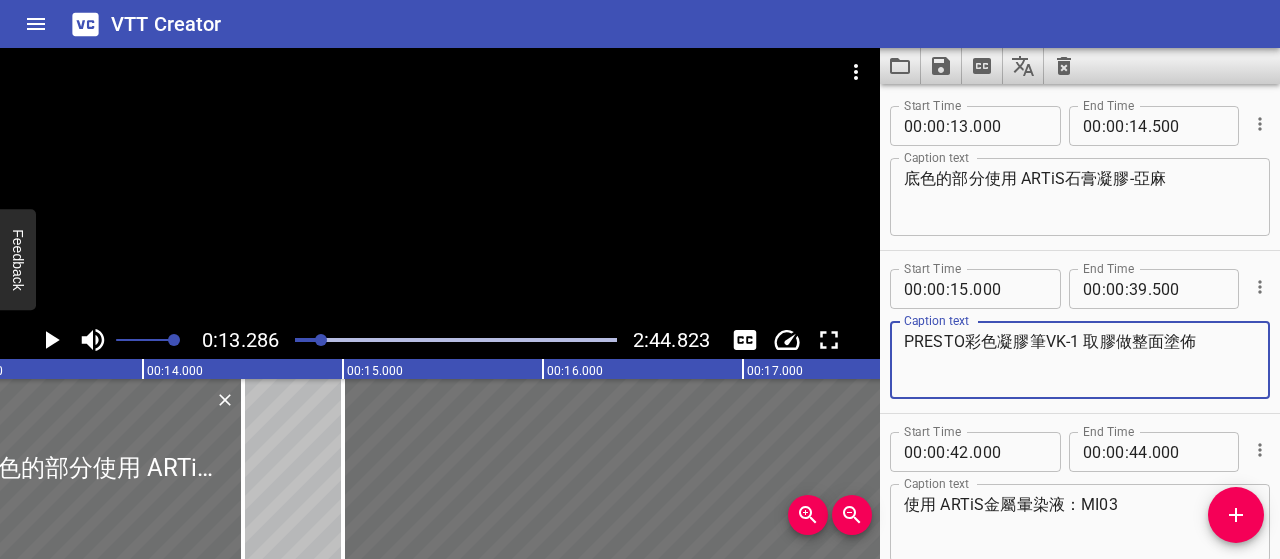 type on "PRESTO彩色凝膠筆VK-1 取膠做整面塗佈" 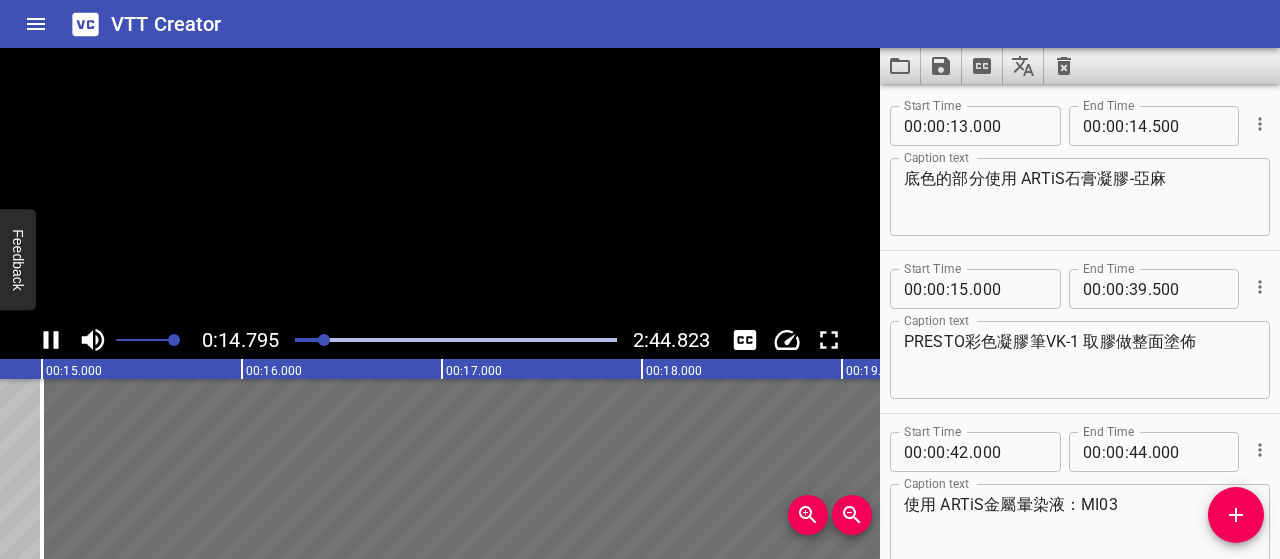 scroll, scrollTop: 0, scrollLeft: 3006, axis: horizontal 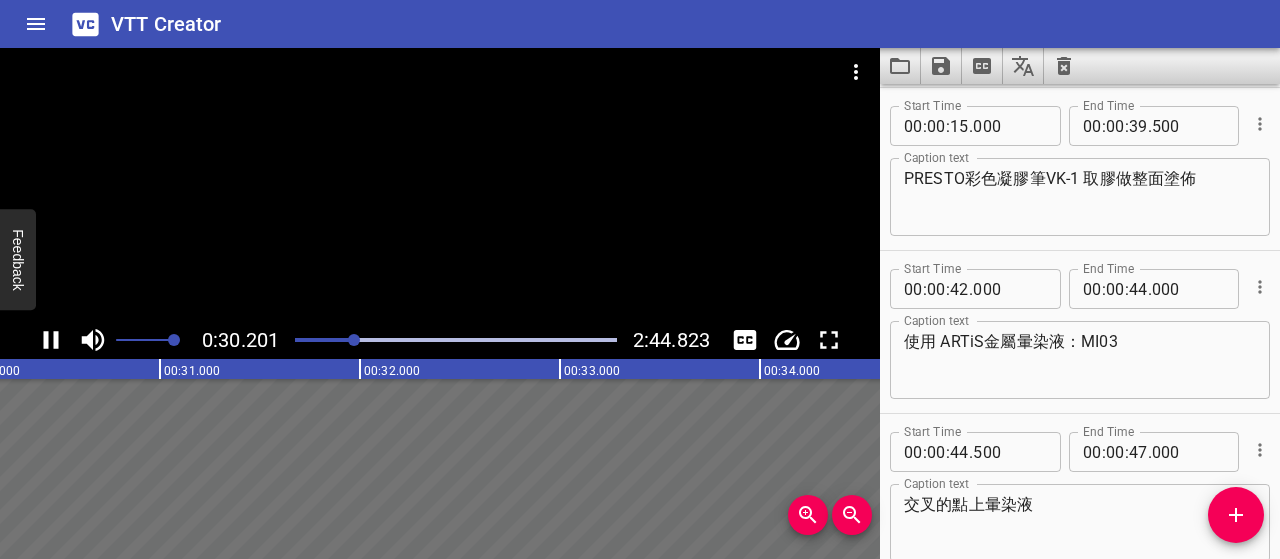 click 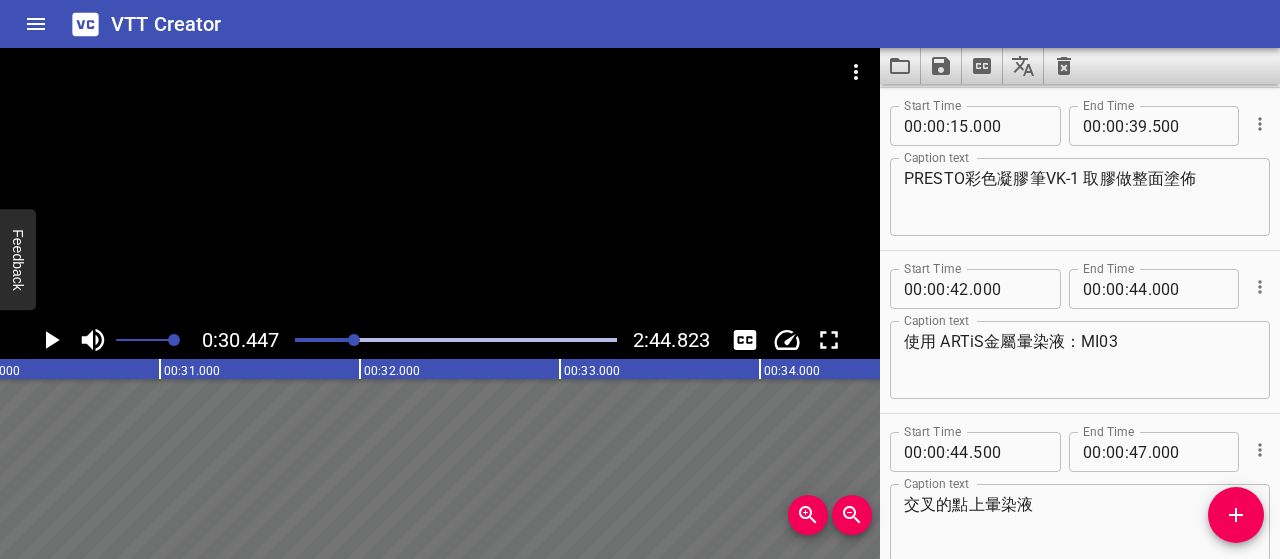scroll, scrollTop: 0, scrollLeft: 6089, axis: horizontal 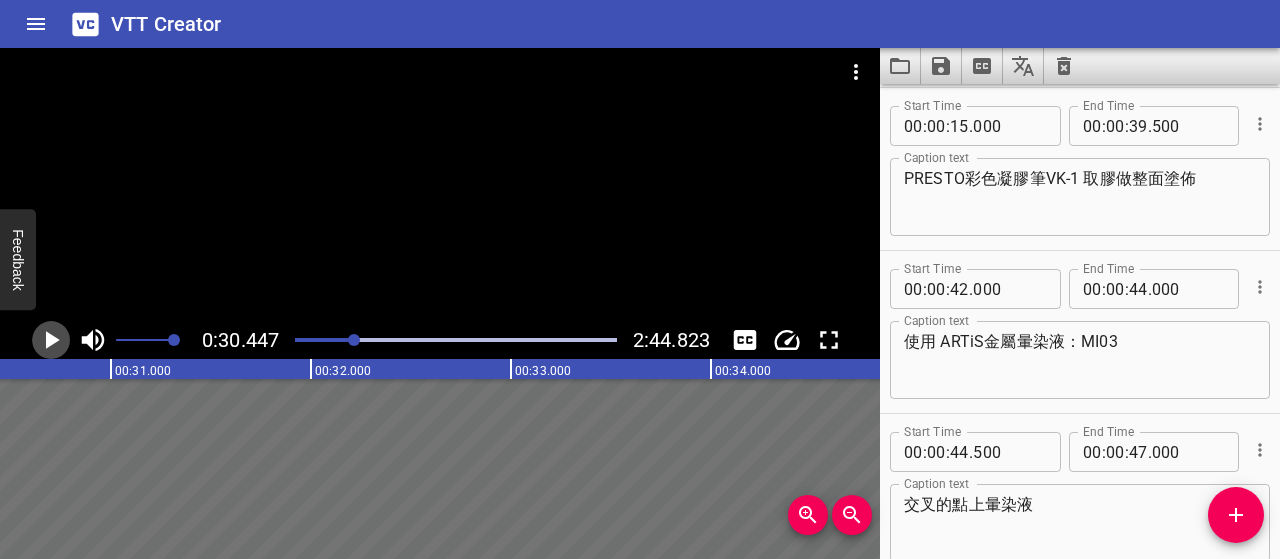 click 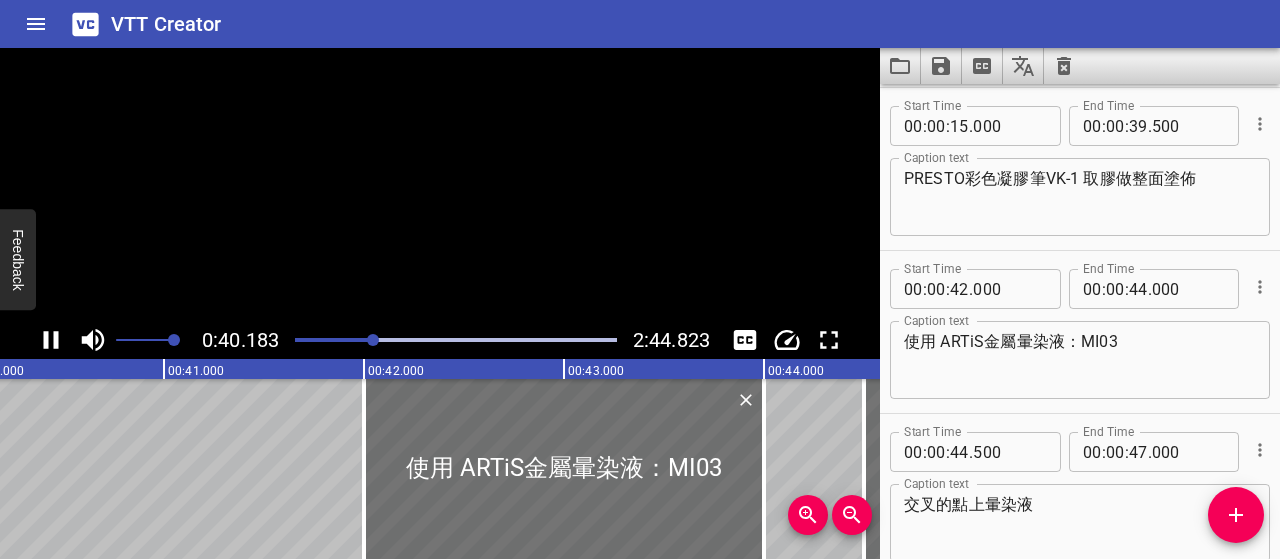 click 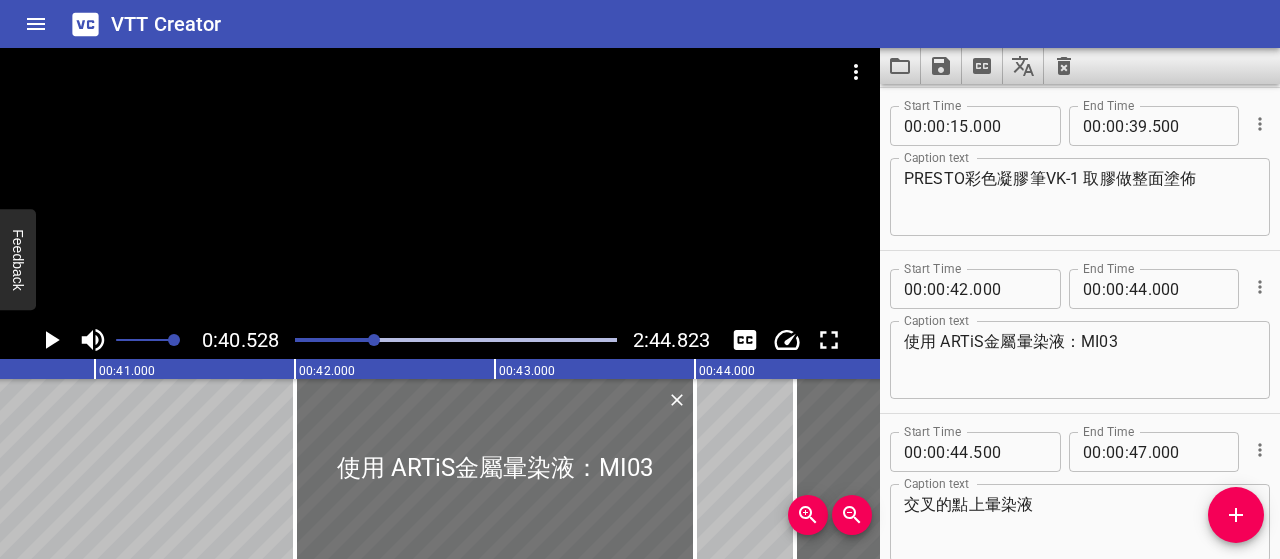 click 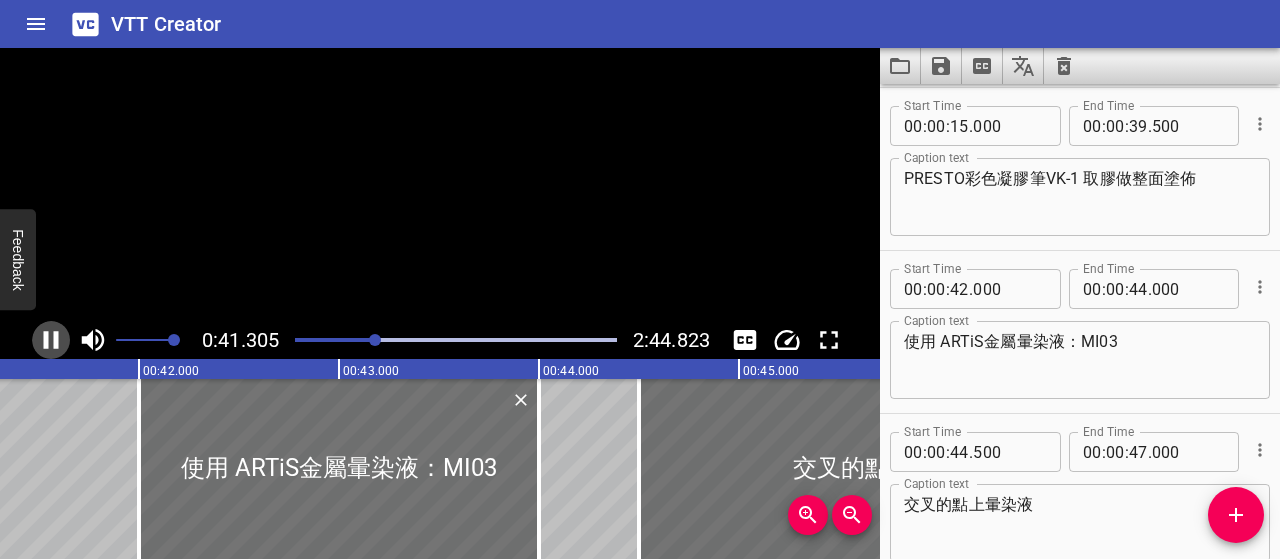 click 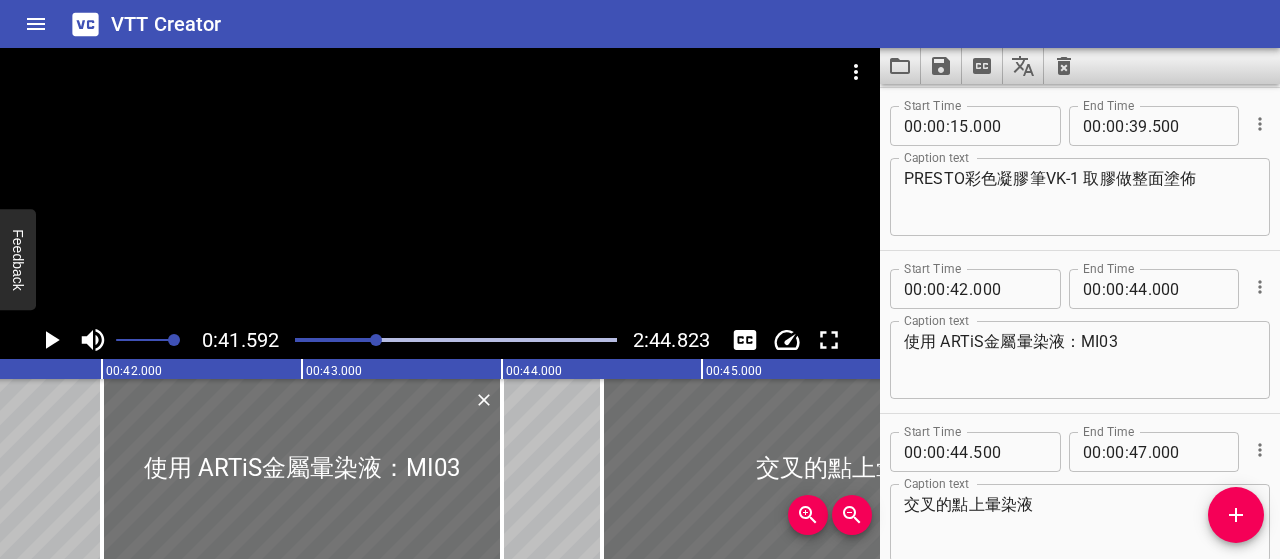 scroll, scrollTop: 0, scrollLeft: 8318, axis: horizontal 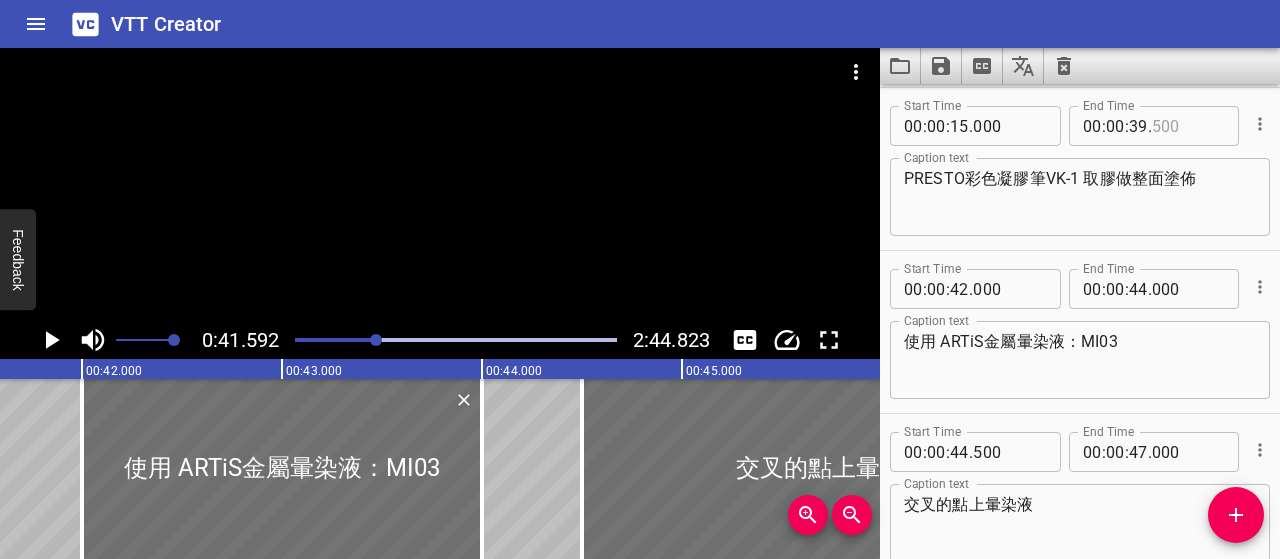 click at bounding box center (1188, 126) 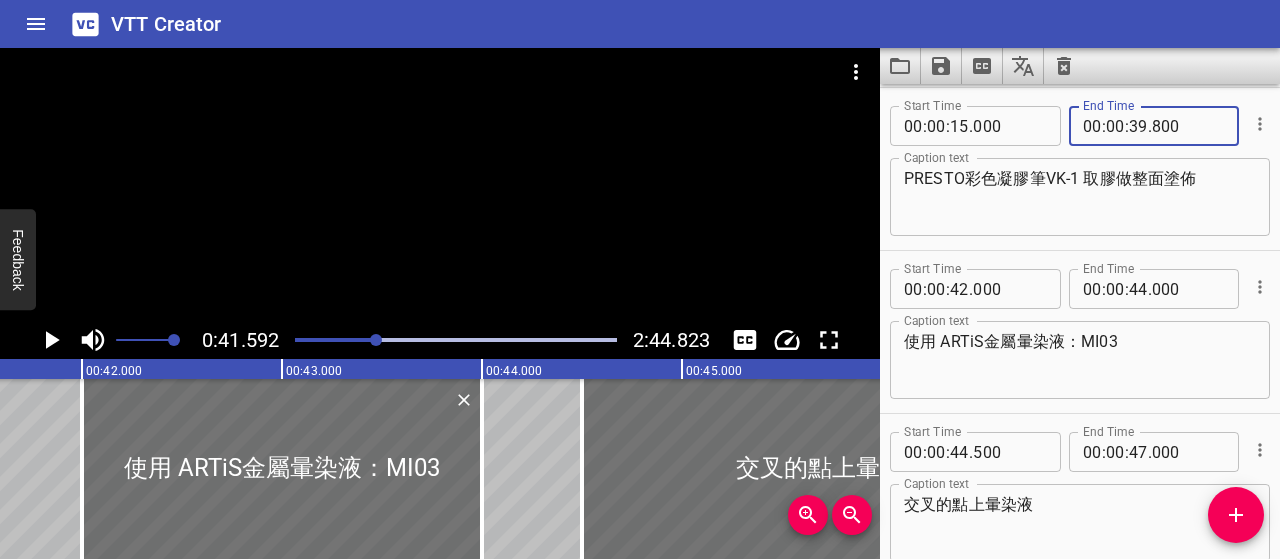 type on "800" 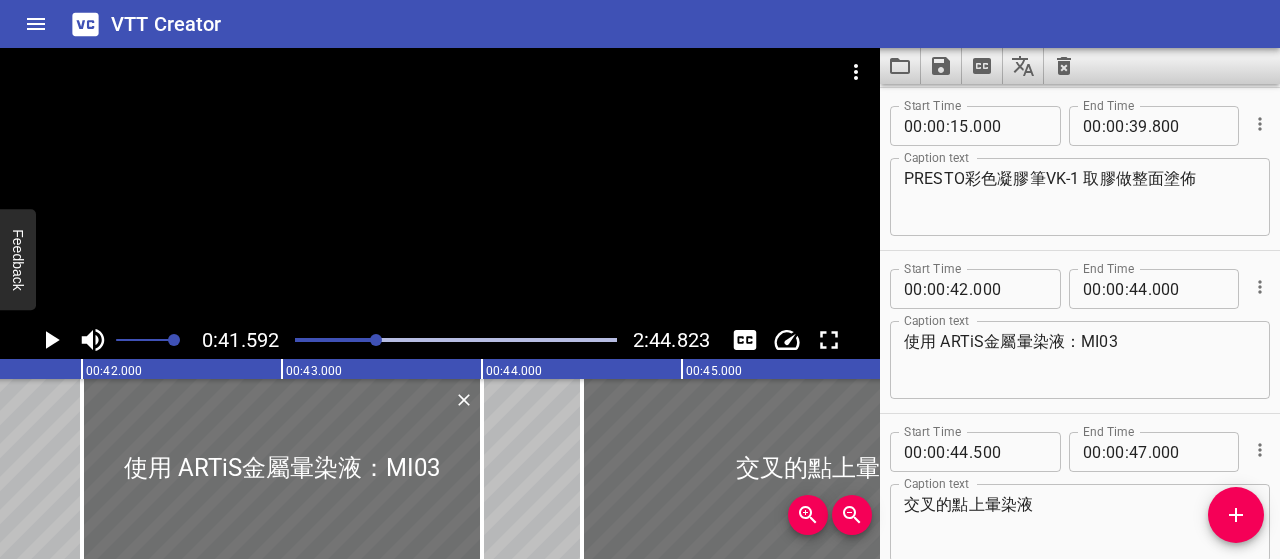 click at bounding box center (376, 340) 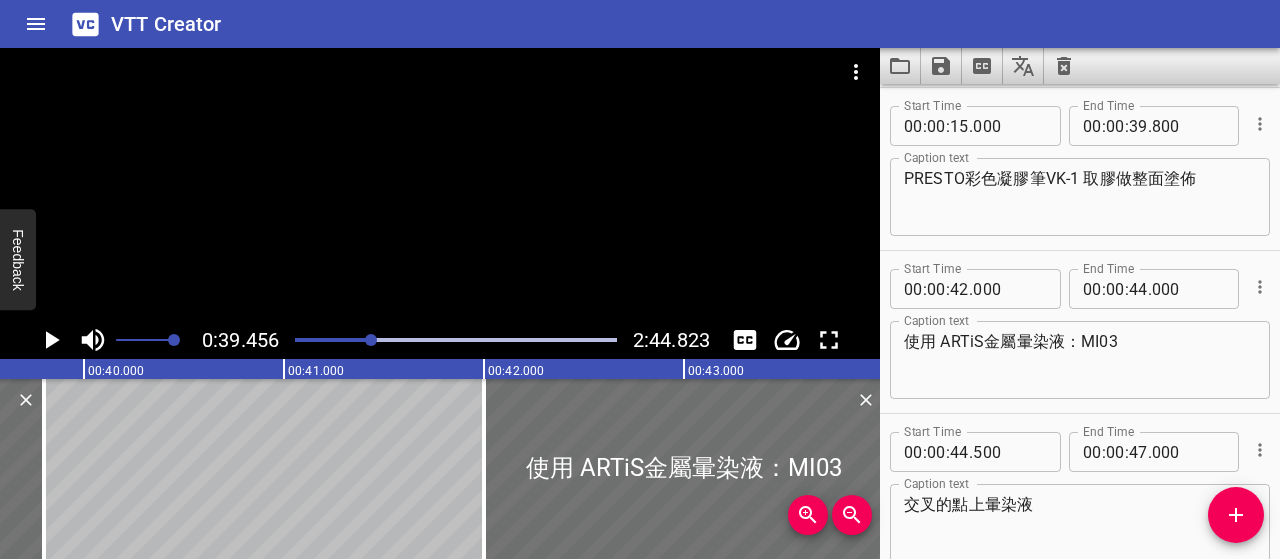 scroll, scrollTop: 0, scrollLeft: 7891, axis: horizontal 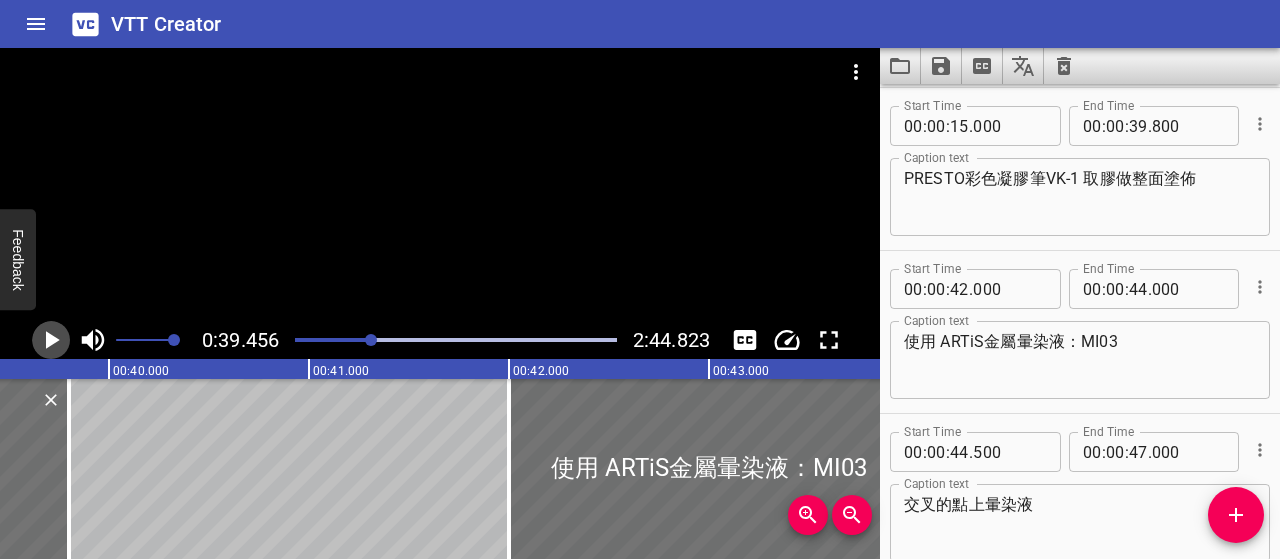 click 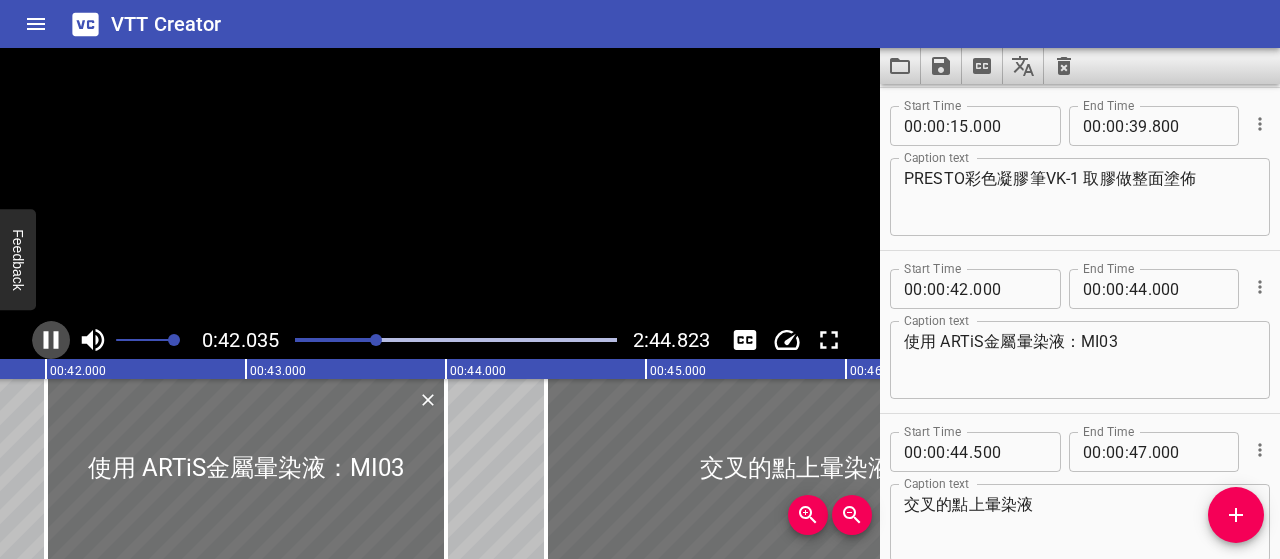 click 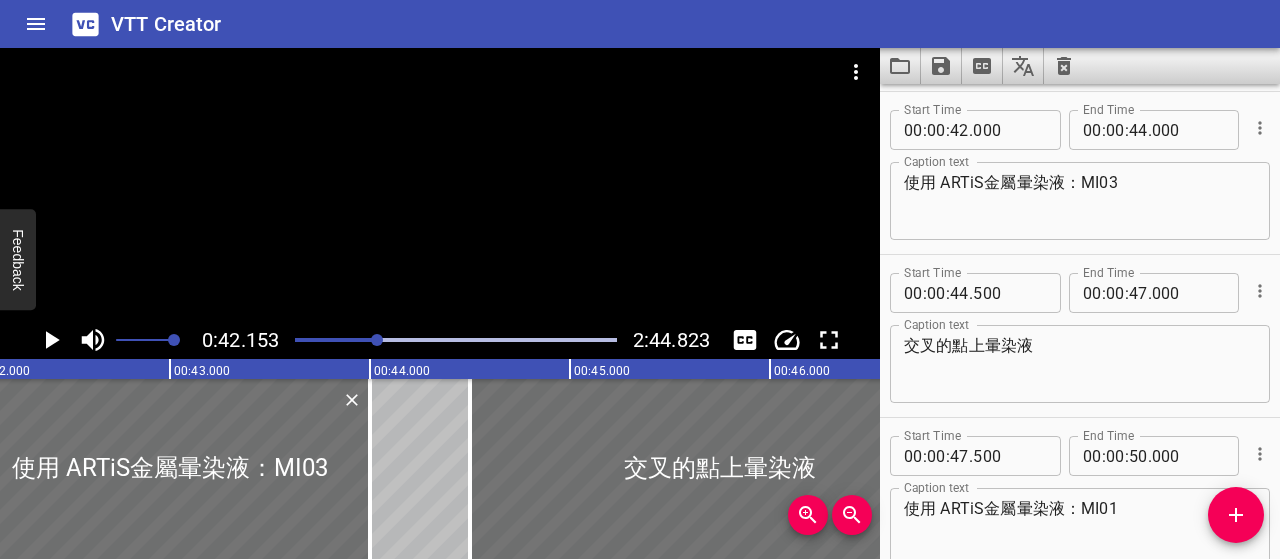 scroll, scrollTop: 326, scrollLeft: 0, axis: vertical 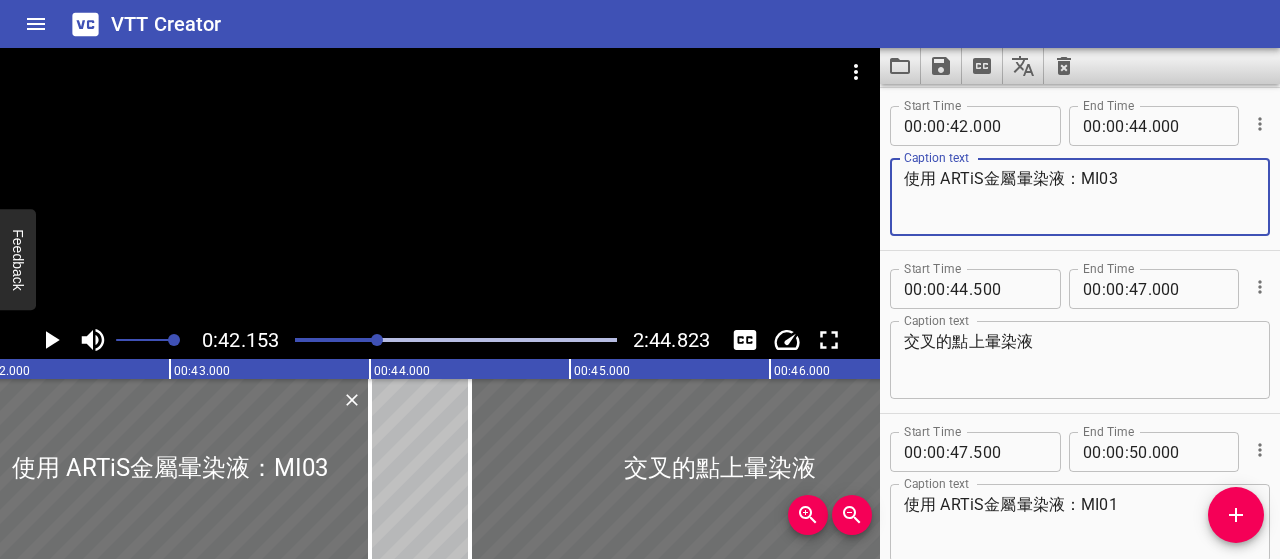 click on "使用 ARTiS金屬暈染液：MI03" at bounding box center [1080, 197] 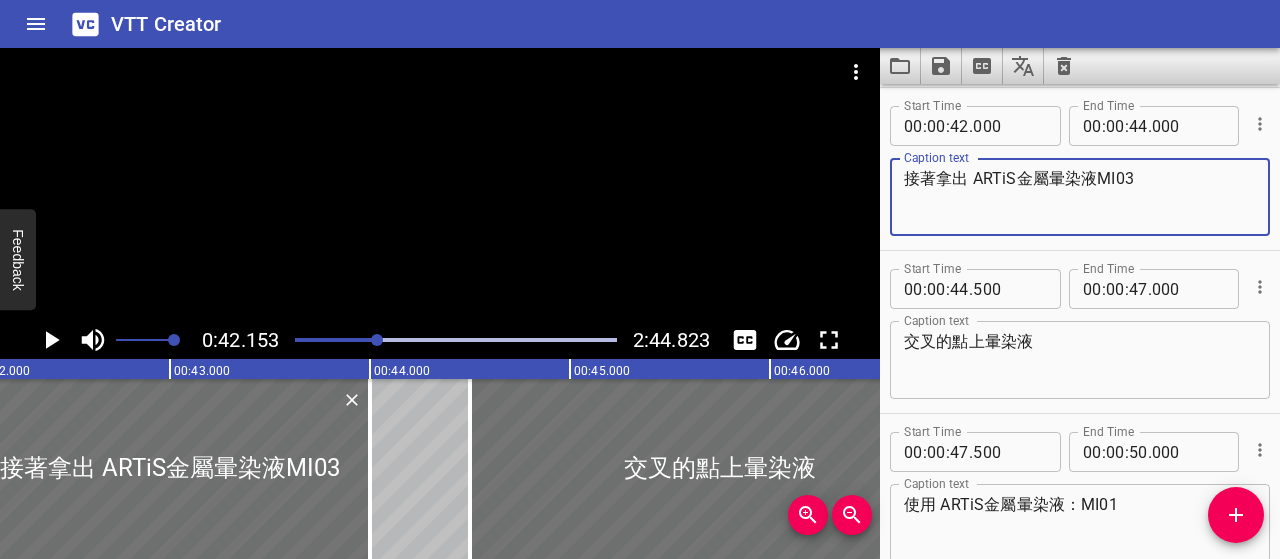 click on "接著拿出 ARTiS金屬暈染液MI03" at bounding box center [1080, 197] 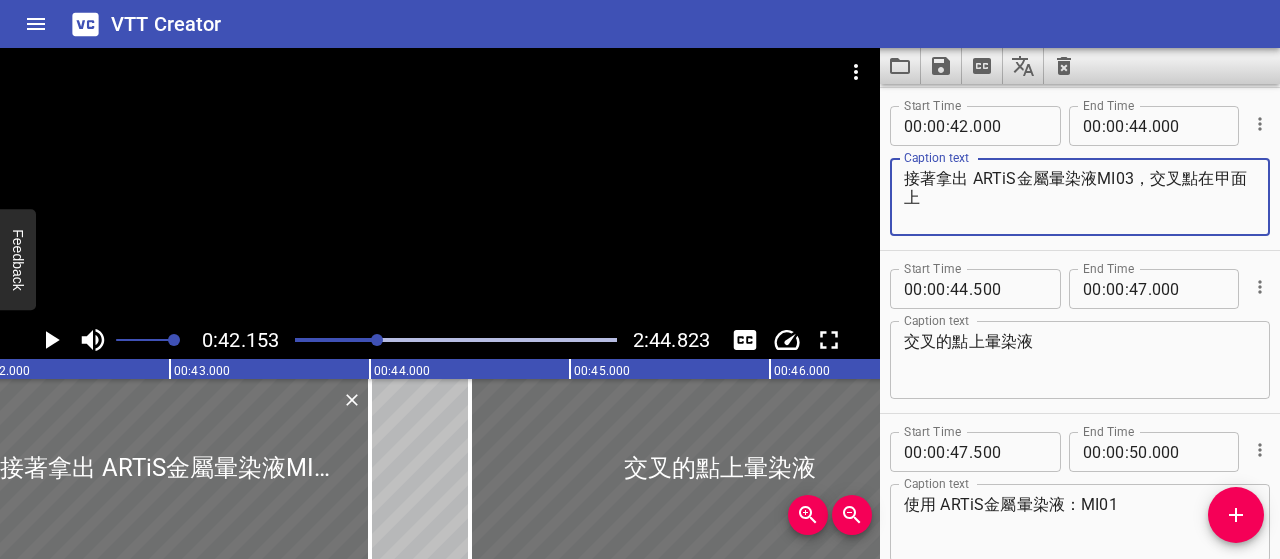 type on "接著拿出 ARTiS金屬暈染液MI03，交叉點在甲面上" 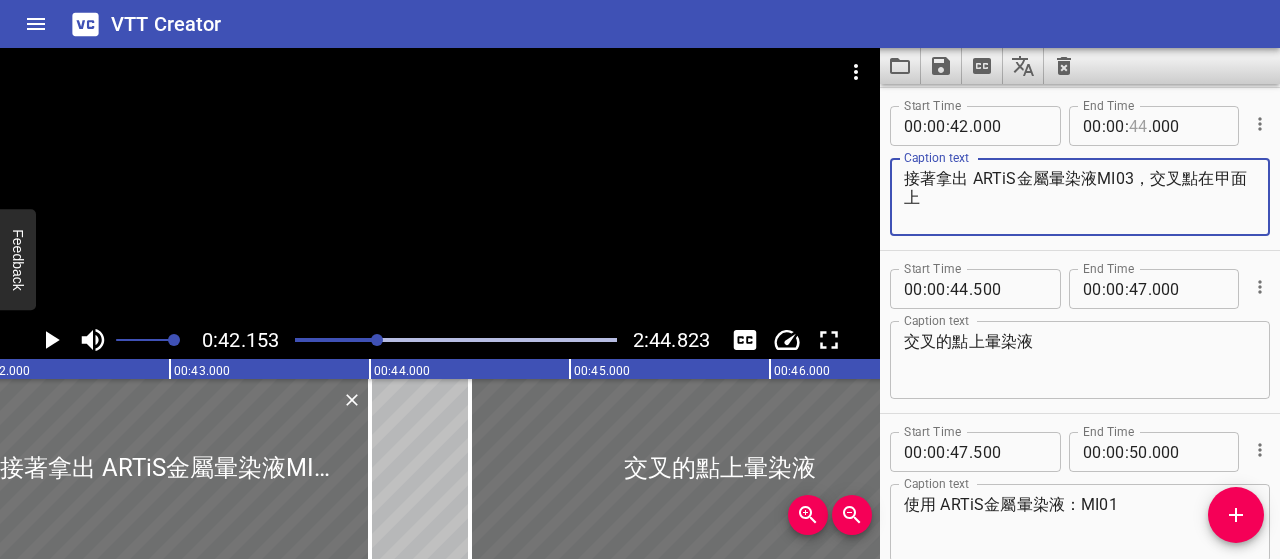 click at bounding box center [1138, 126] 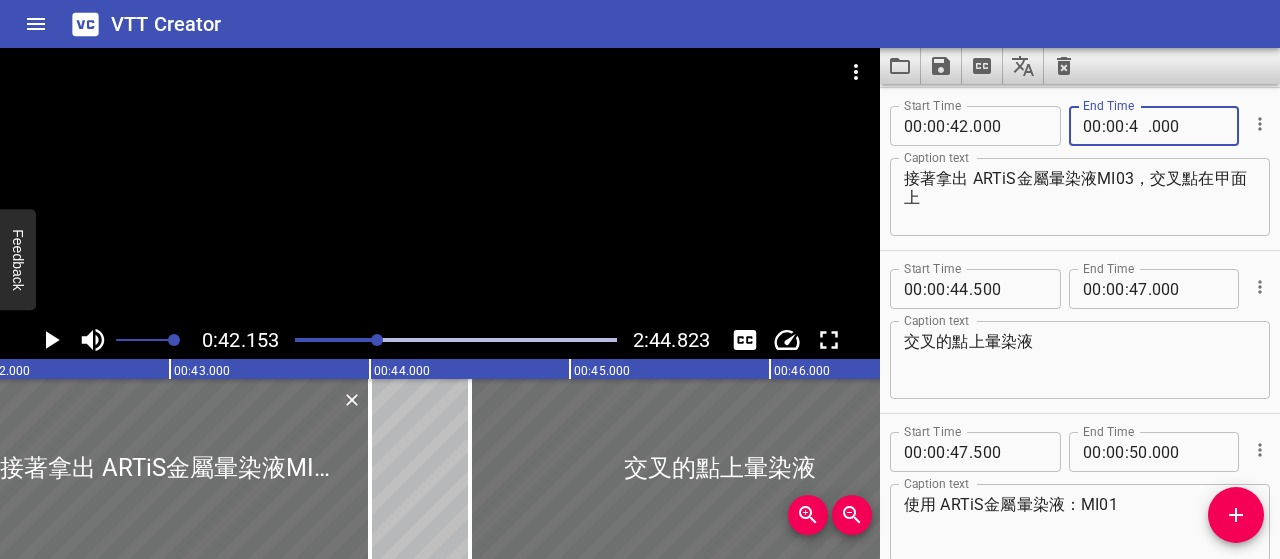 type on "47" 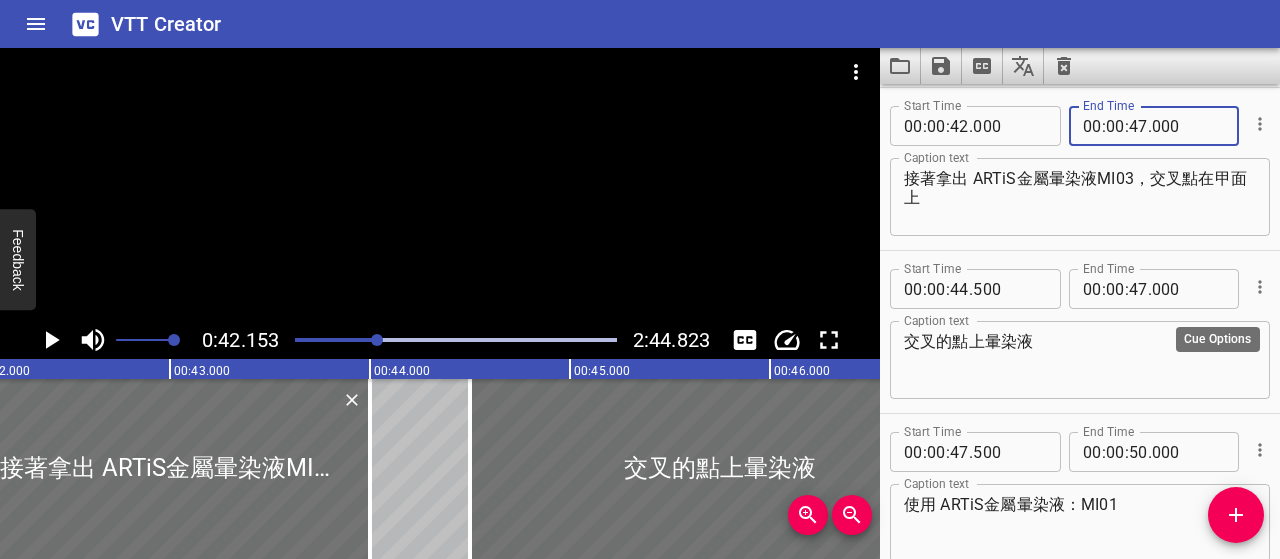 type on "000" 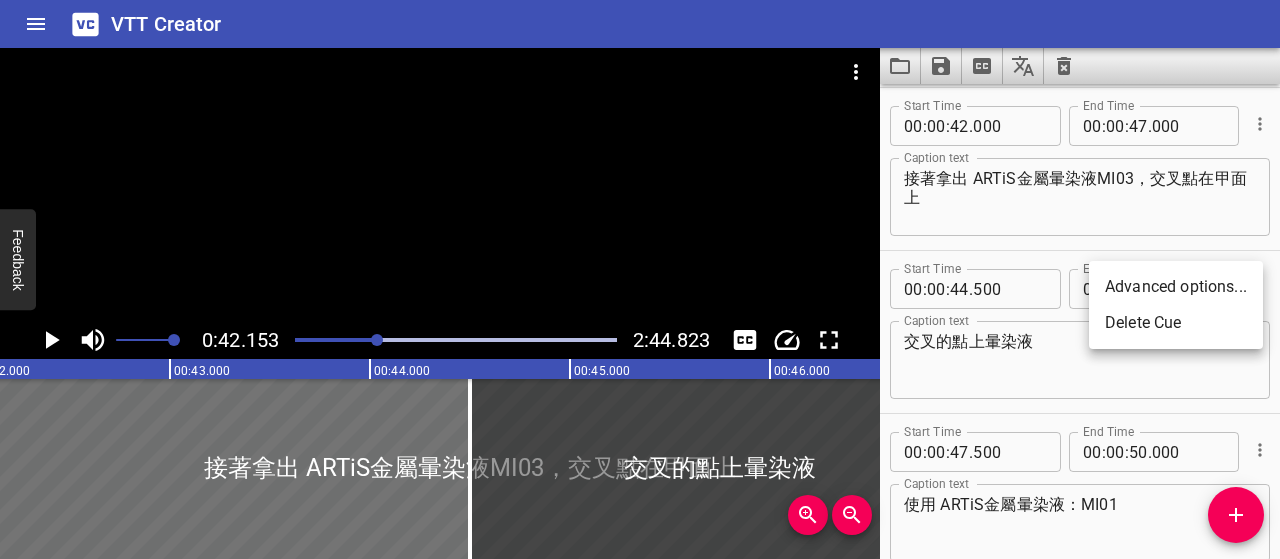 click on "Delete Cue" at bounding box center [1176, 323] 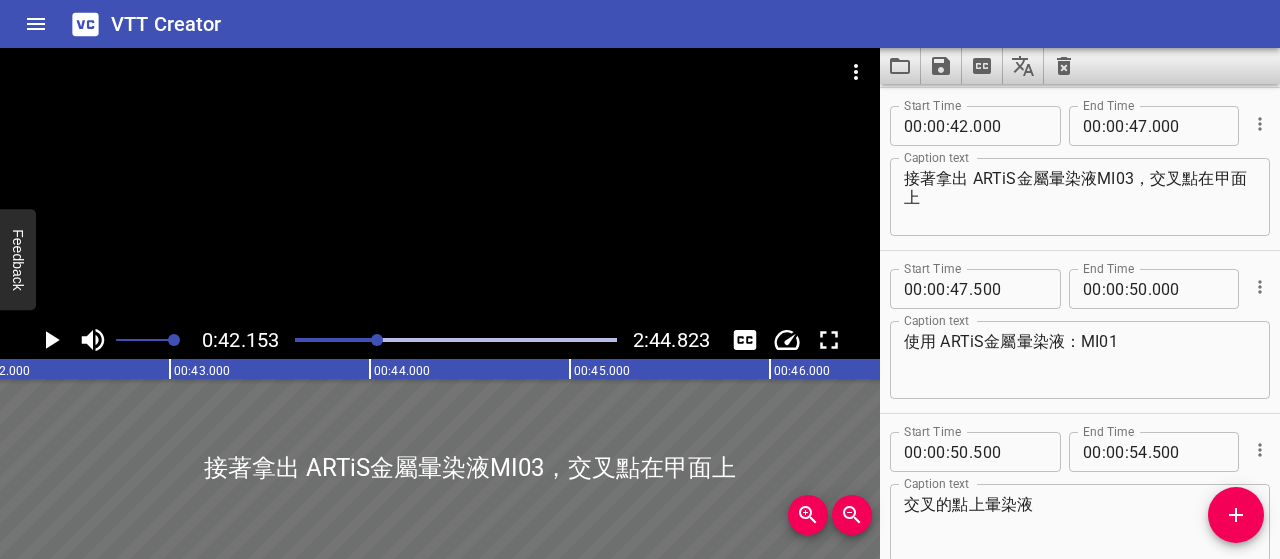 click 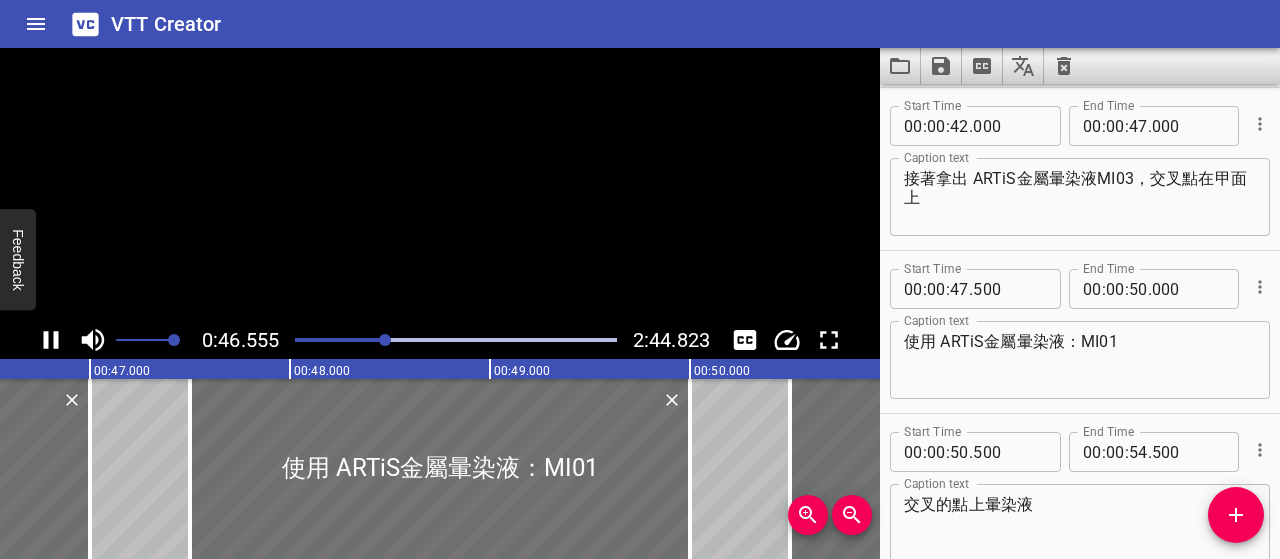 click 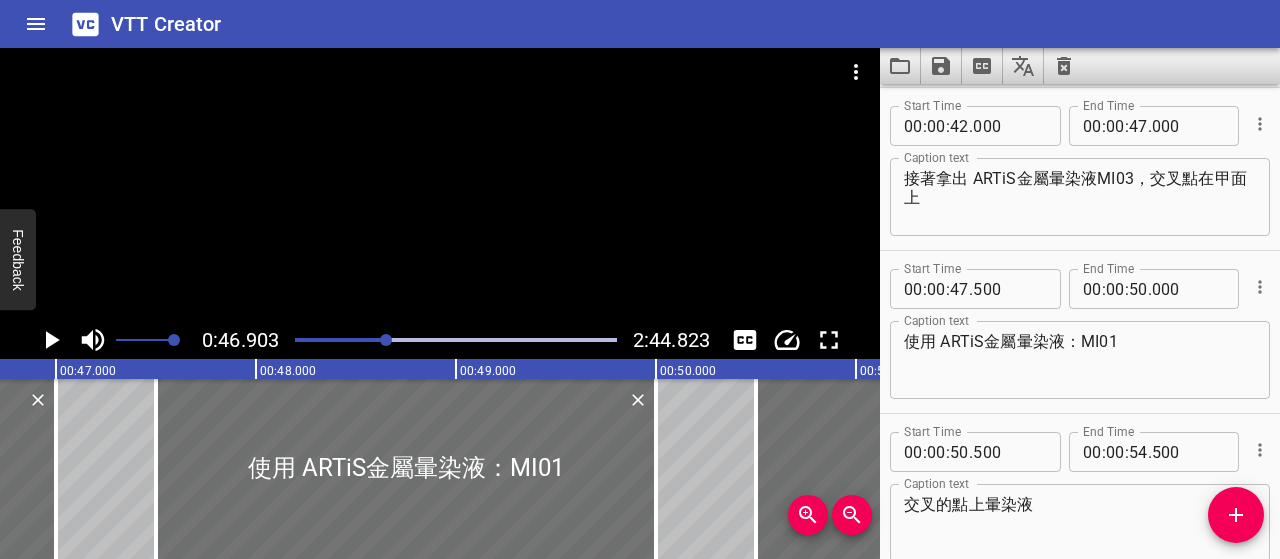 scroll, scrollTop: 0, scrollLeft: 9380, axis: horizontal 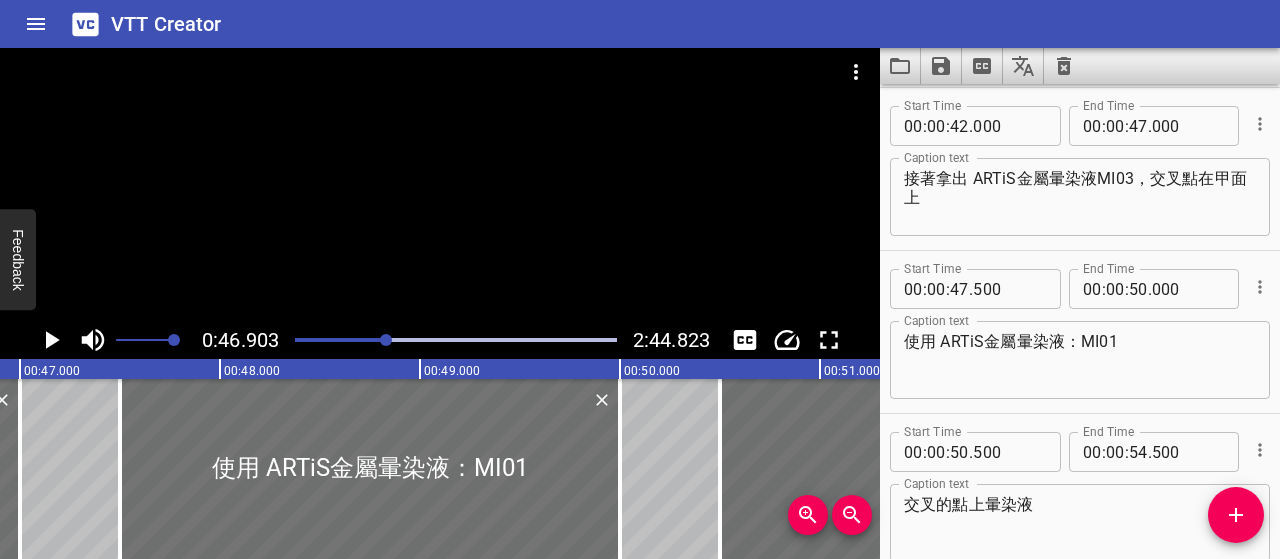 click on "接著拿出 ARTiS金屬暈染液MI03，交叉點在甲面上" at bounding box center [1080, 197] 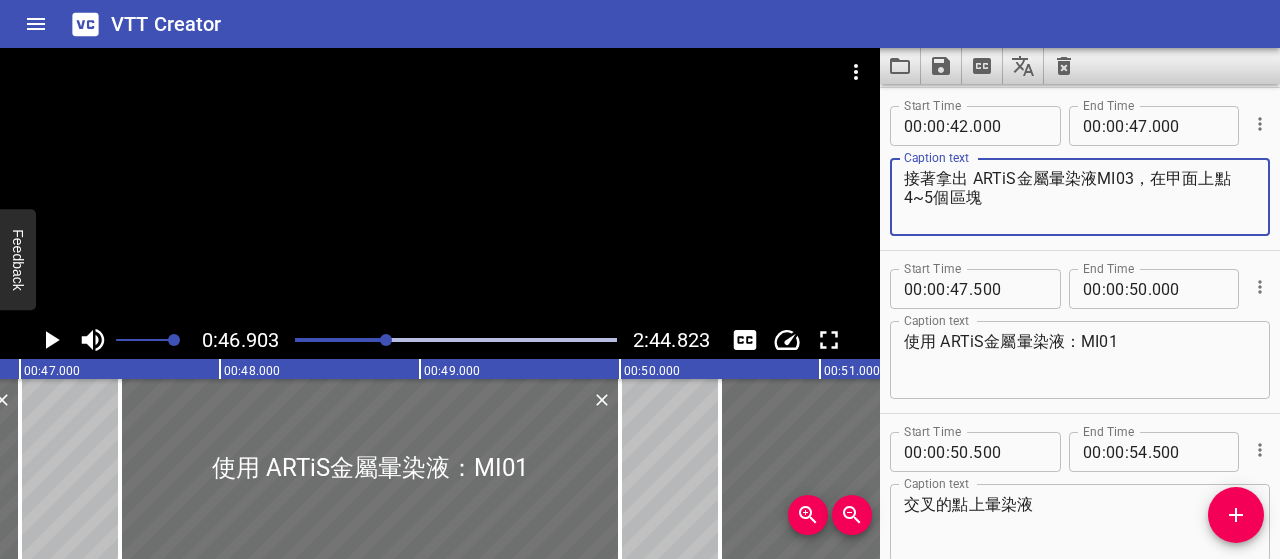 type on "接著拿出 ARTiS金屬暈染液MI03，在甲面上點4~5個區塊" 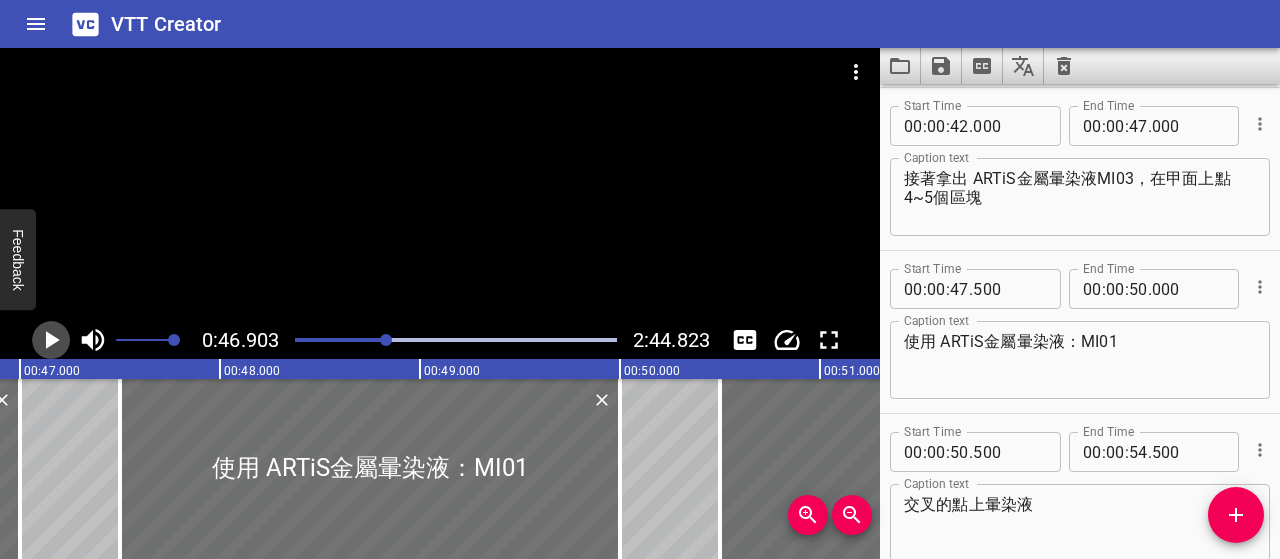click 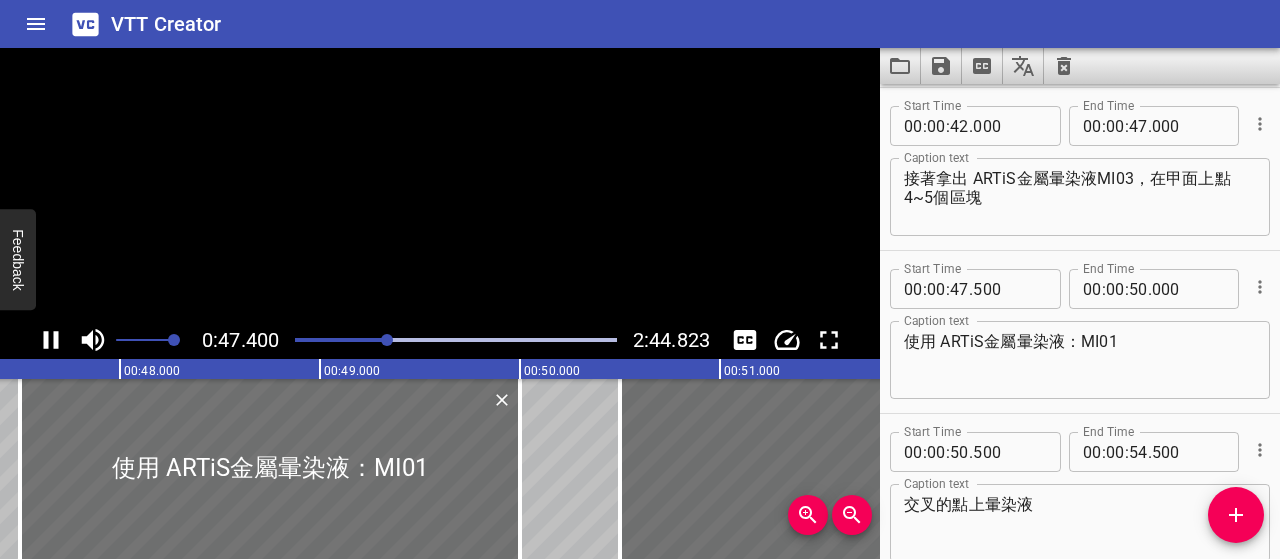 scroll, scrollTop: 0, scrollLeft: 9528, axis: horizontal 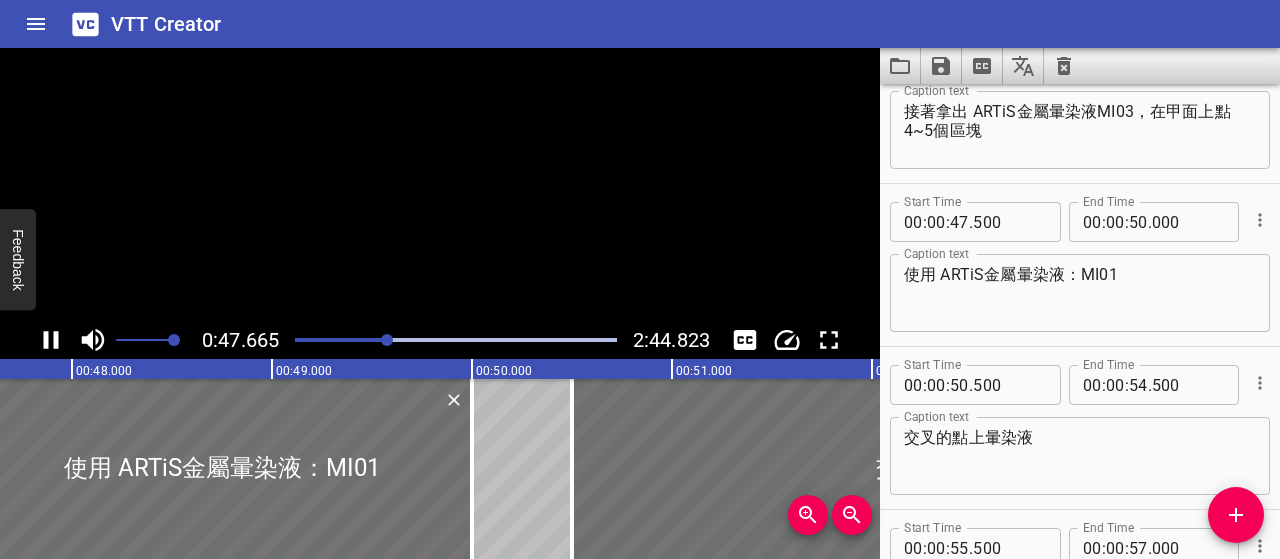 click 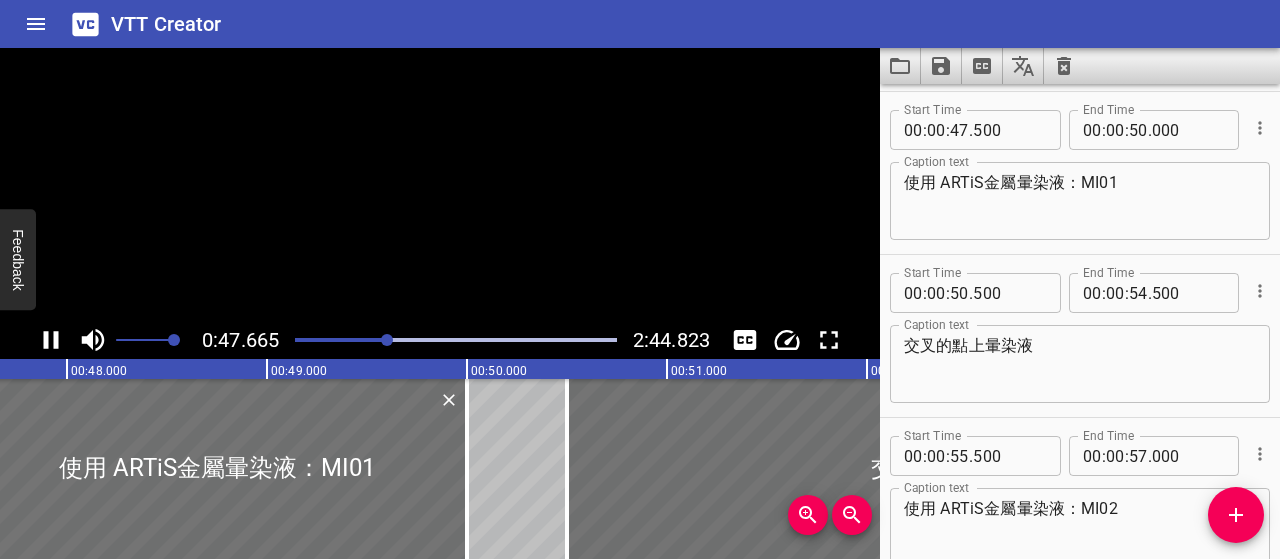 scroll, scrollTop: 0, scrollLeft: 9574, axis: horizontal 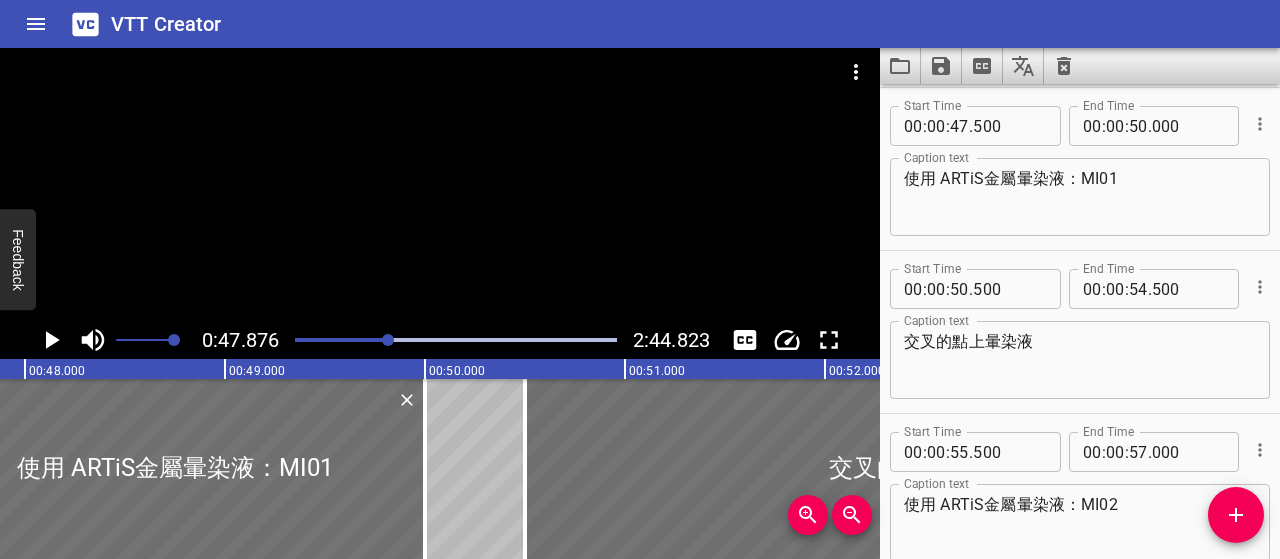 click on "使用 ARTiS金屬暈染液：MI01" at bounding box center (1080, 197) 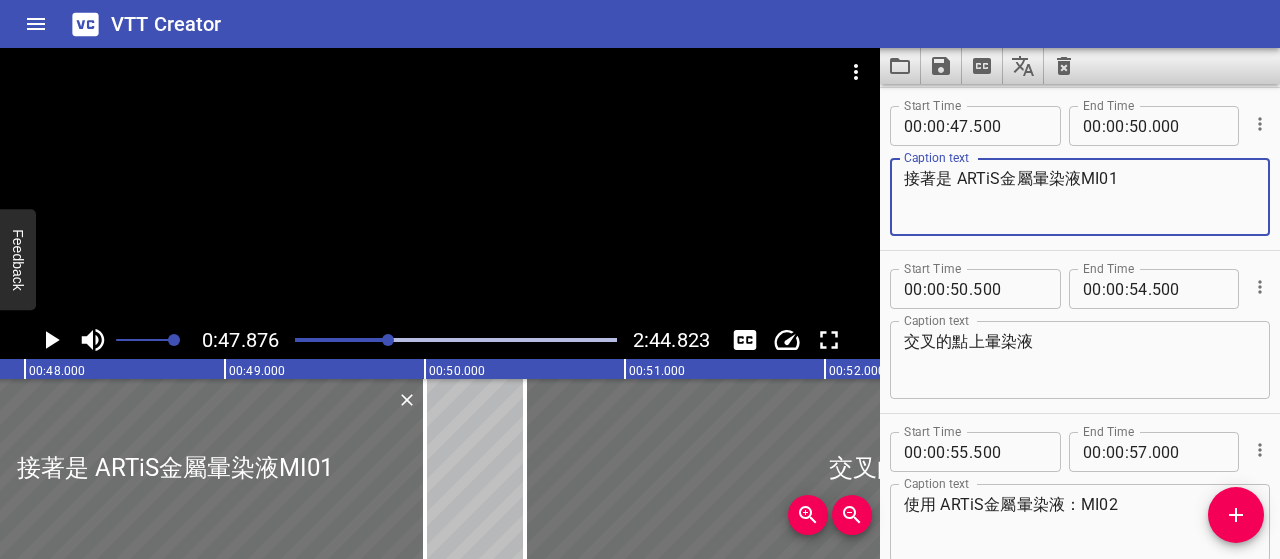 type on "接著是 ARTiS金屬暈染液MI01" 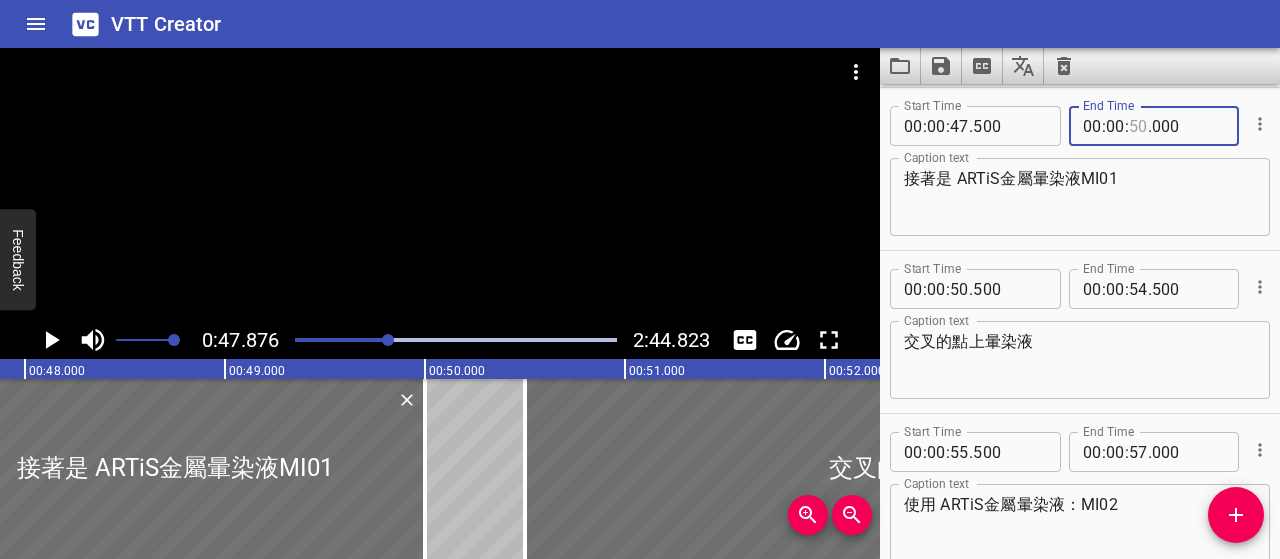 click at bounding box center [1138, 126] 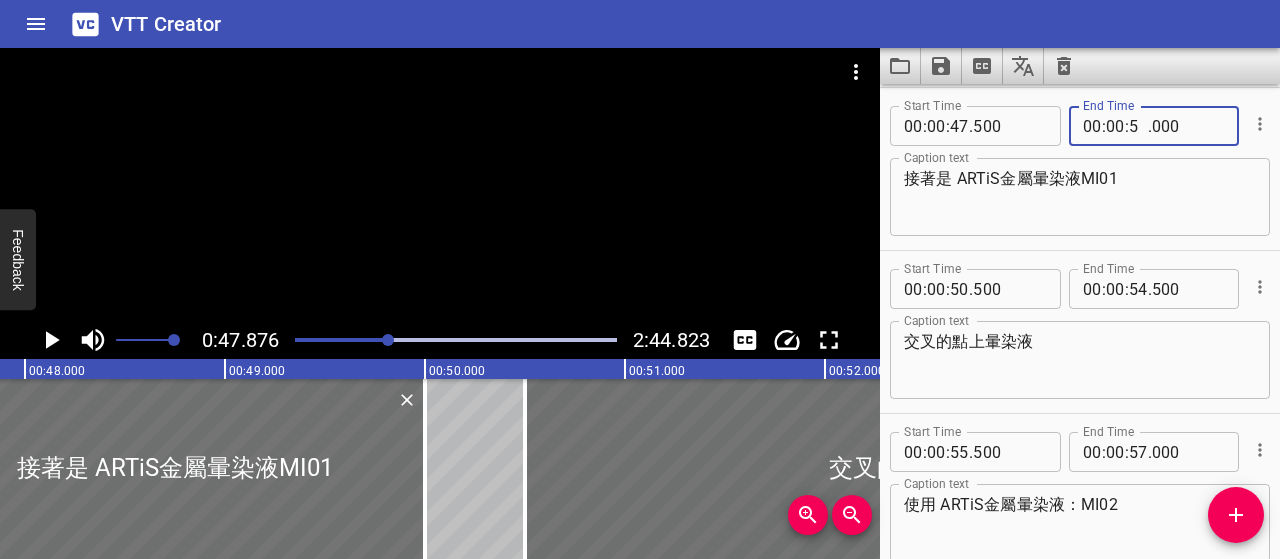 type on "54" 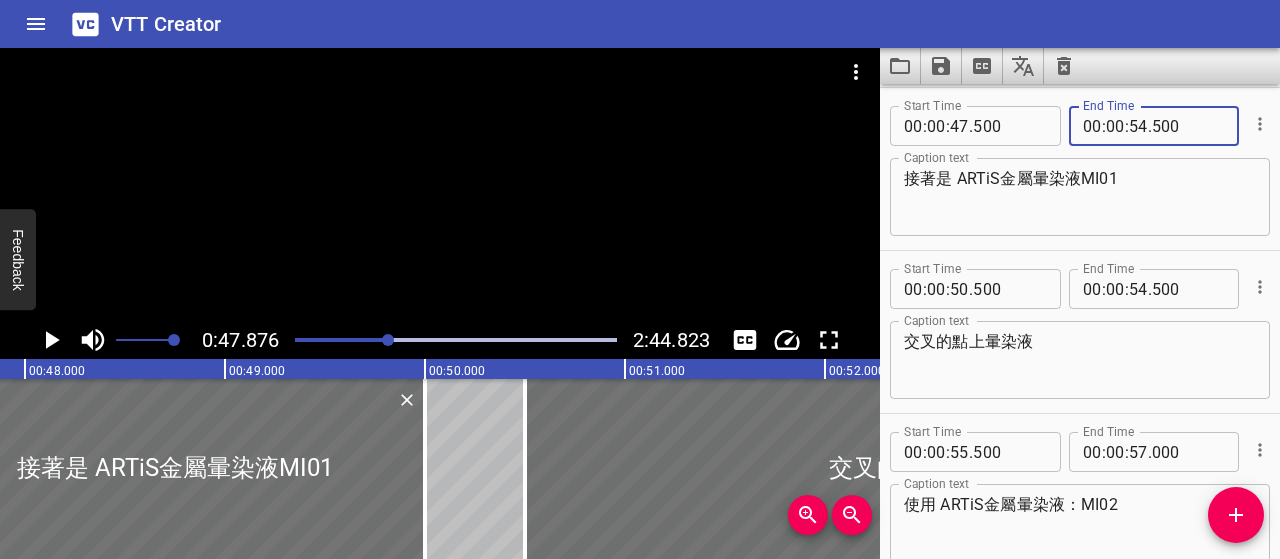 type on "500" 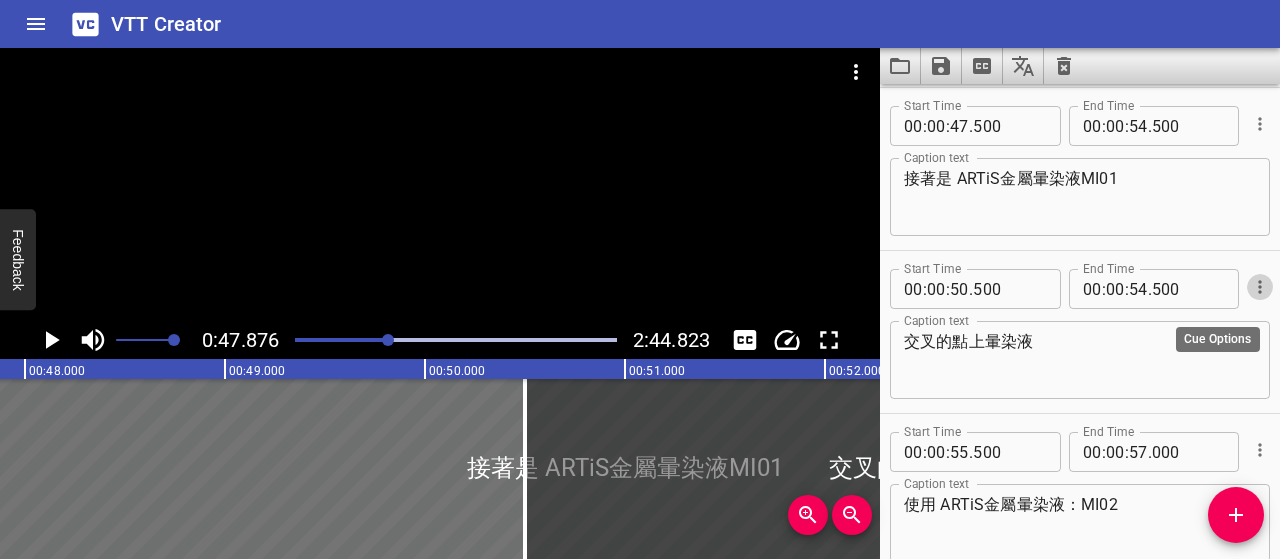 click at bounding box center [1260, 287] 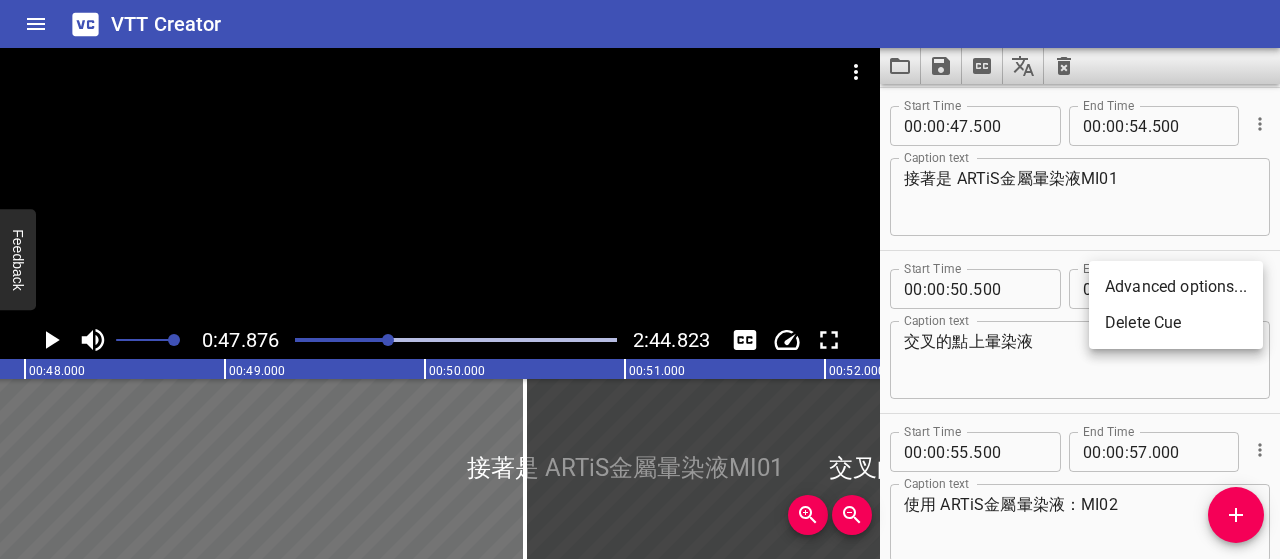 click on "Delete Cue" at bounding box center (1176, 323) 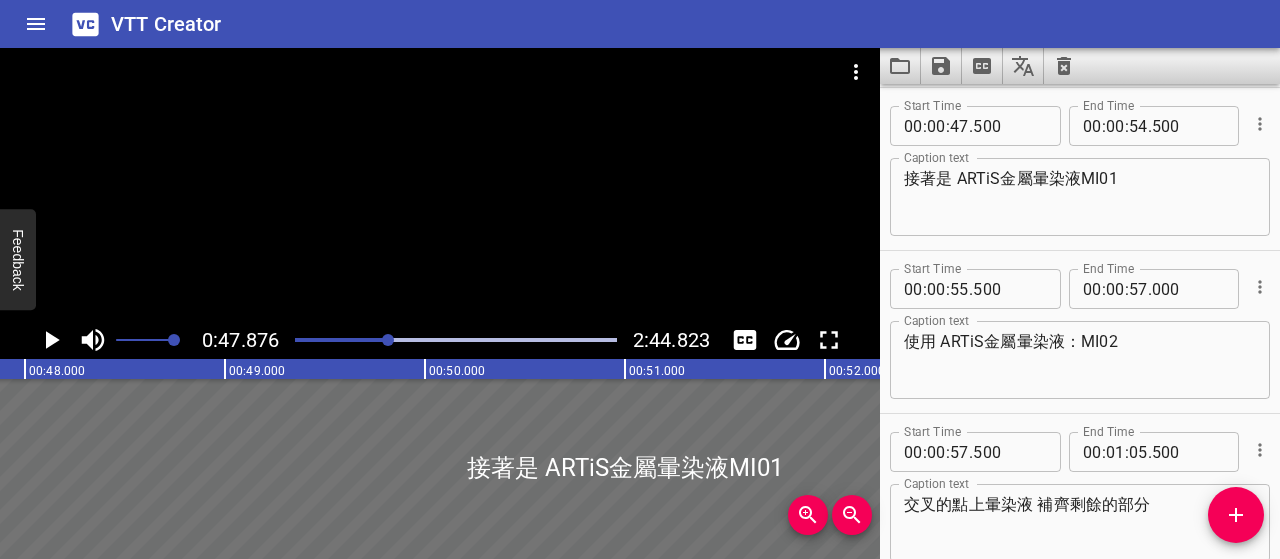 click 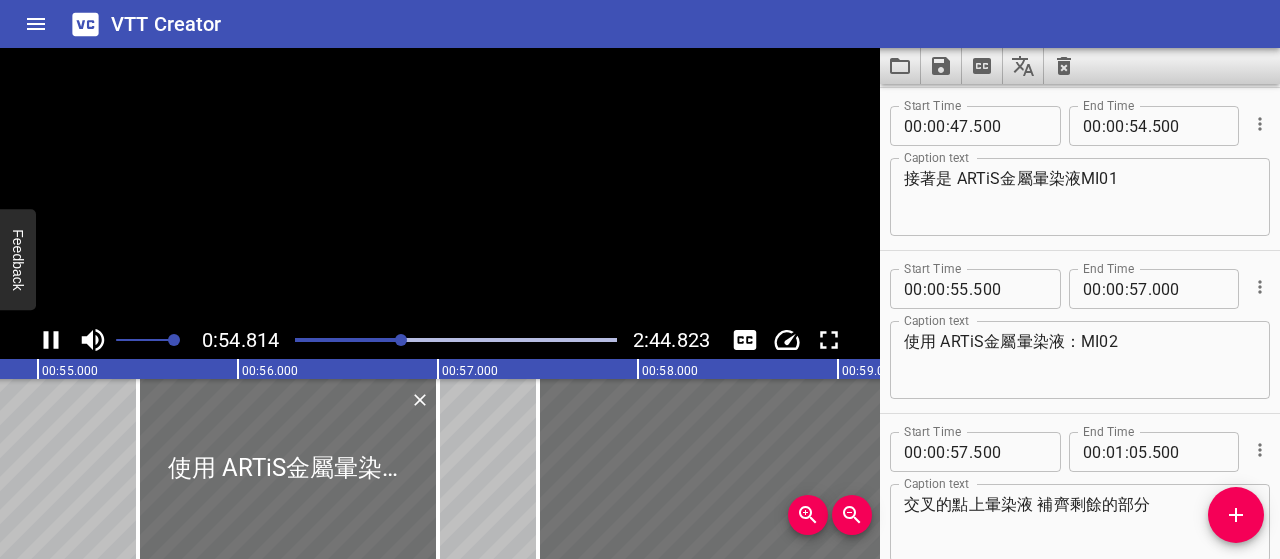 click 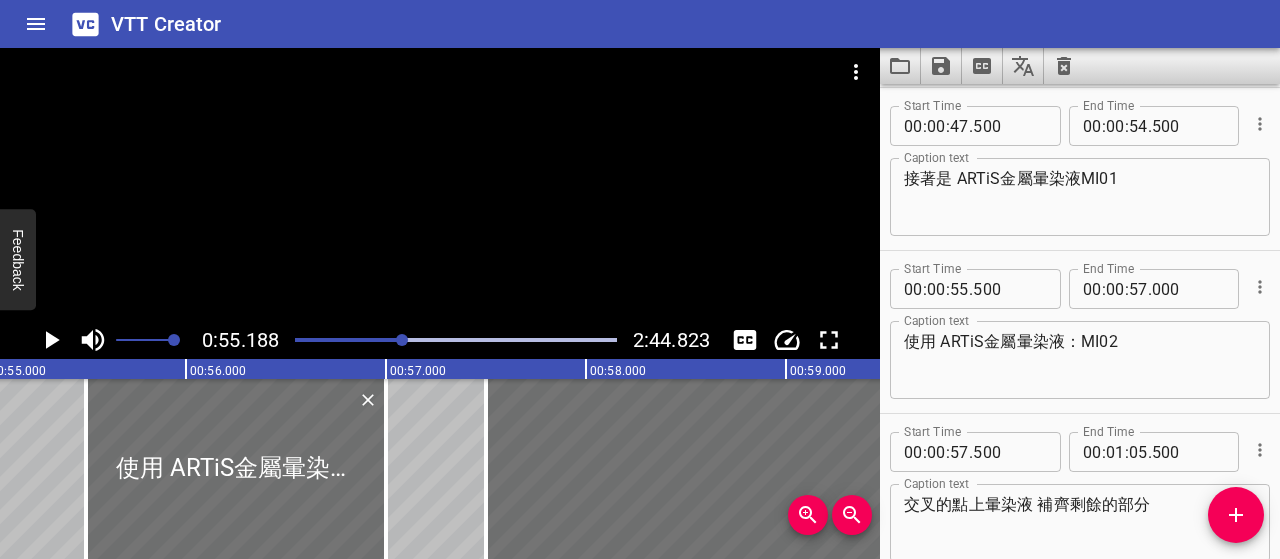scroll, scrollTop: 0, scrollLeft: 11037, axis: horizontal 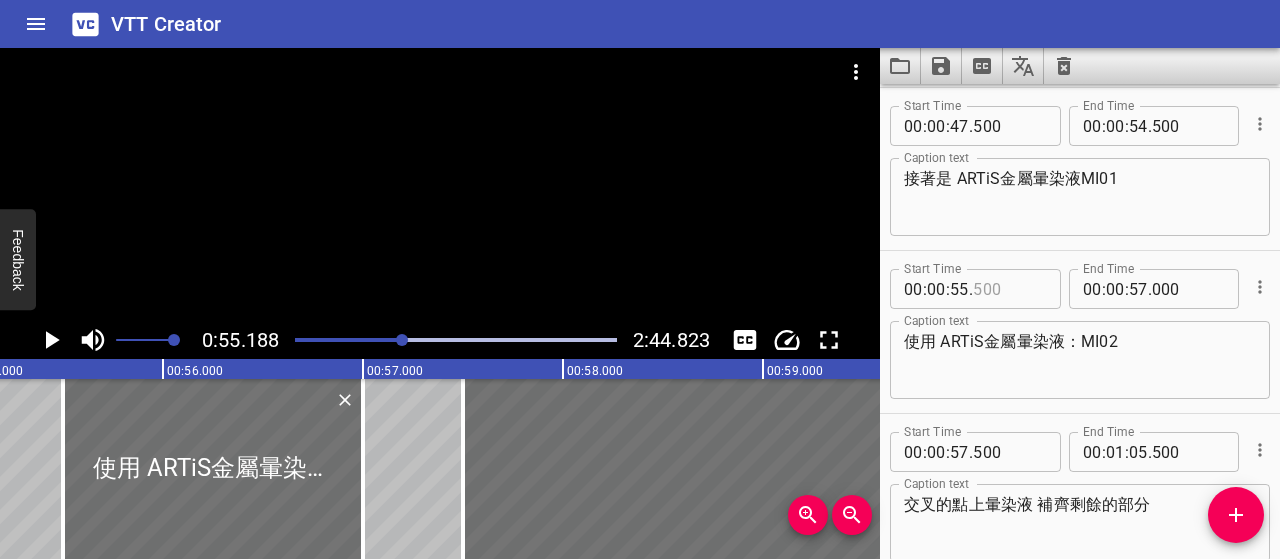 click at bounding box center (1009, 289) 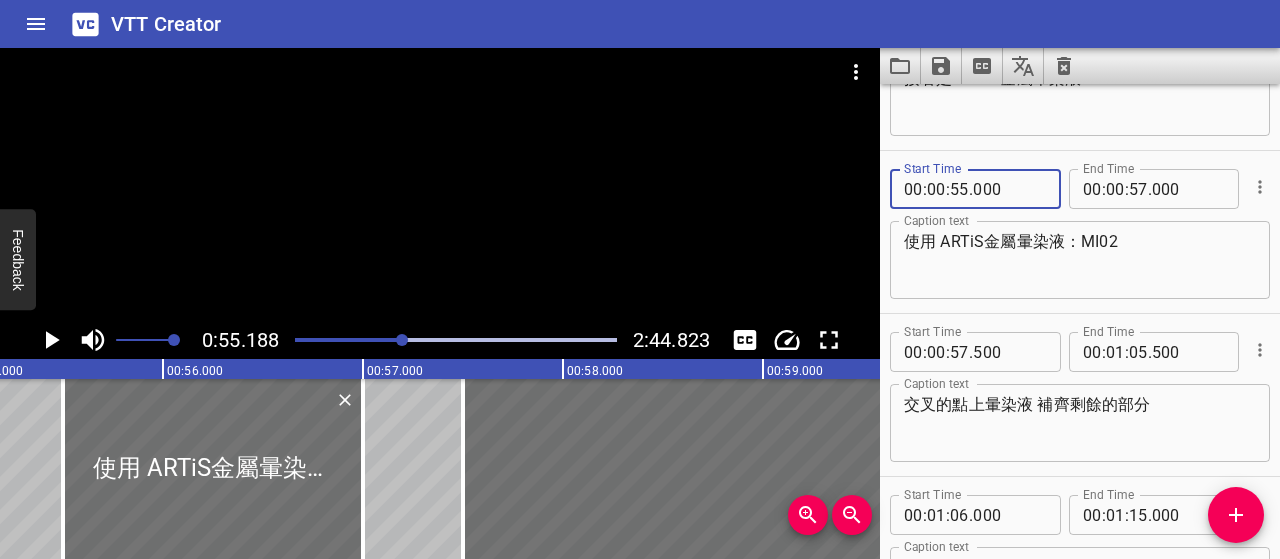 scroll, scrollTop: 489, scrollLeft: 0, axis: vertical 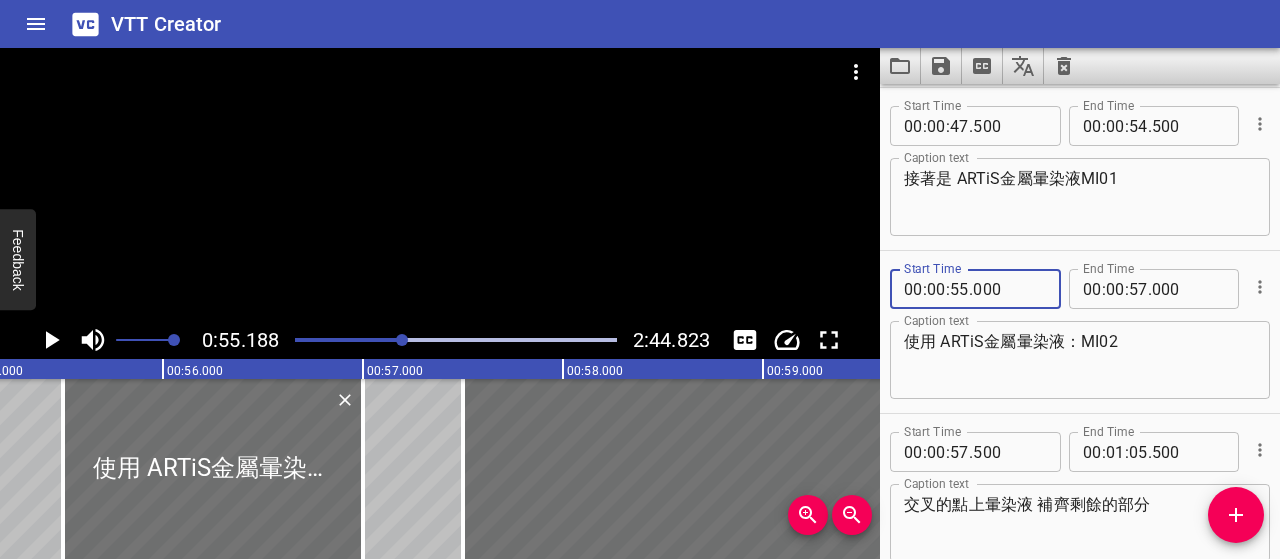 type on "000" 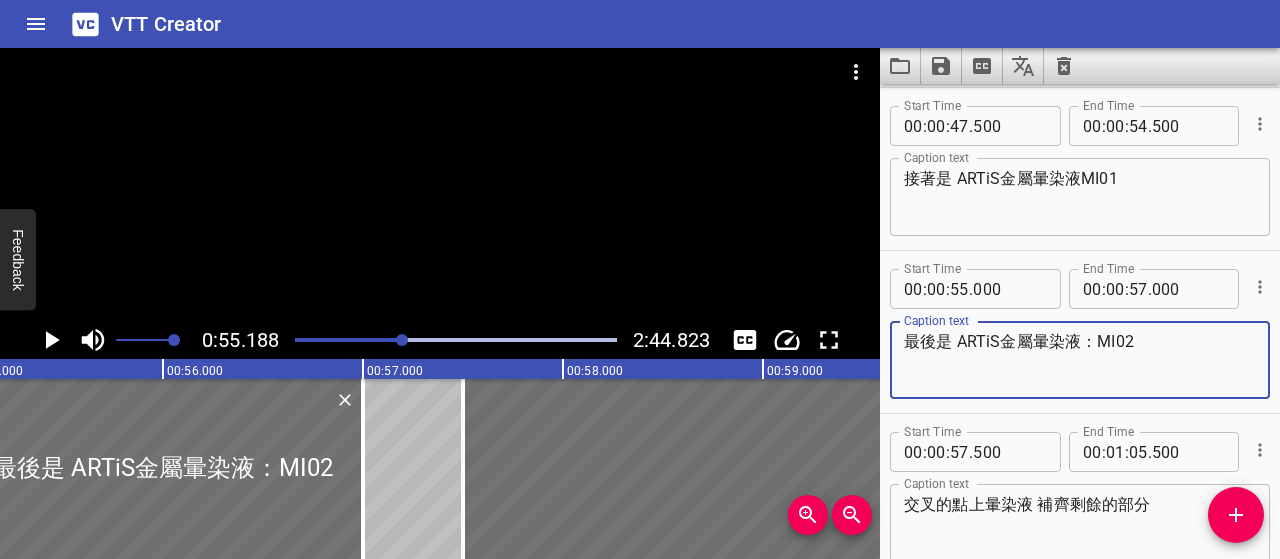click on "最後是 ARTiS金屬暈染液：MI02" at bounding box center [1080, 360] 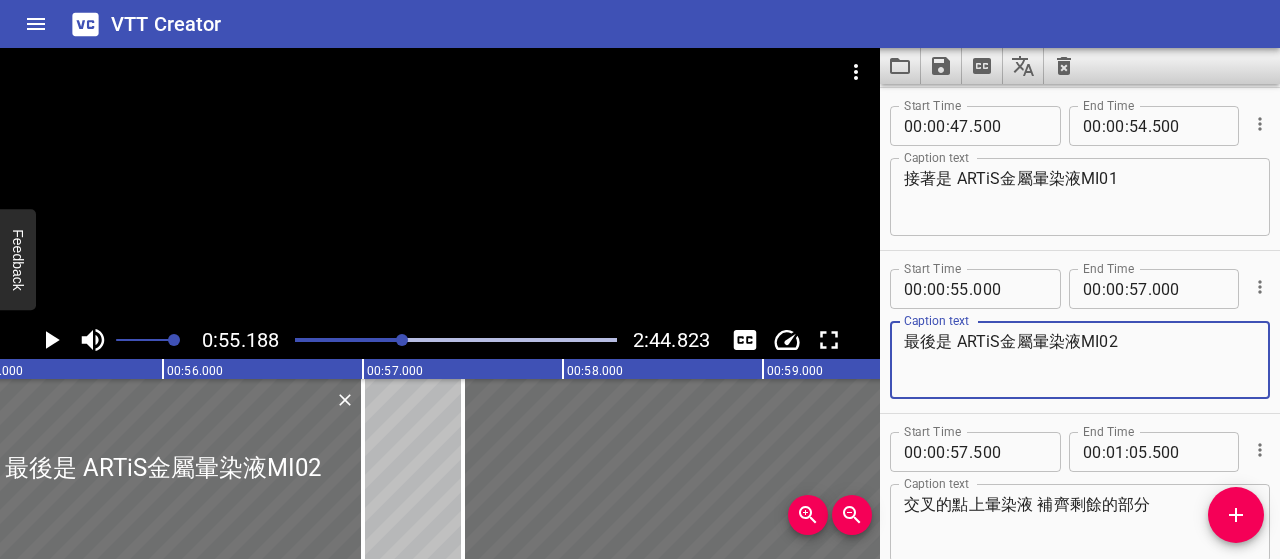 click on "最後是 ARTiS金屬暈染液MI02" at bounding box center [1080, 360] 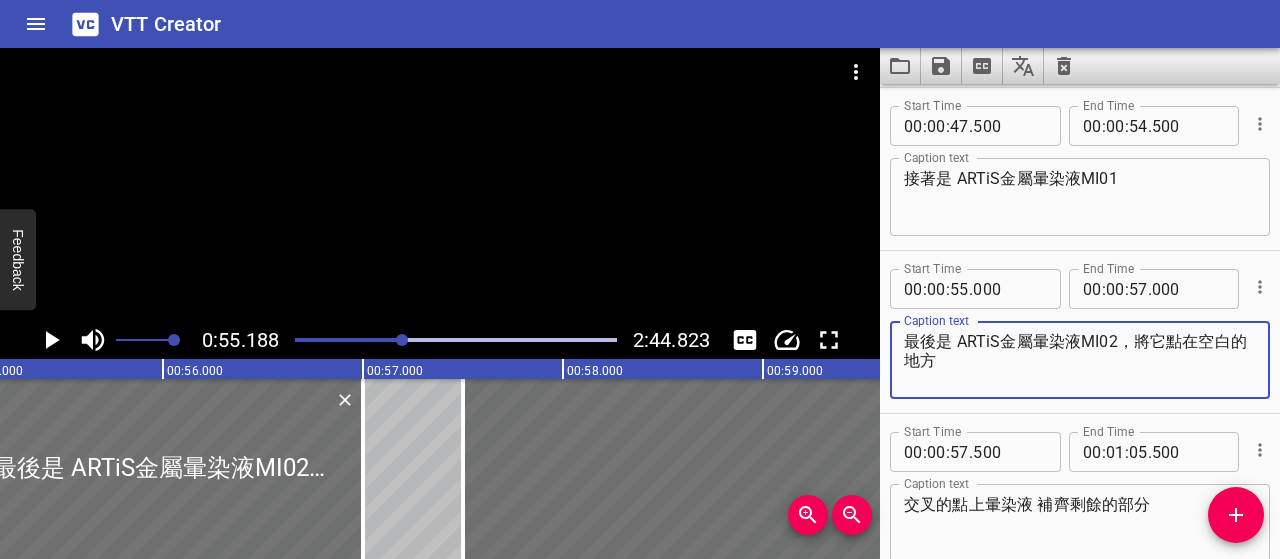 type on "最後是 ARTiS金屬暈染液MI02，將它點在空白的地方" 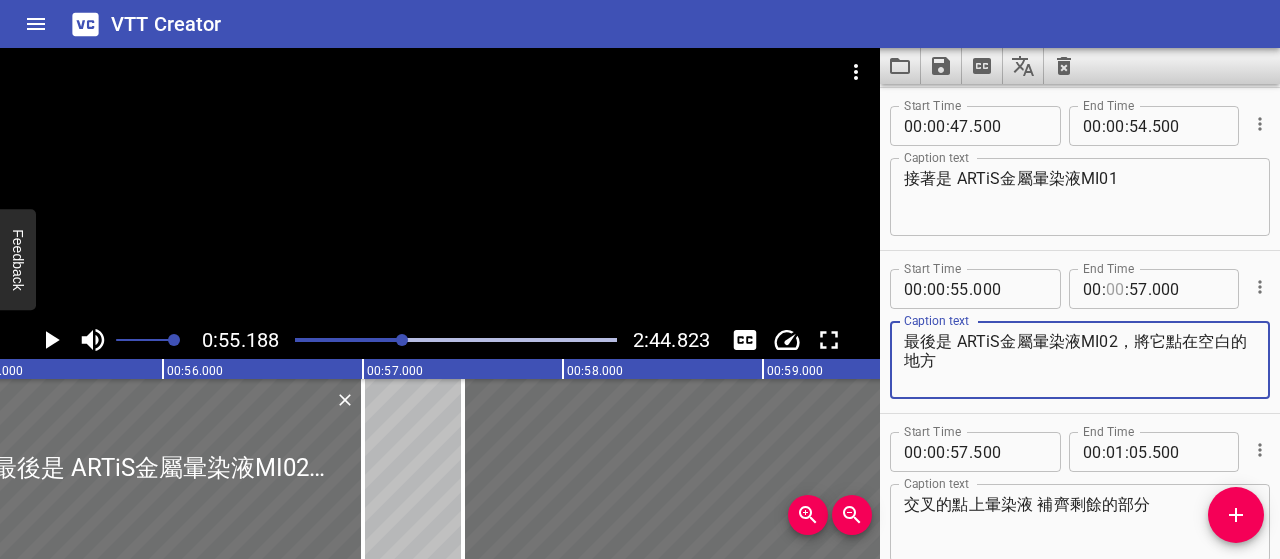 click at bounding box center (1115, 289) 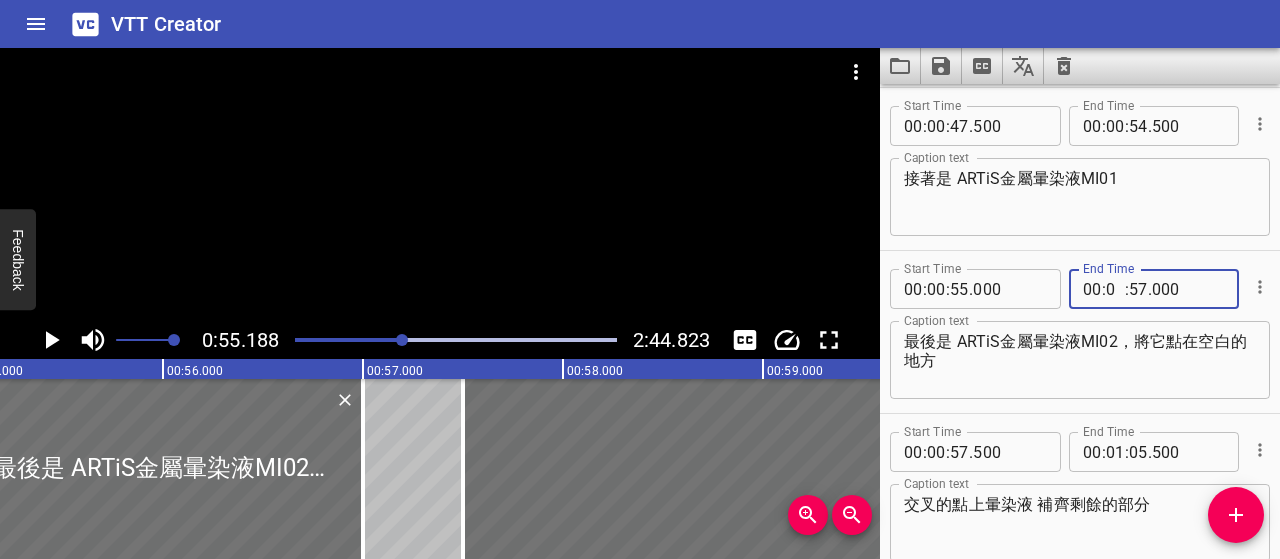 type on "01" 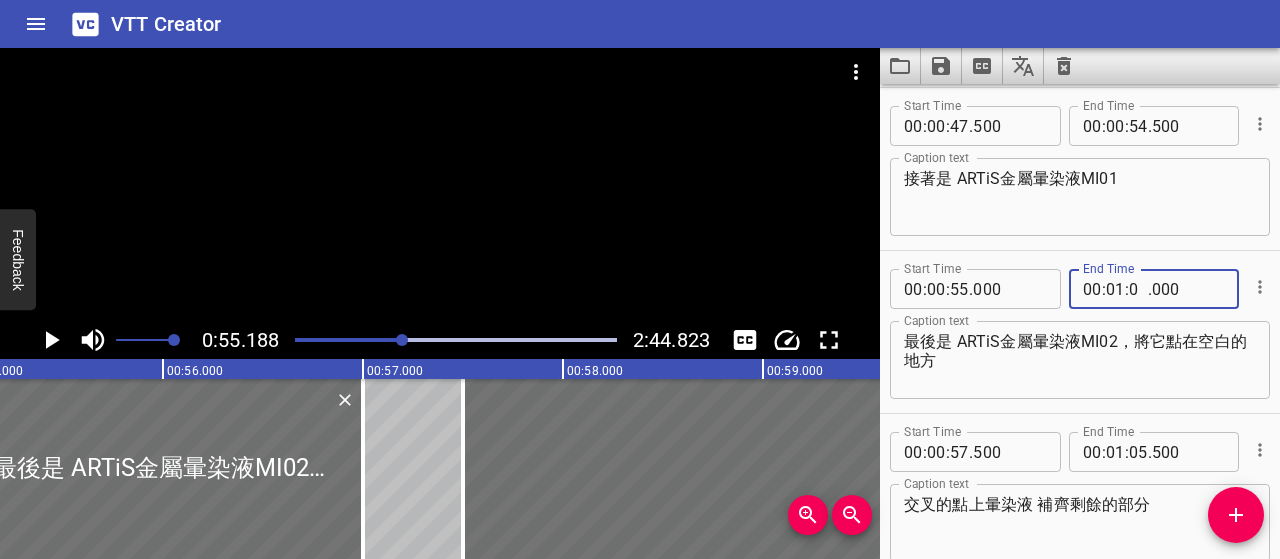 type on "05" 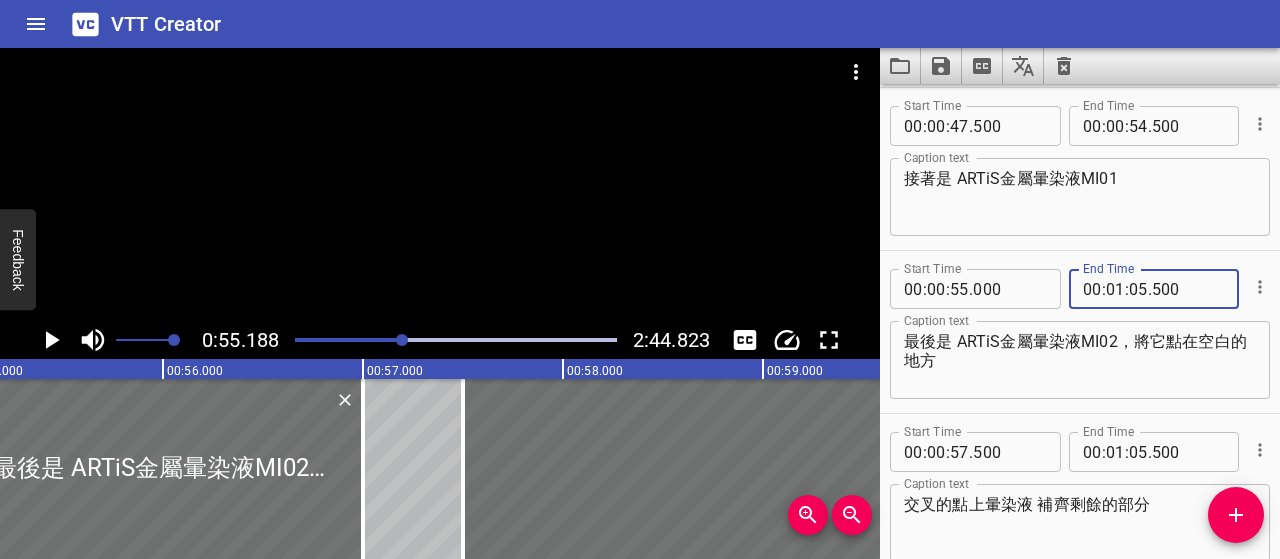 type on "500" 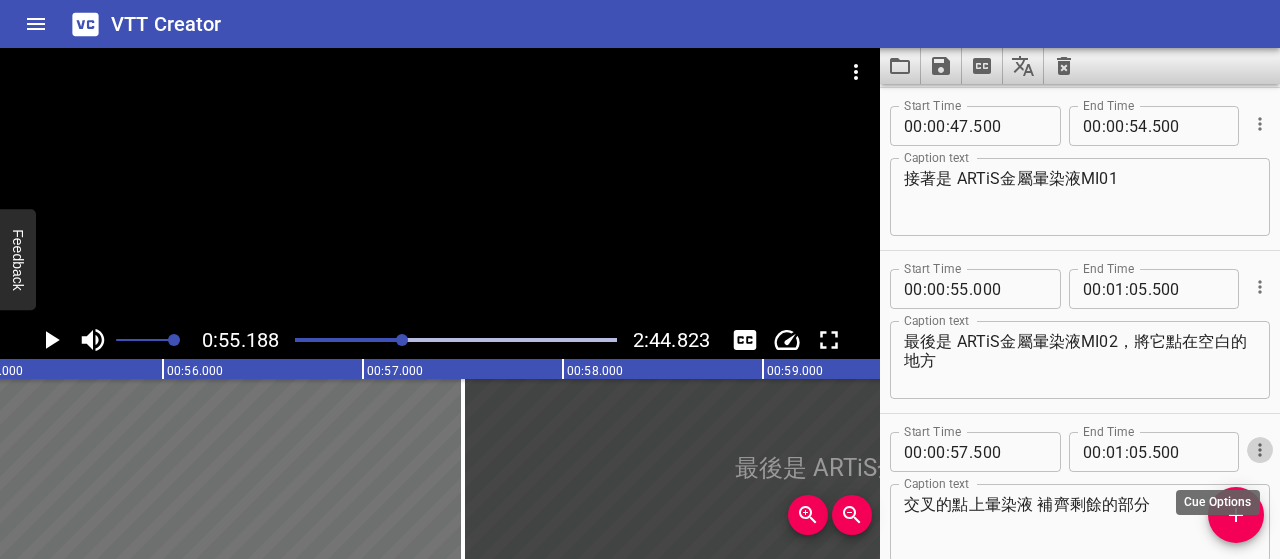 click 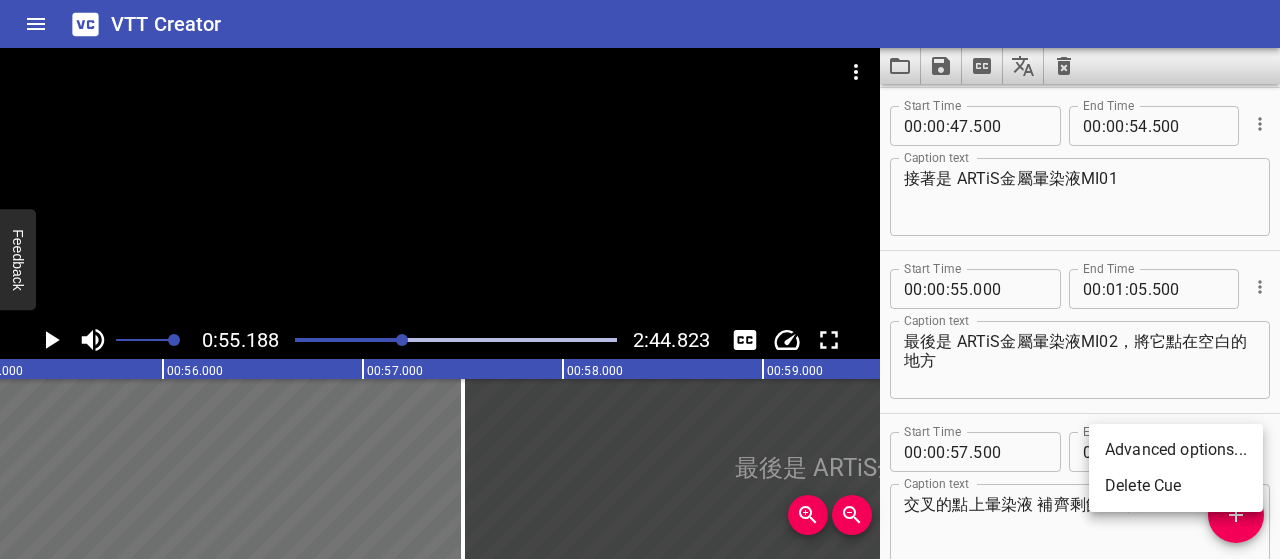 click on "Delete Cue" at bounding box center [1176, 486] 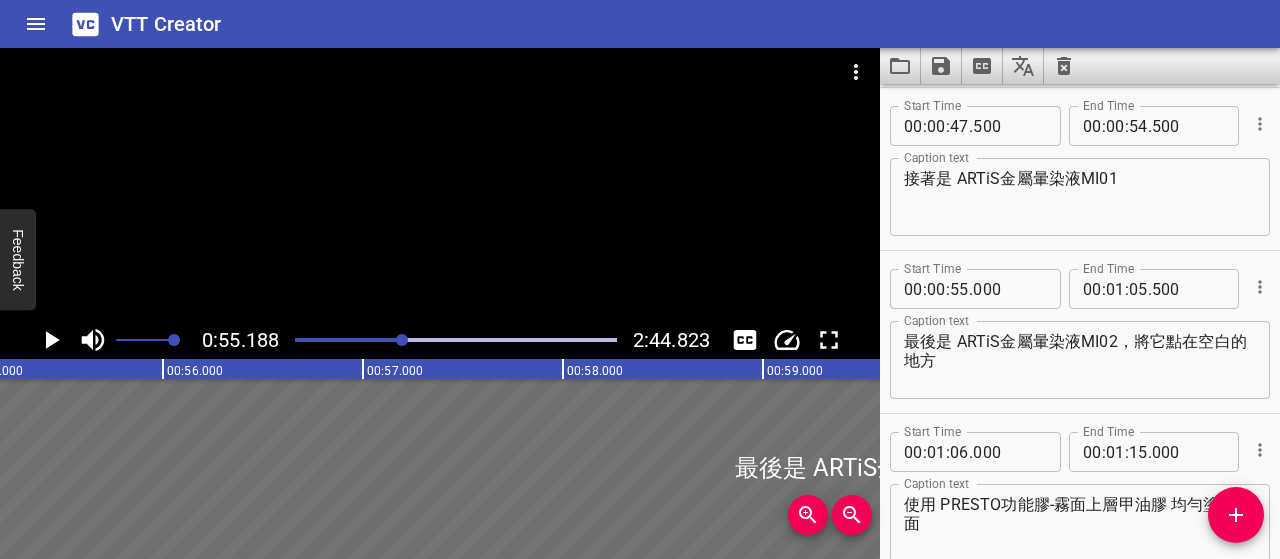 click 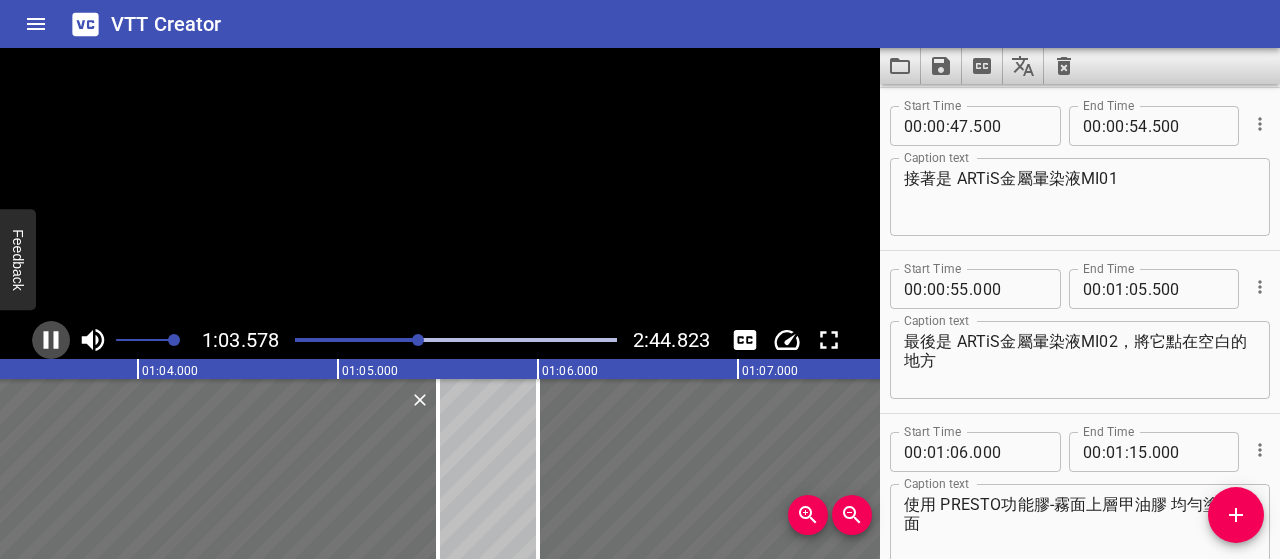 click 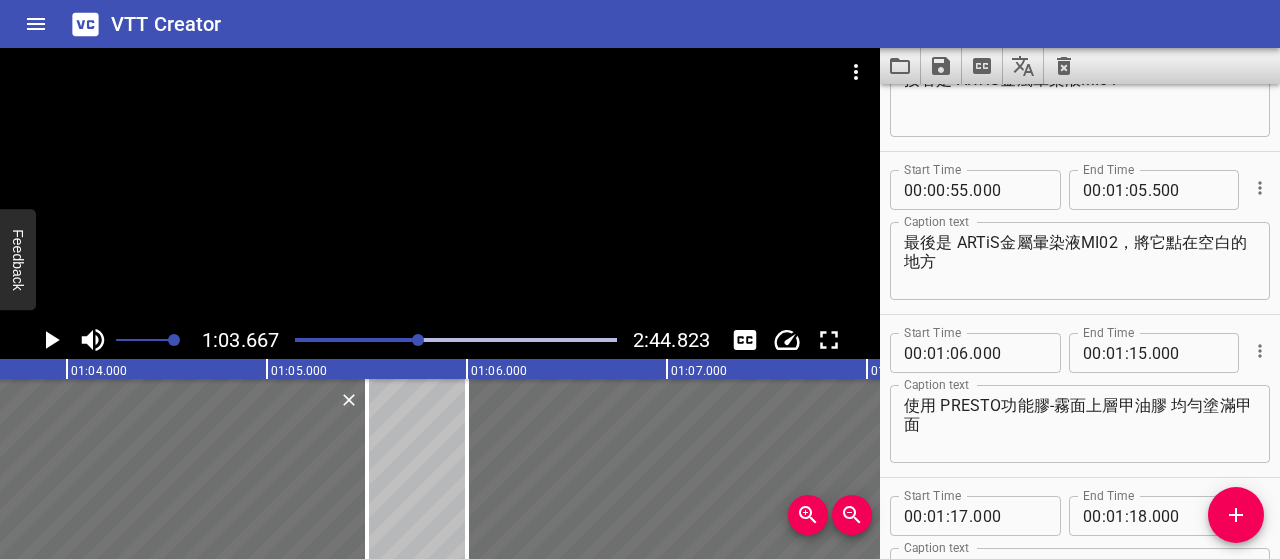 scroll, scrollTop: 589, scrollLeft: 0, axis: vertical 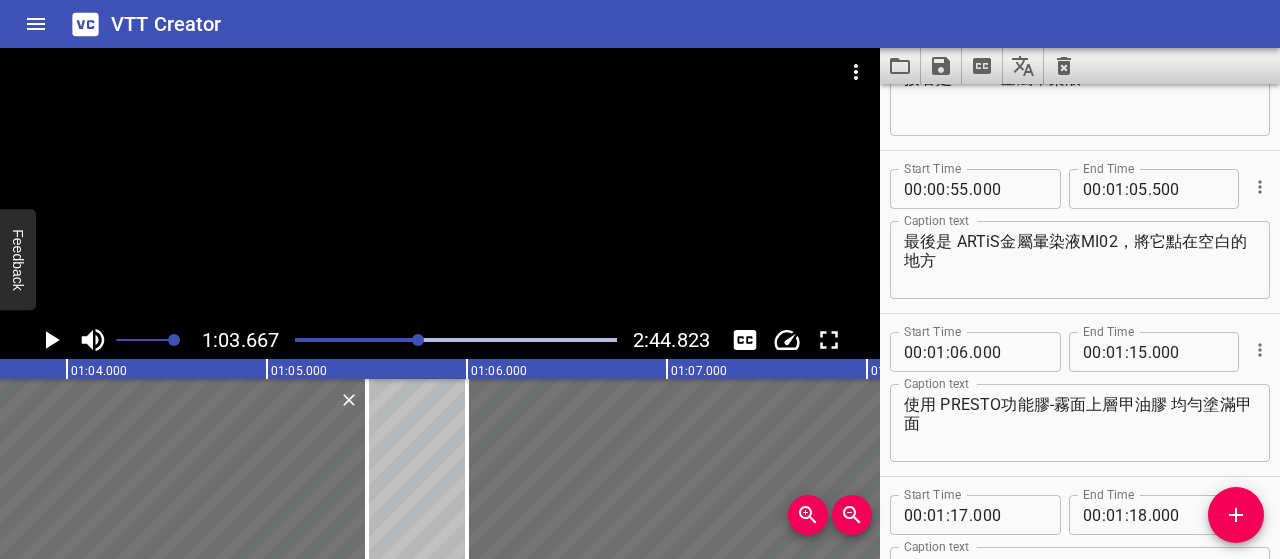click 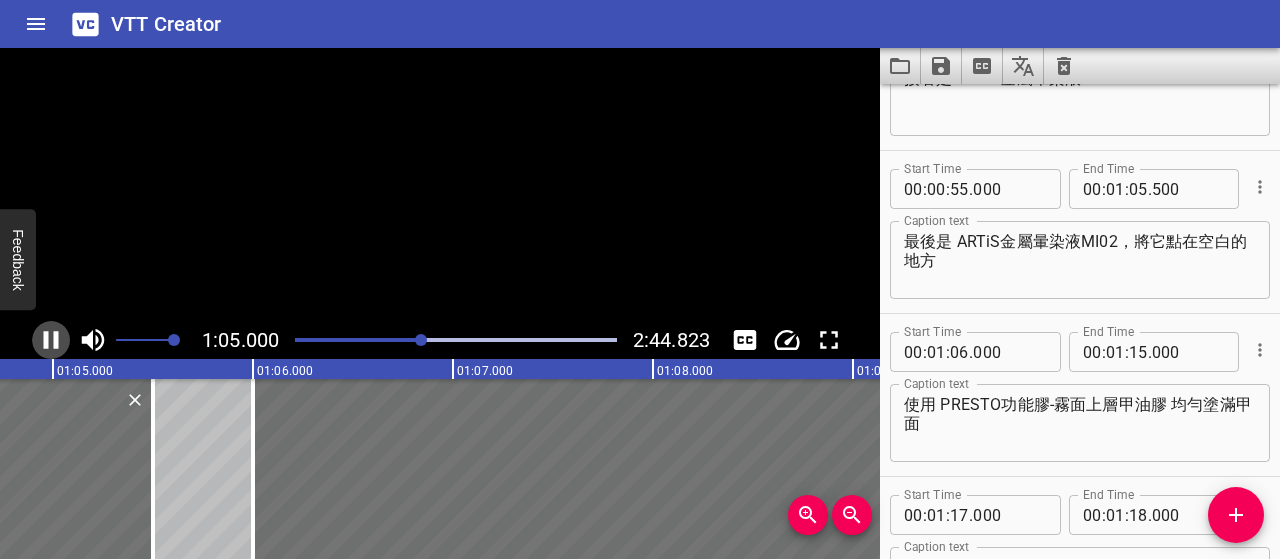 click 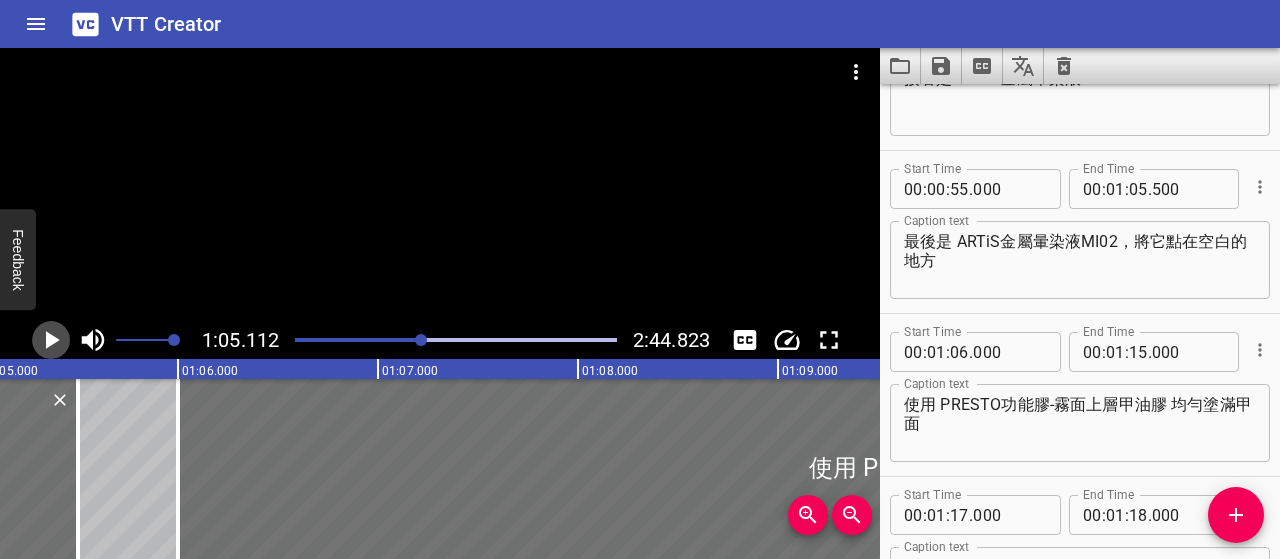 click 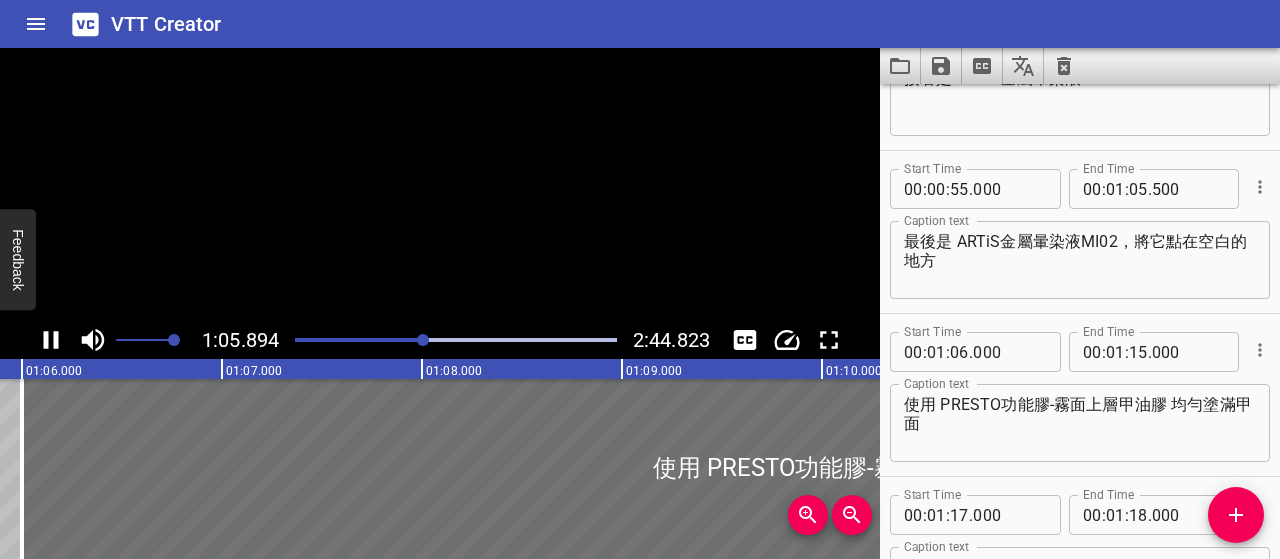 scroll, scrollTop: 0, scrollLeft: 13226, axis: horizontal 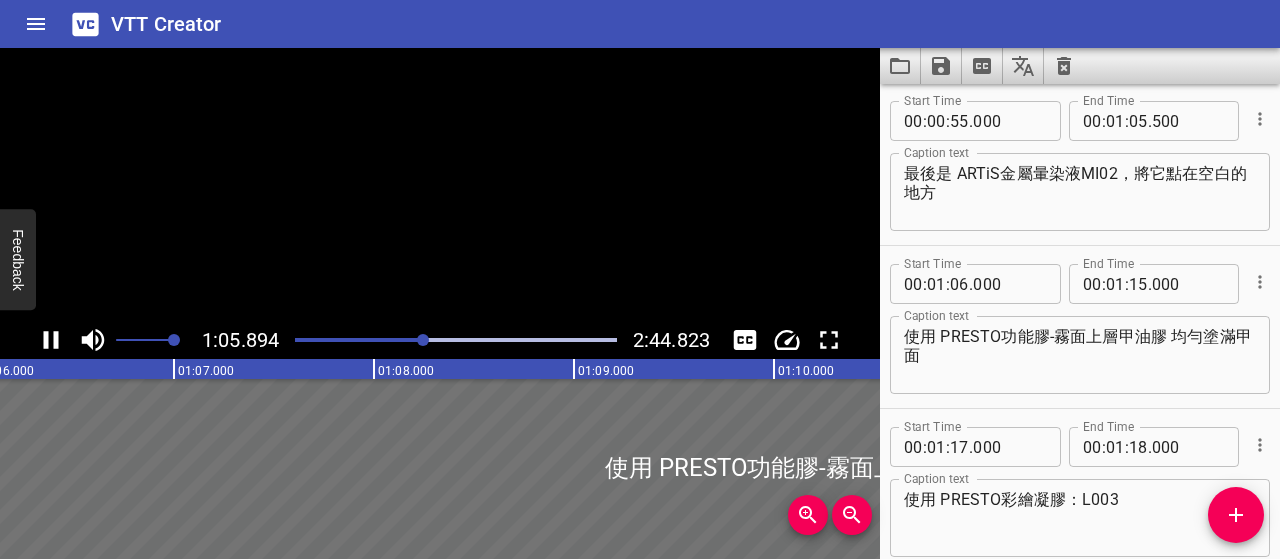 click 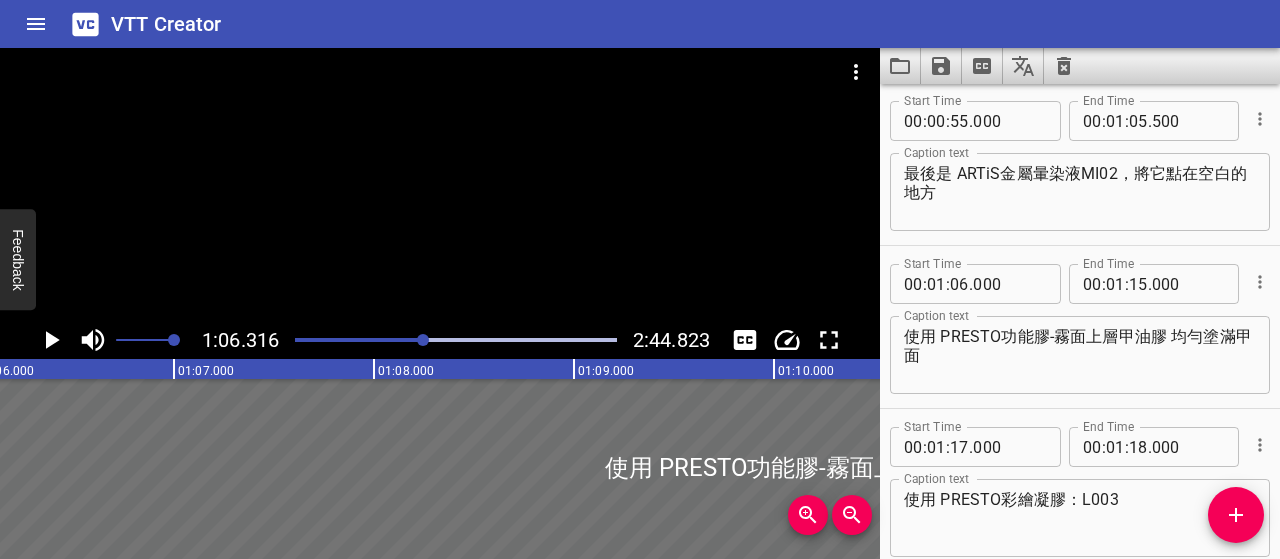 scroll, scrollTop: 0, scrollLeft: 13252, axis: horizontal 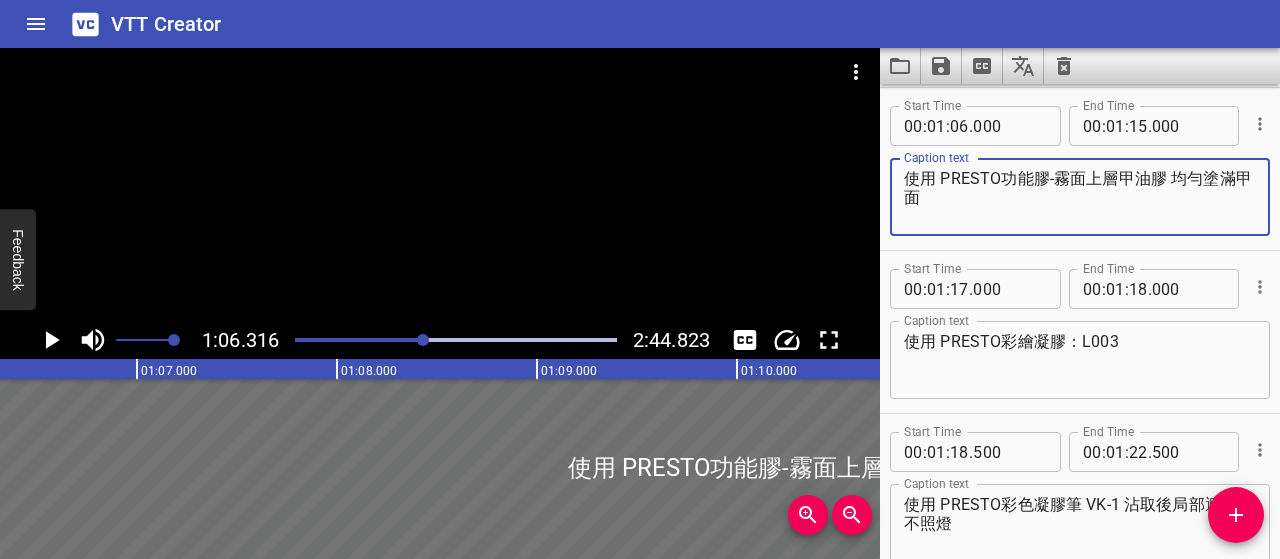click on "使用 PRESTO功能膠-霧面上層甲油膠 均勻塗滿甲面" at bounding box center [1080, 197] 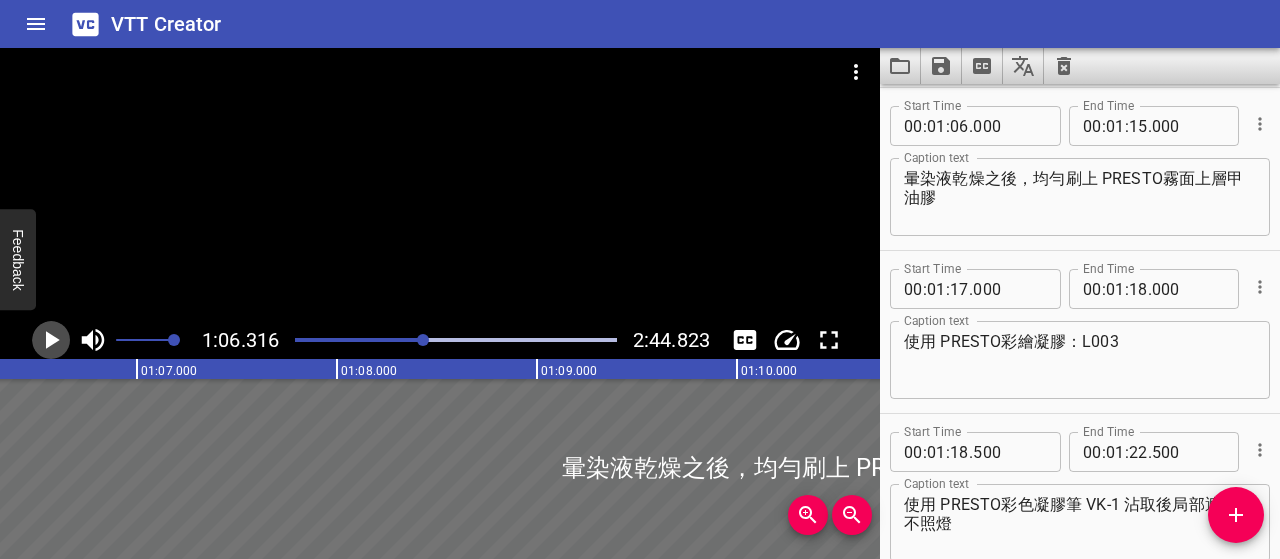 click 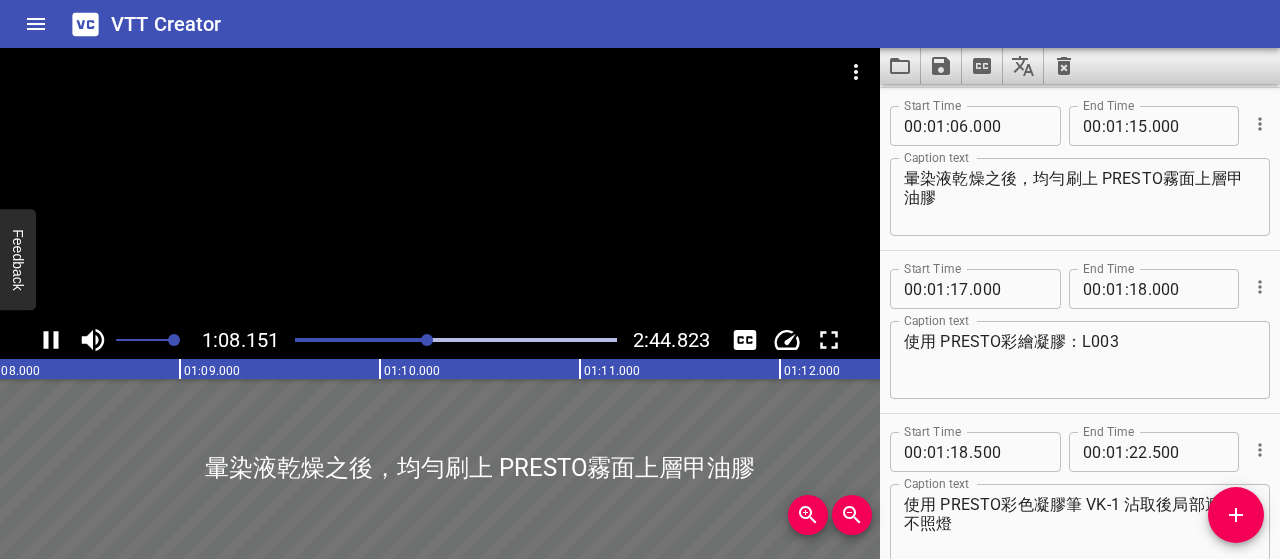 click on "暈染液乾燥之後，均勻刷上 PRESTO霧面上層甲油膠" at bounding box center (1080, 197) 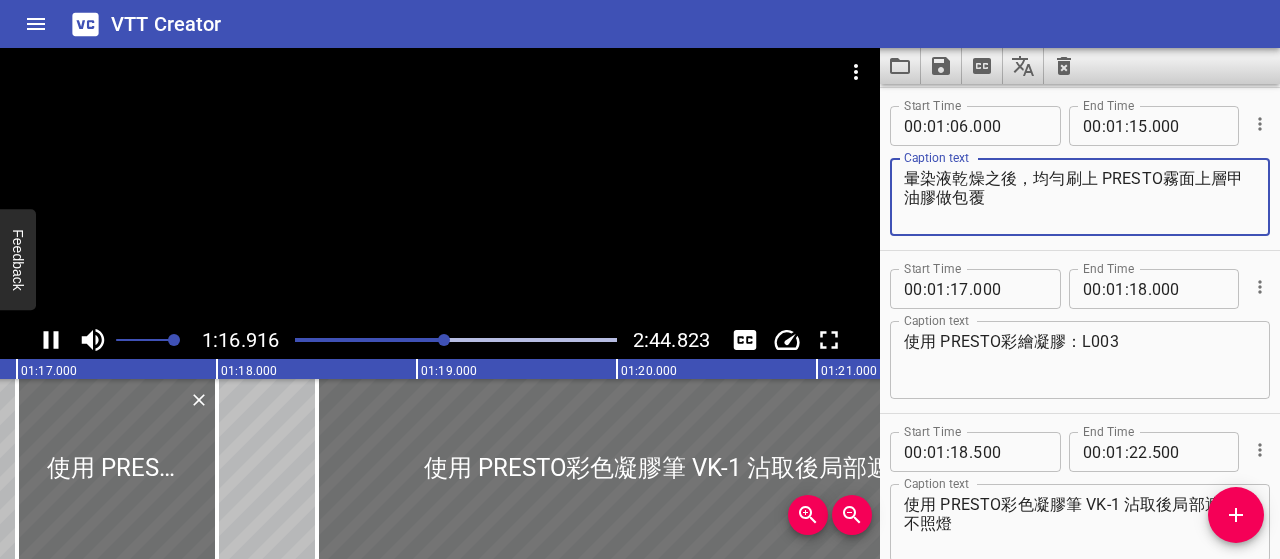 type on "暈染液乾燥之後，均勻刷上 PRESTO霧面上層甲油膠做包覆" 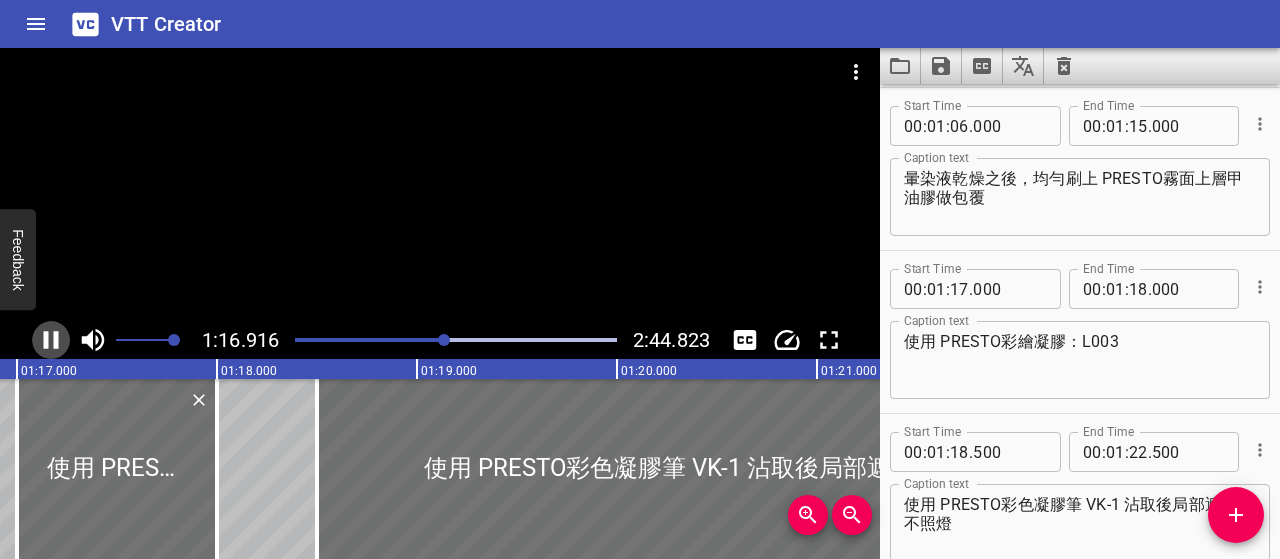 click 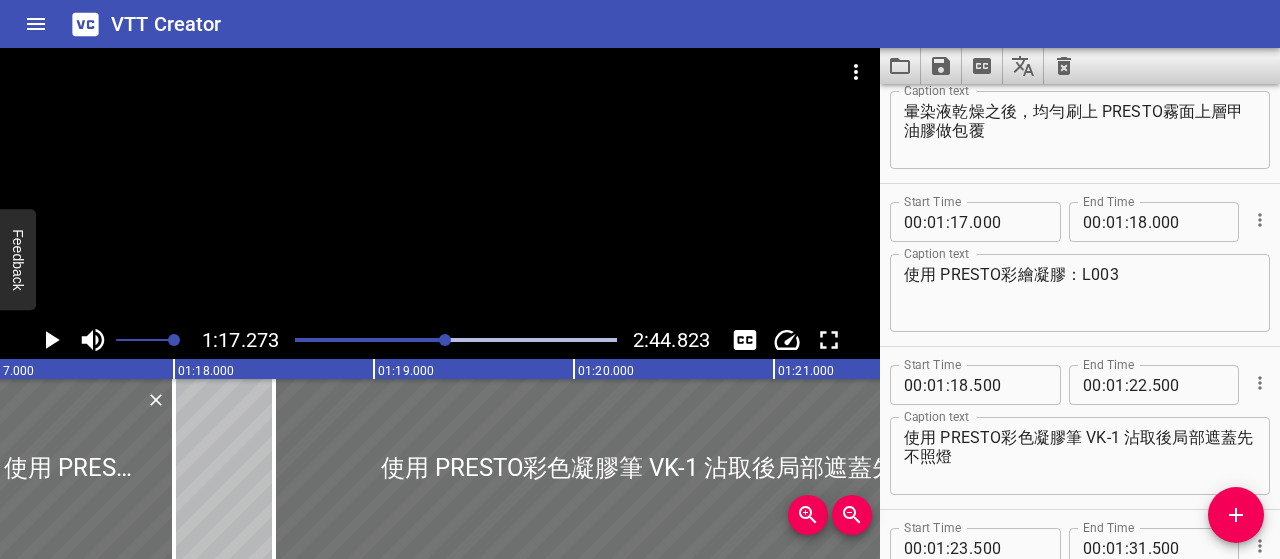 scroll, scrollTop: 0, scrollLeft: 15454, axis: horizontal 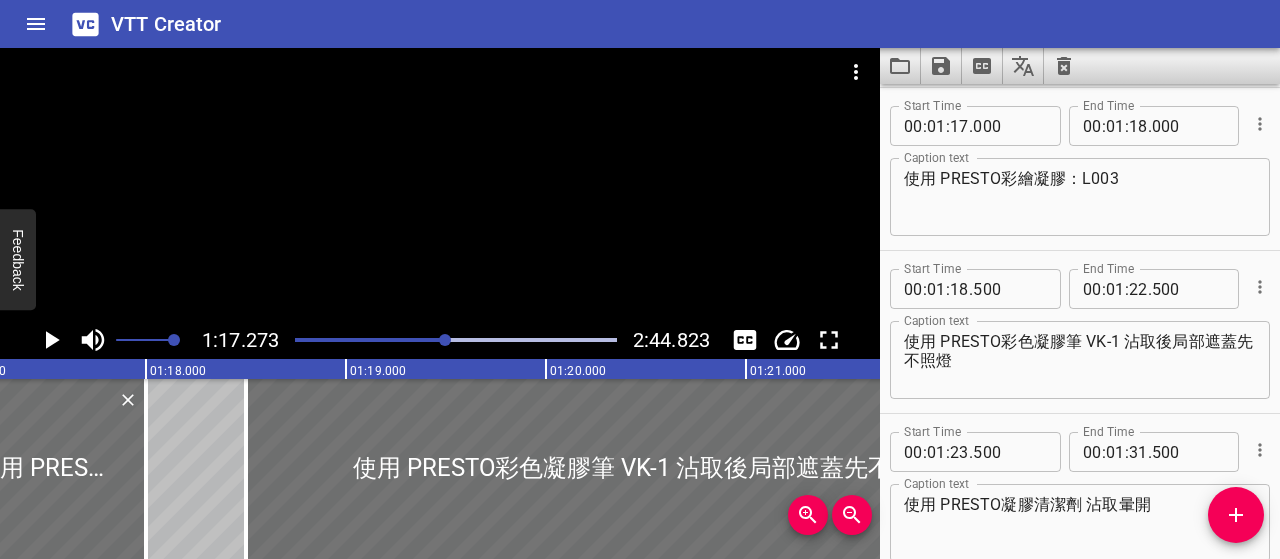click on "使用 PRESTO彩繪凝膠：L003" at bounding box center (1080, 197) 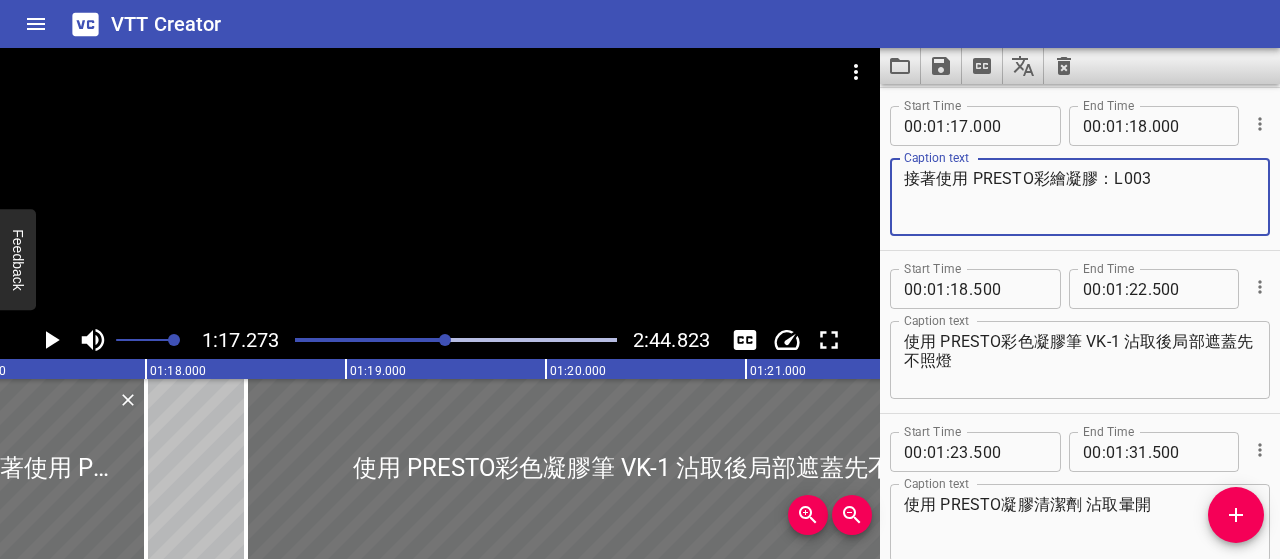 click on "接著使用 PRESTO彩繪凝膠：L003" at bounding box center (1080, 197) 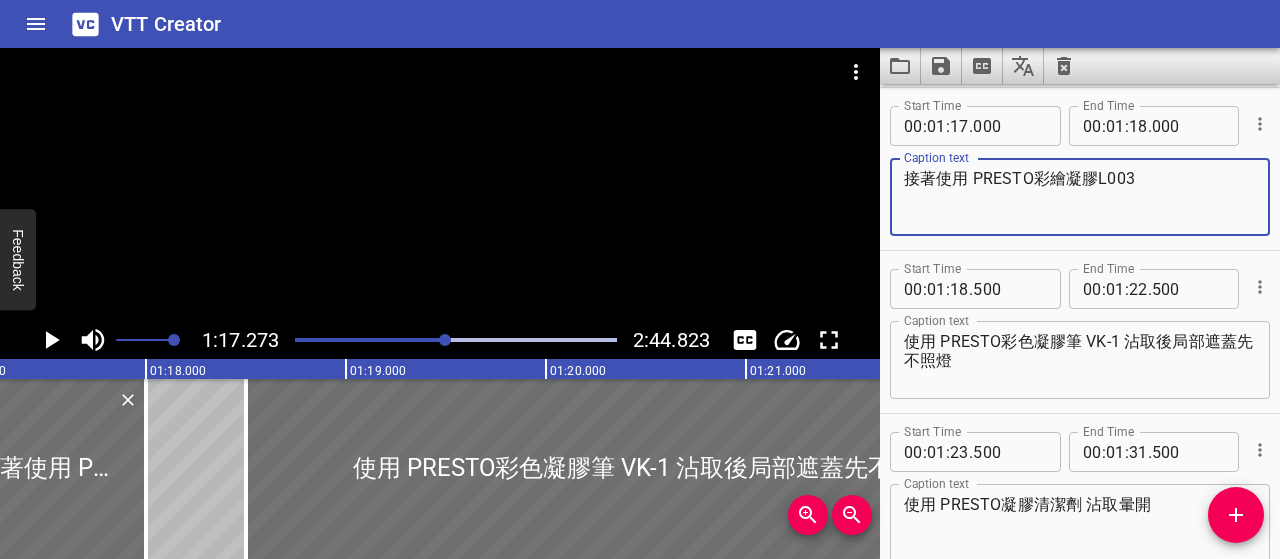 type on "接著使用 PRESTO彩繪凝膠L003" 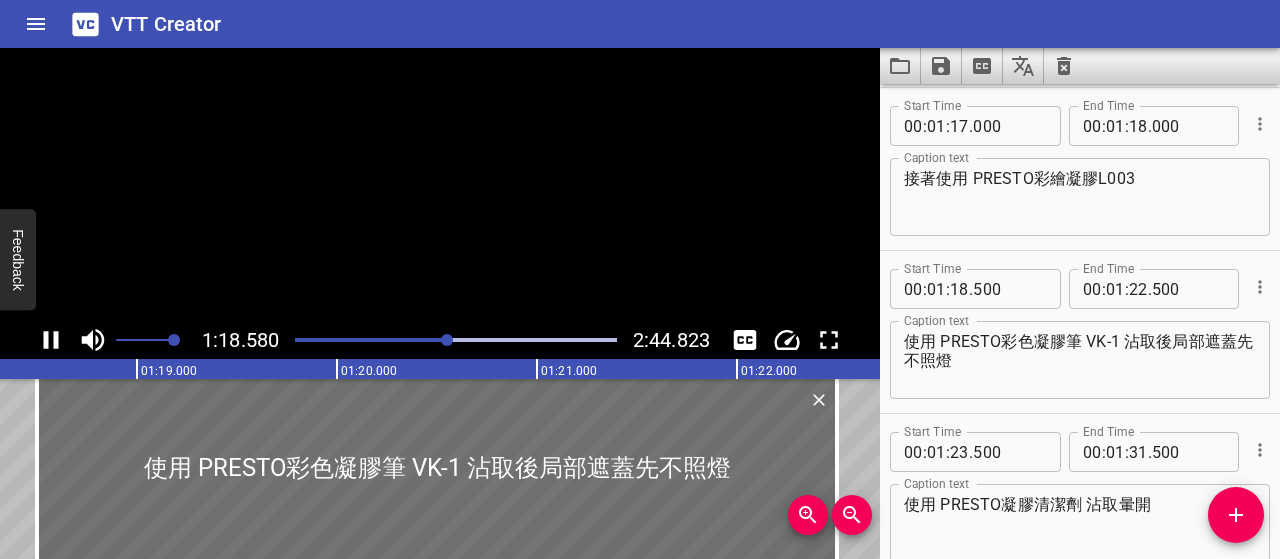 scroll, scrollTop: 0, scrollLeft: 15716, axis: horizontal 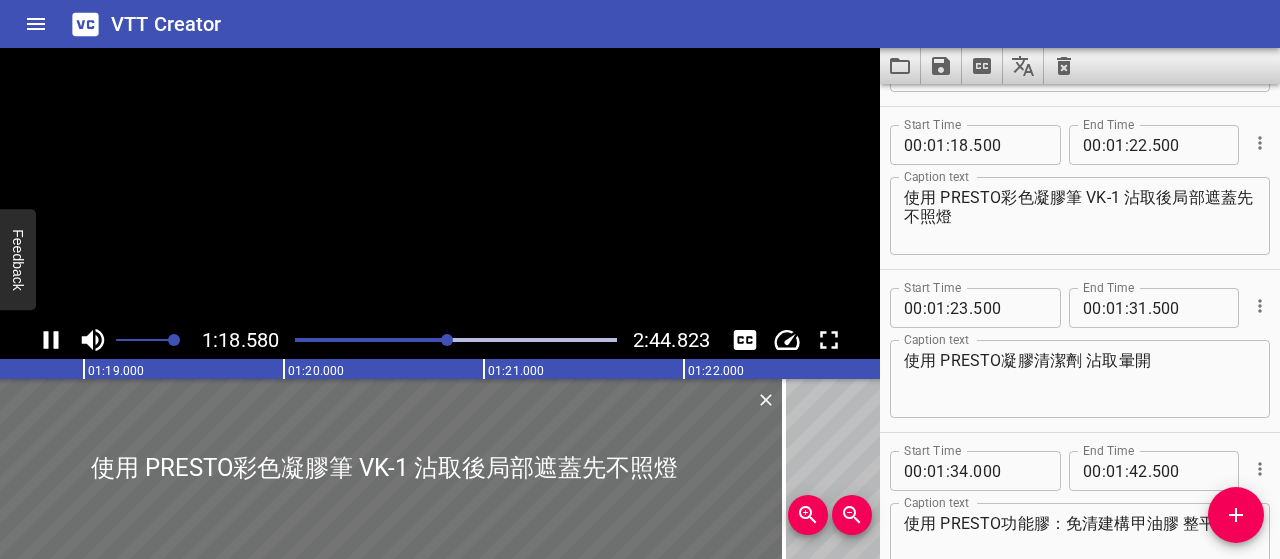 click 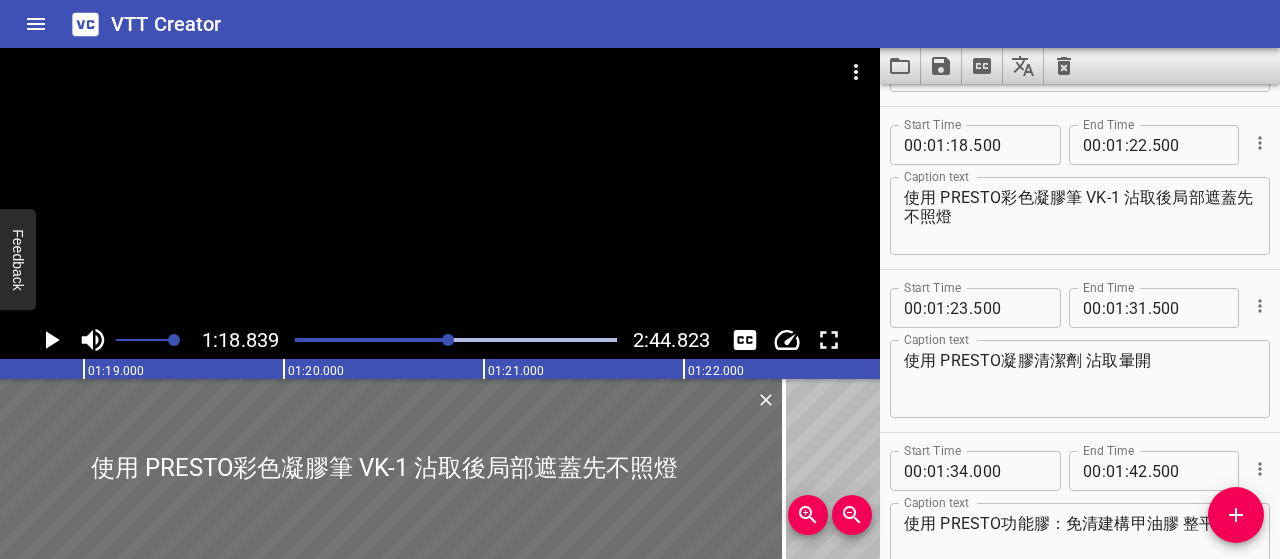 scroll, scrollTop: 1141, scrollLeft: 0, axis: vertical 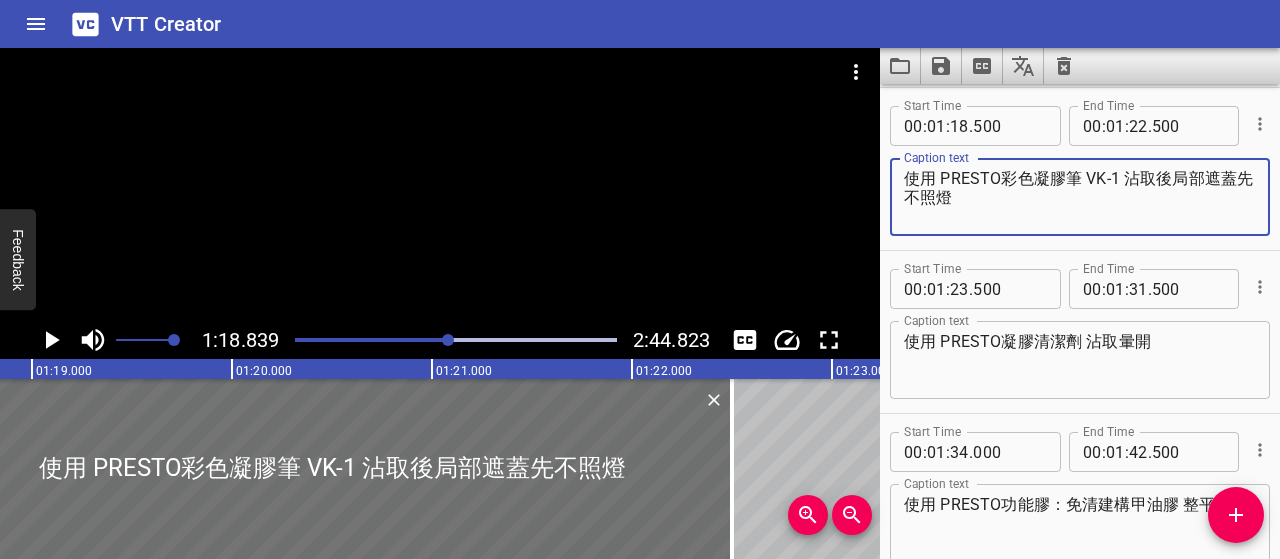 click on "使用 PRESTO彩色凝膠筆 VK-1 沾取後局部遮蓋先不照燈" at bounding box center [1080, 197] 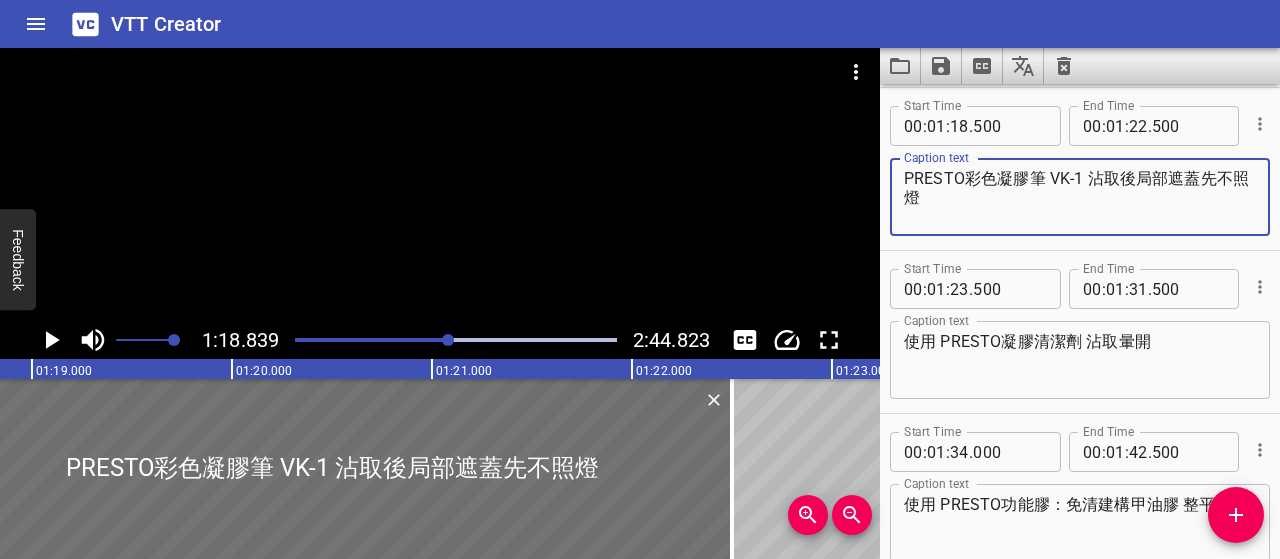 click on "PRESTO彩色凝膠筆 VK-1 沾取後局部遮蓋先不照燈" at bounding box center (1080, 197) 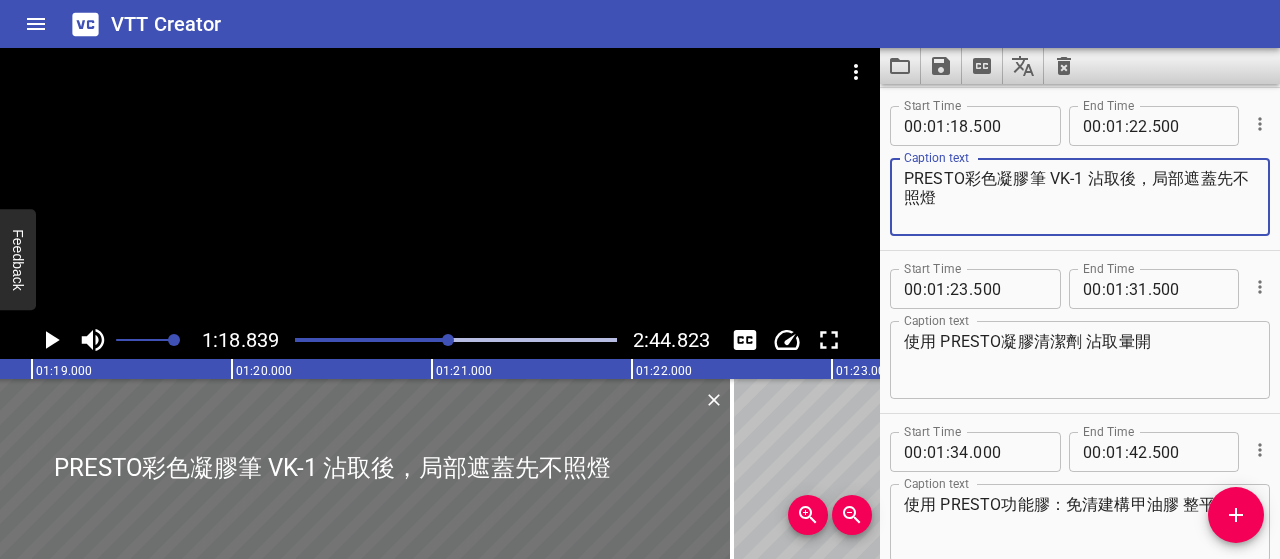 click 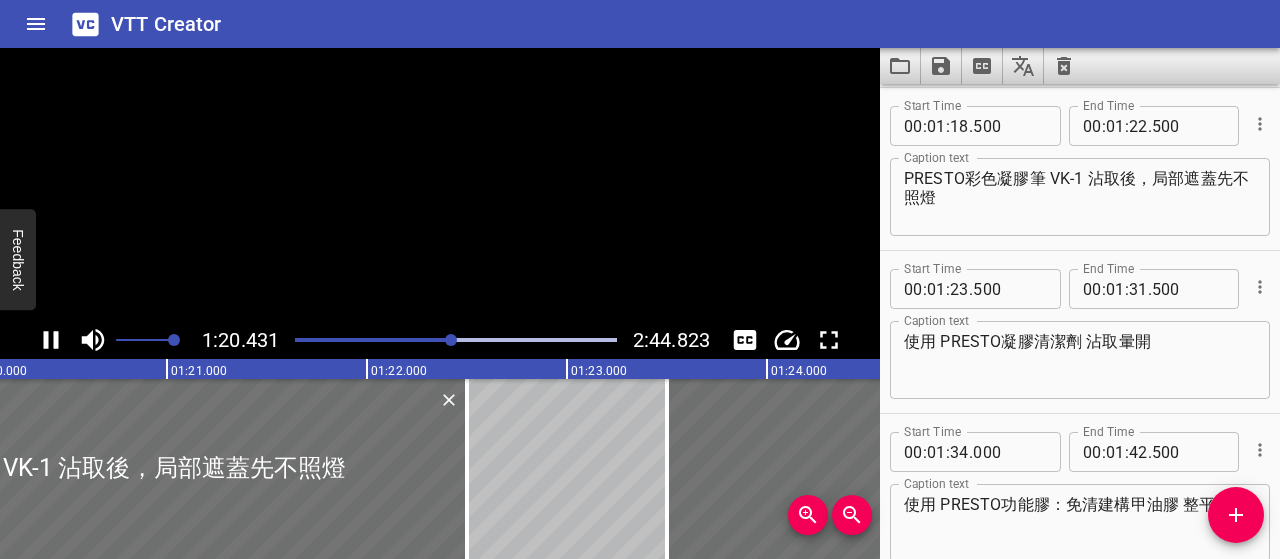 click 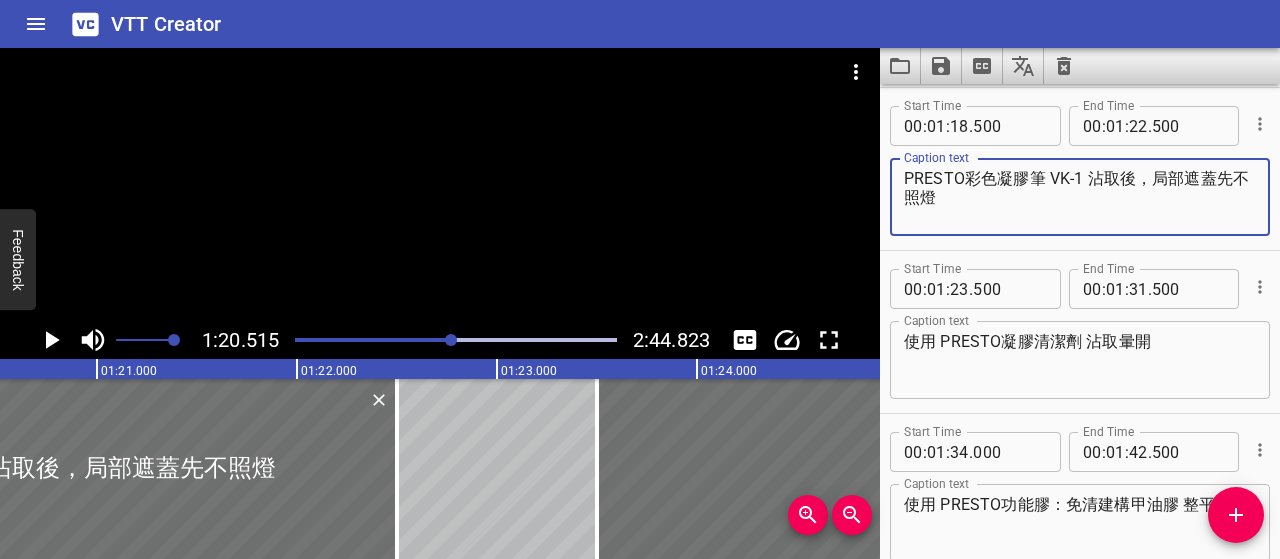click on "PRESTO彩色凝膠筆 VK-1 沾取後，局部遮蓋先不照燈" at bounding box center [1080, 197] 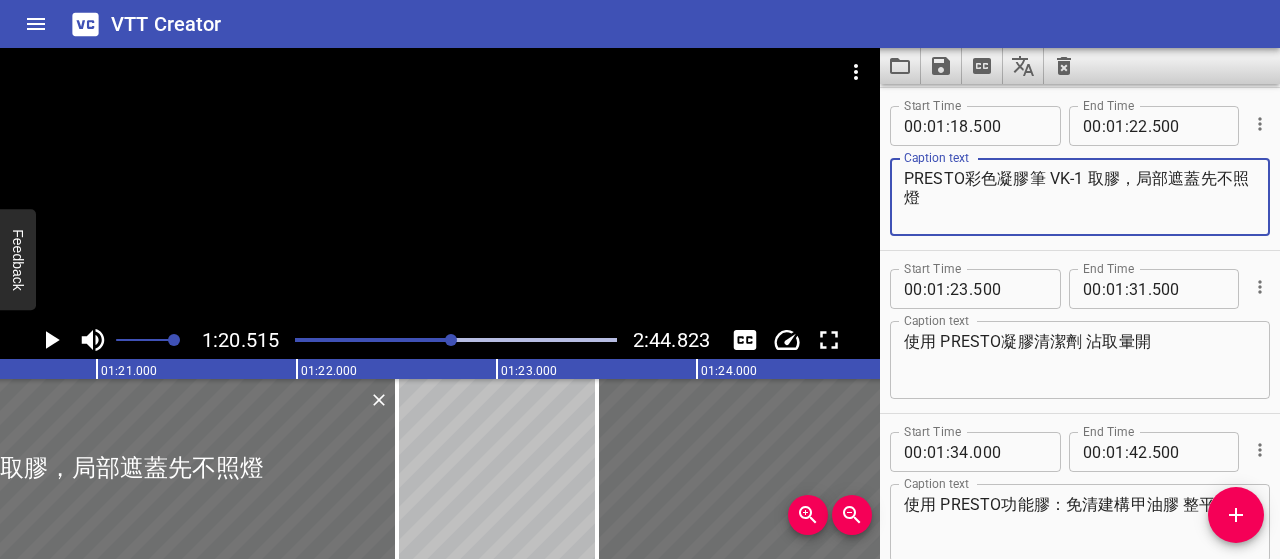 click 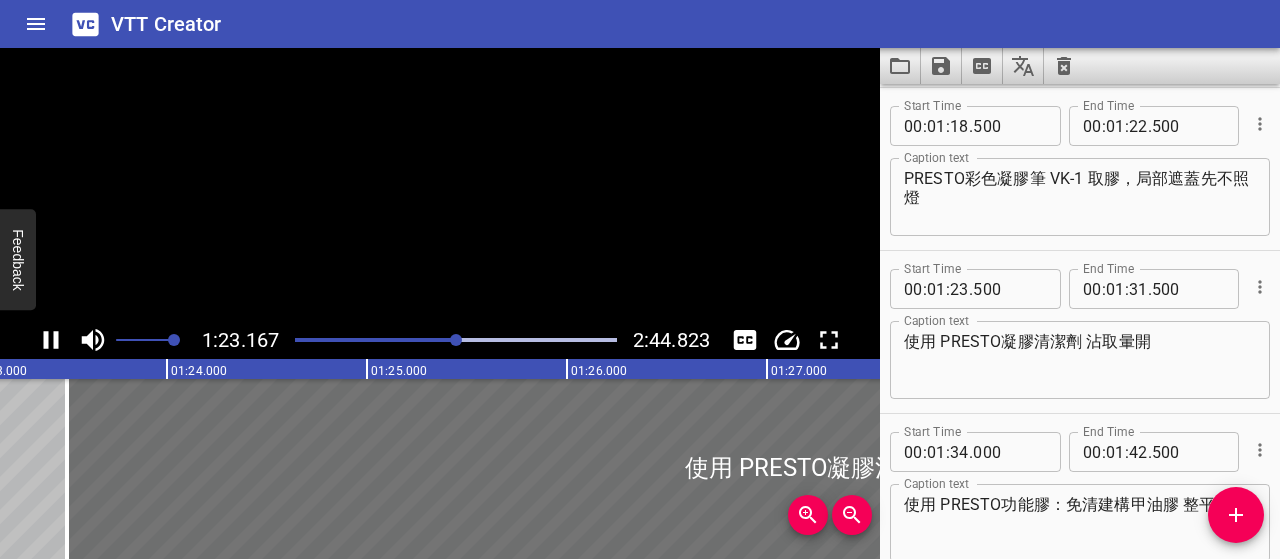 click 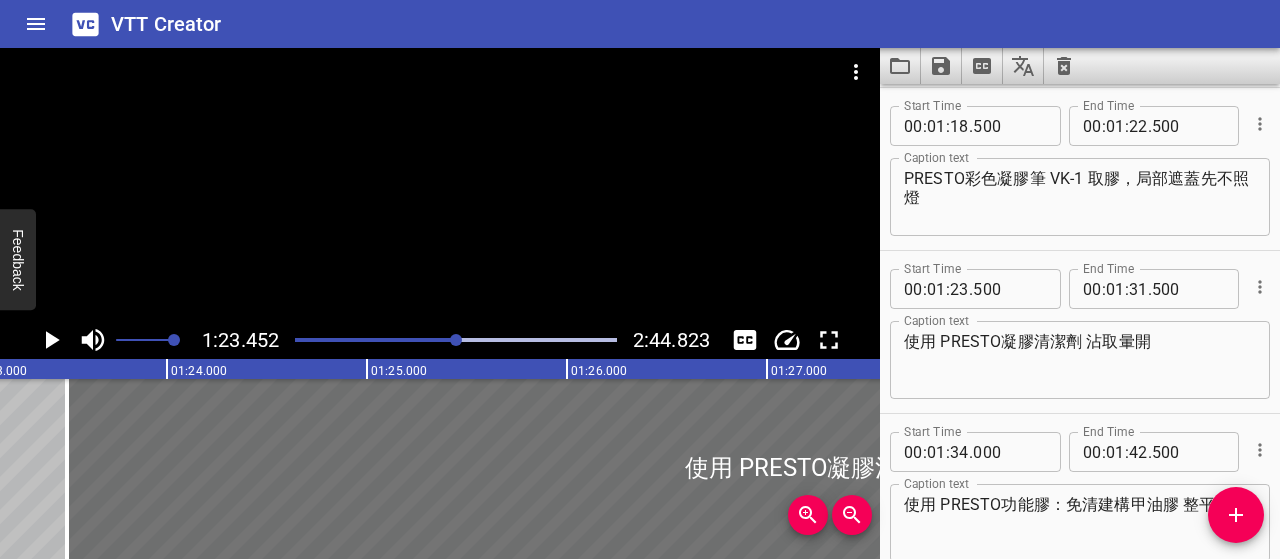 scroll, scrollTop: 0, scrollLeft: 16690, axis: horizontal 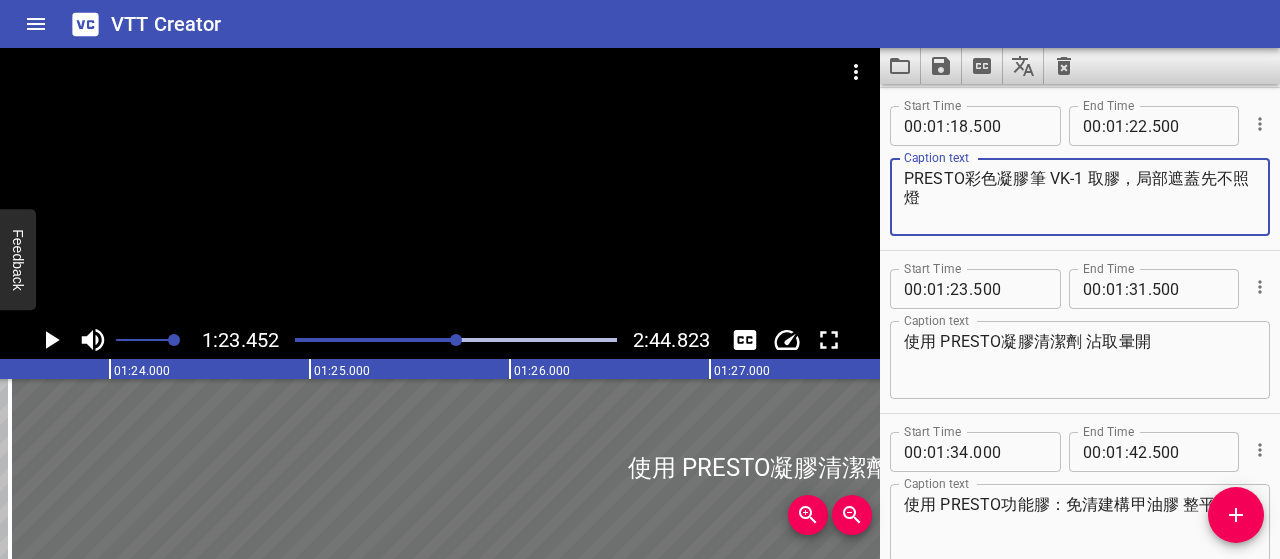 click on "PRESTO彩色凝膠筆 VK-1 取膠，局部遮蓋先不照燈" at bounding box center [1080, 197] 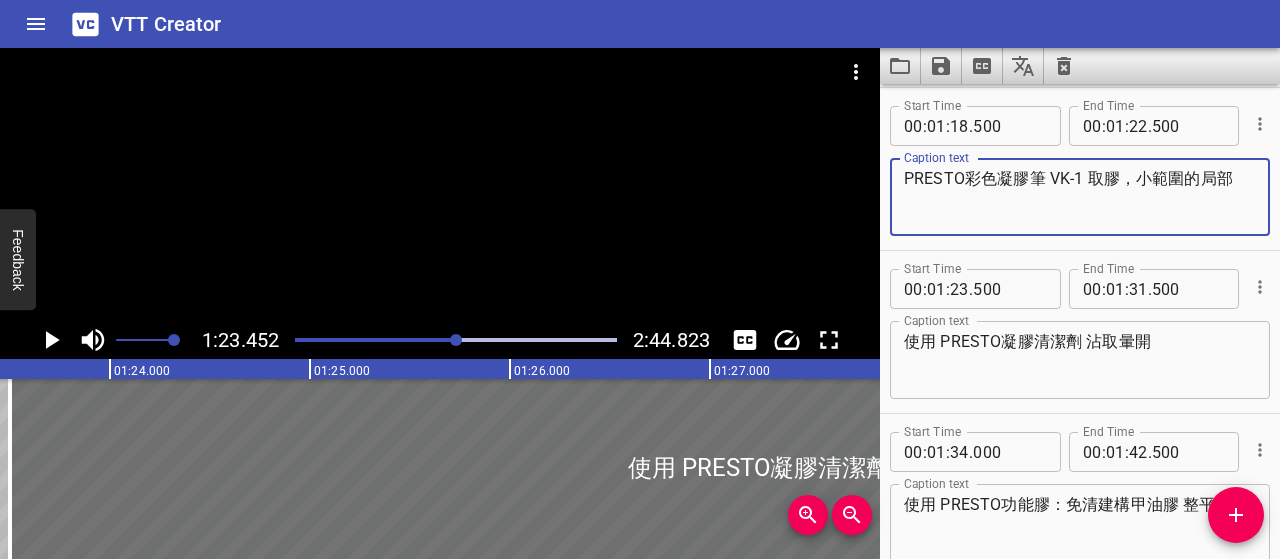 click at bounding box center (456, 340) 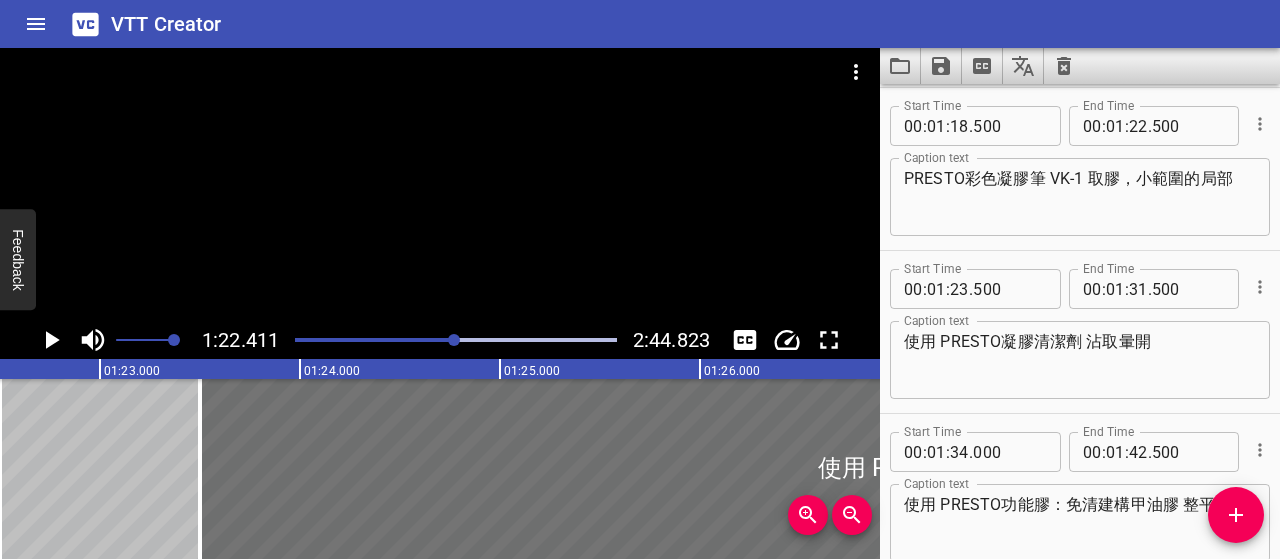 scroll, scrollTop: 0, scrollLeft: 16482, axis: horizontal 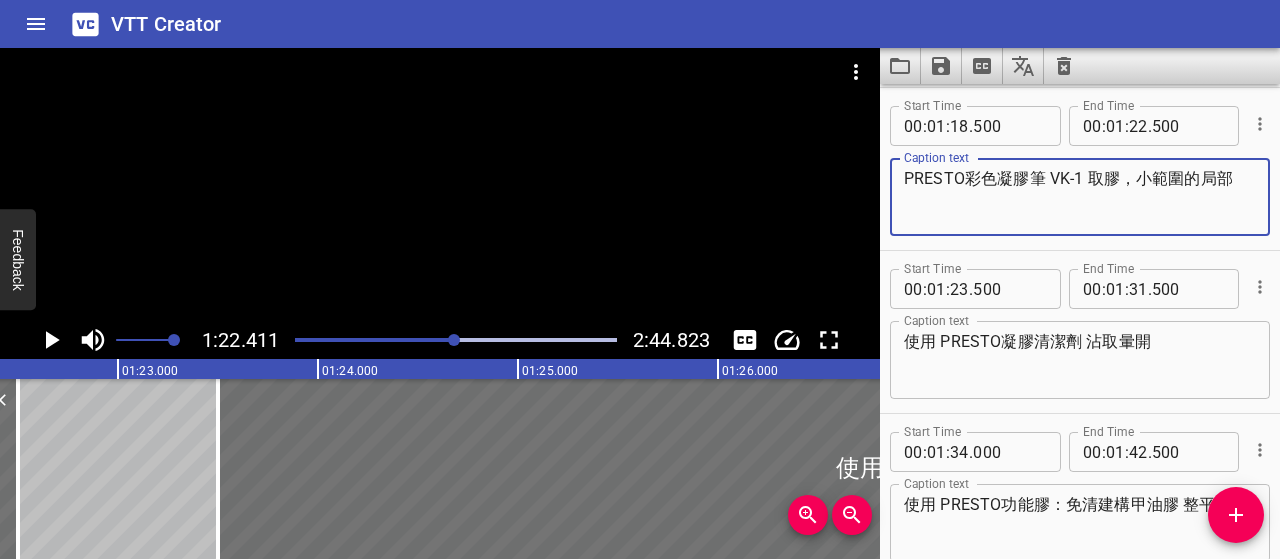 click on "PRESTO彩色凝膠筆 VK-1 取膠，小範圍的局部" at bounding box center (1080, 197) 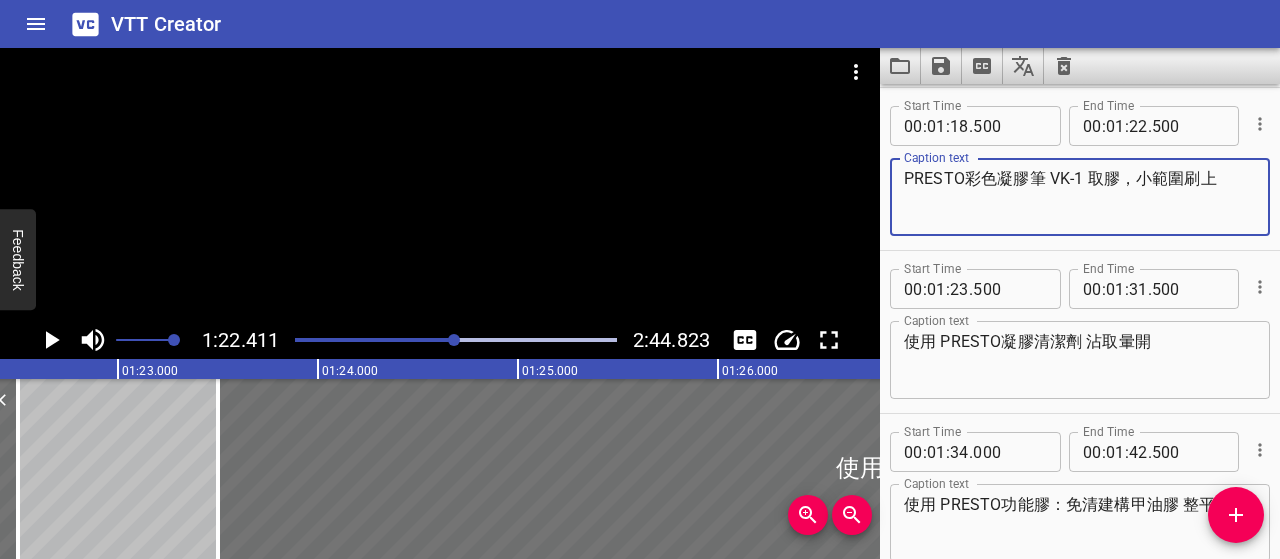 type on "PRESTO彩色凝膠筆 VK-1 取膠，小範圍刷上" 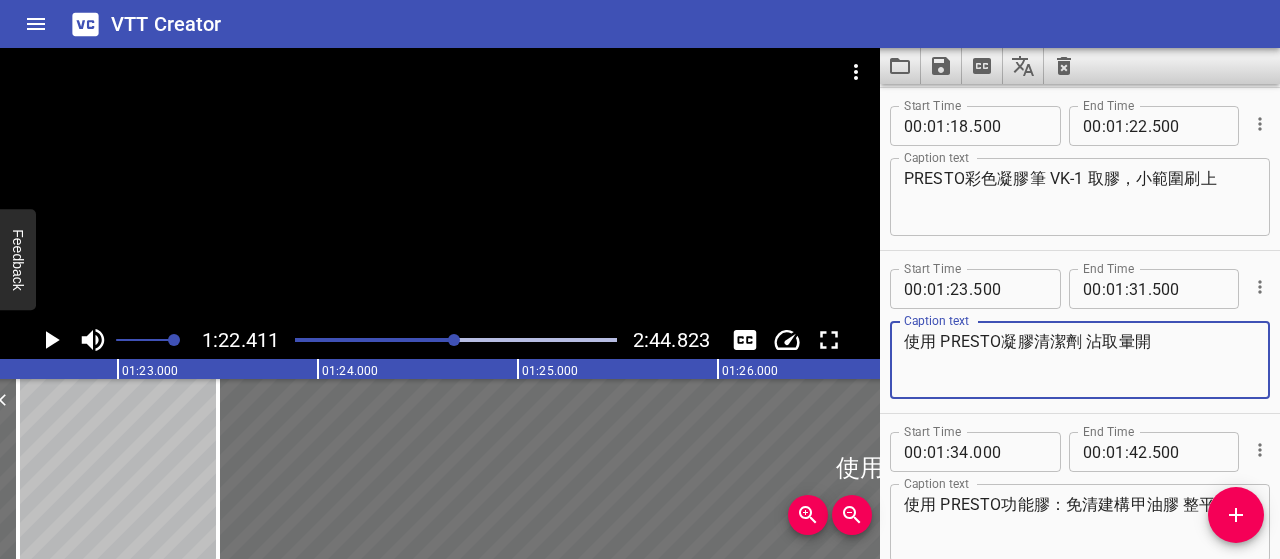 click on "使用 PRESTO凝膠清潔劑 沾取暈開" at bounding box center (1080, 360) 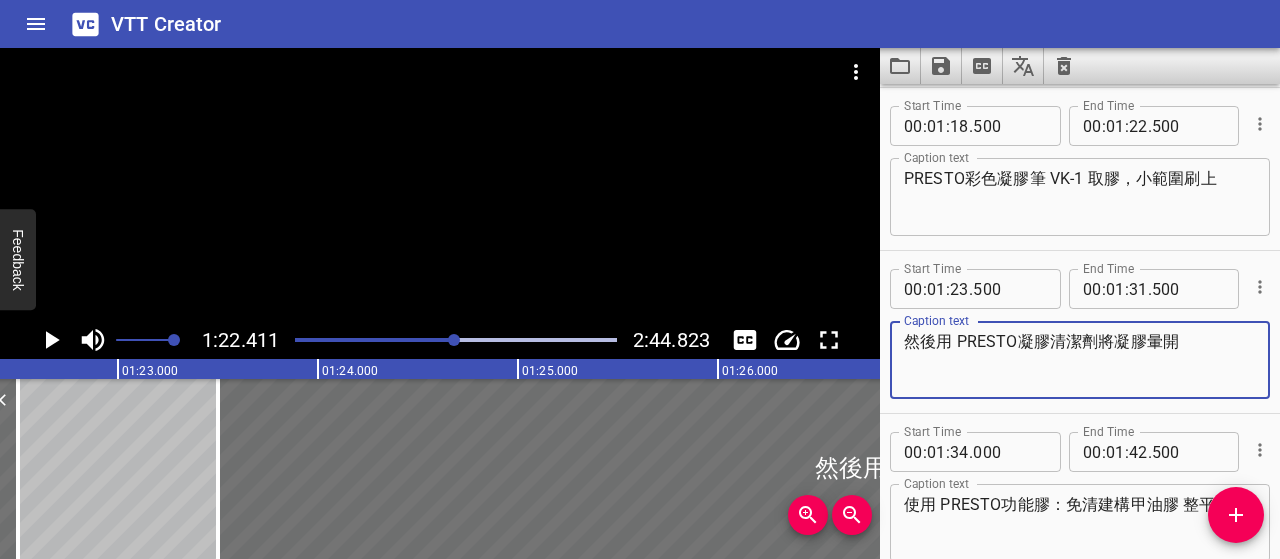 type on "然後用 PRESTO凝膠清潔劑將凝膠暈開" 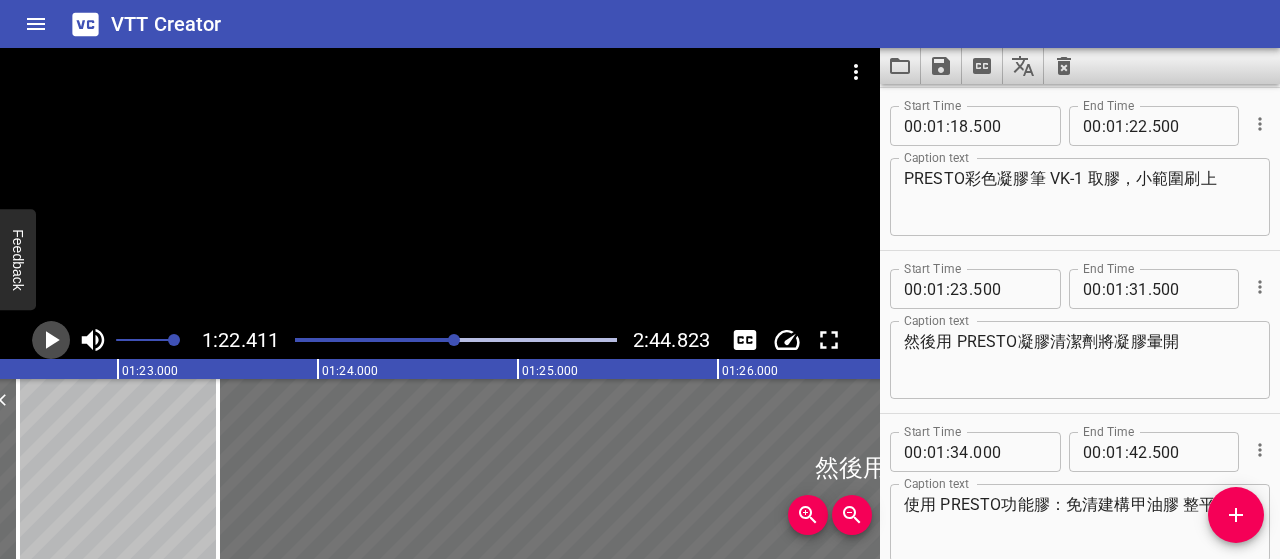 click 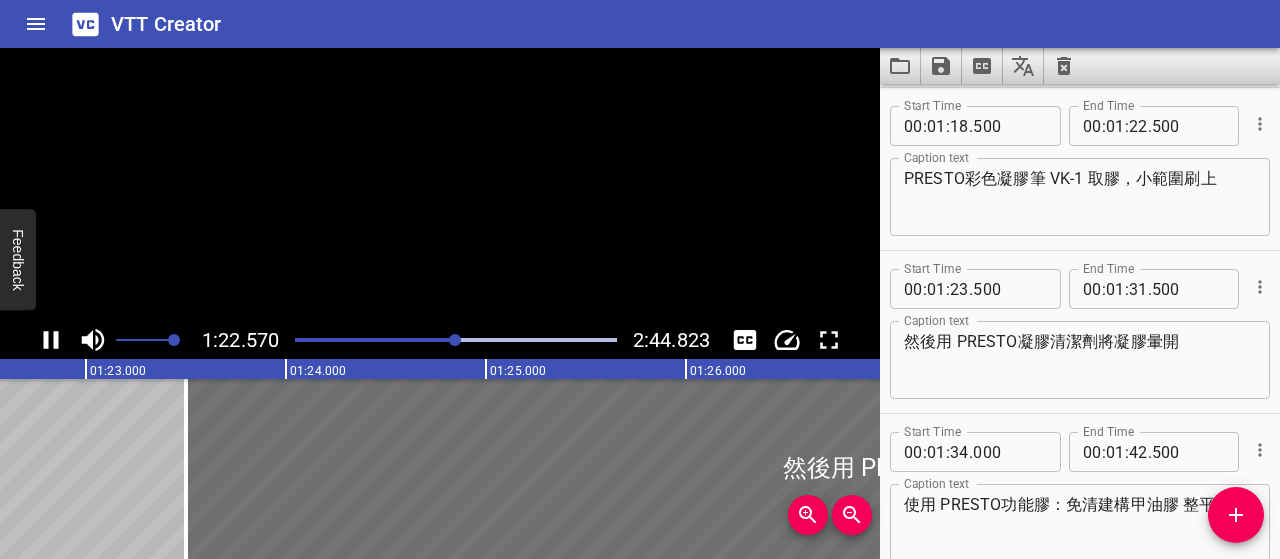 click 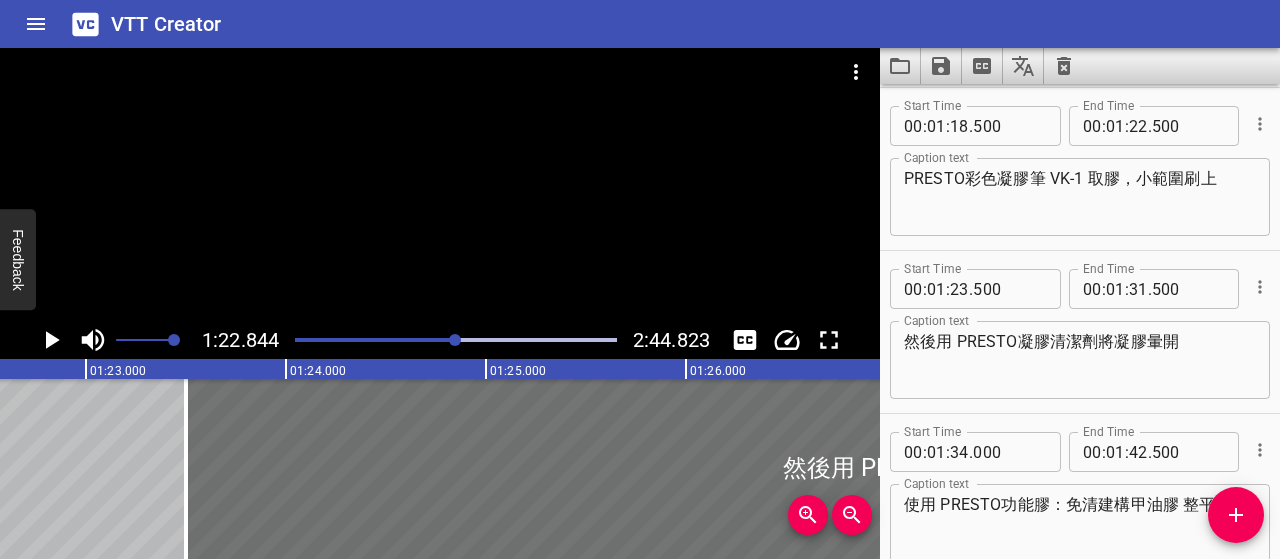 scroll, scrollTop: 0, scrollLeft: 16568, axis: horizontal 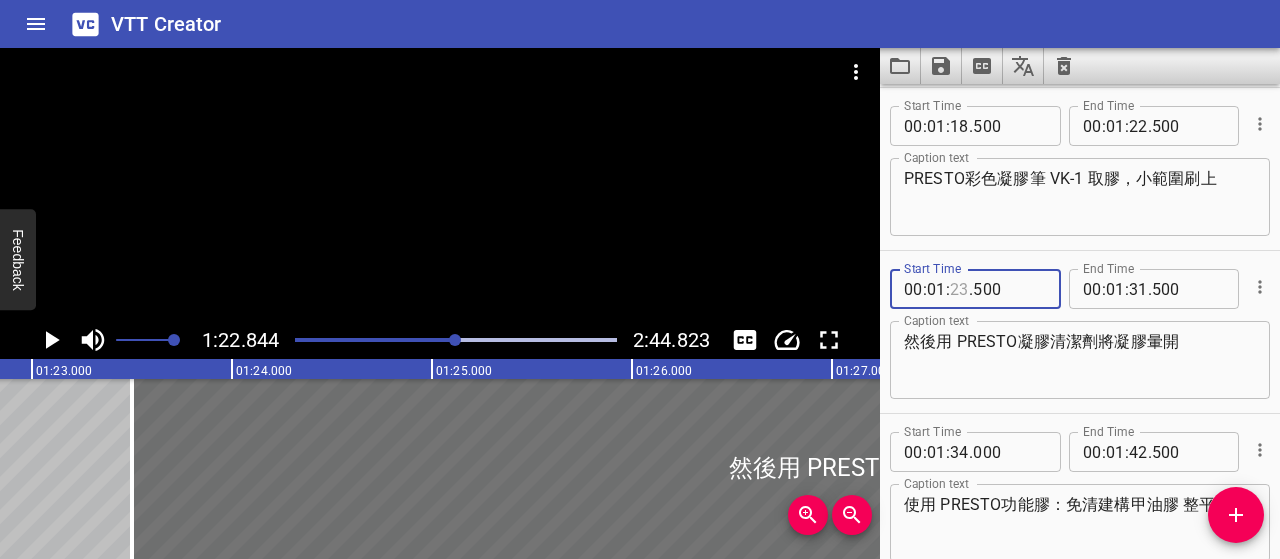 click at bounding box center [959, 289] 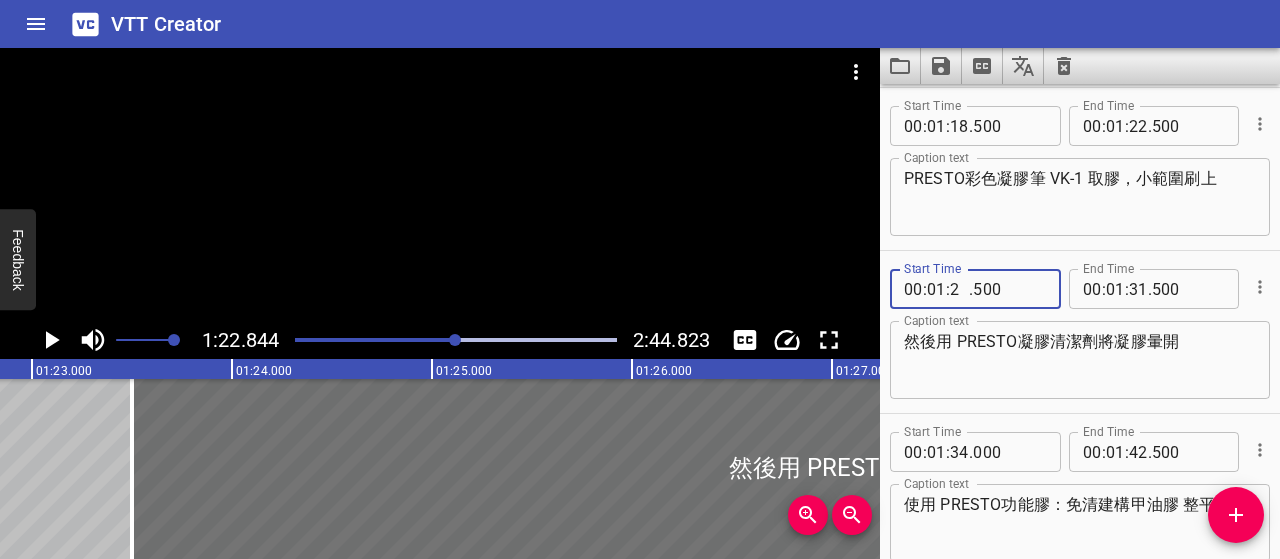 type on "22" 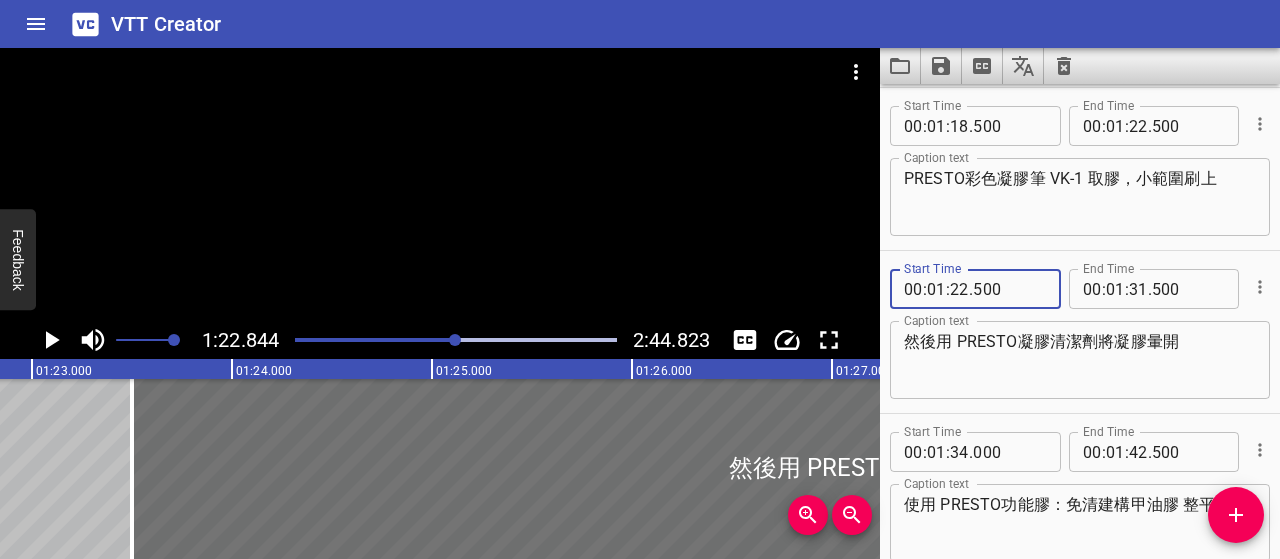 type on "500" 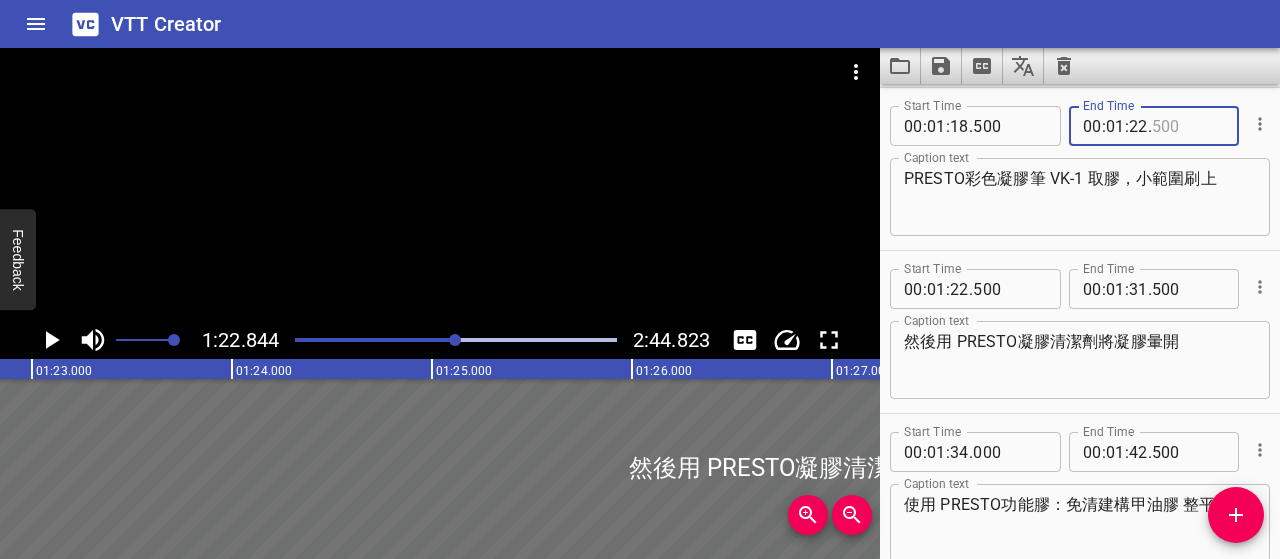 click at bounding box center [1188, 126] 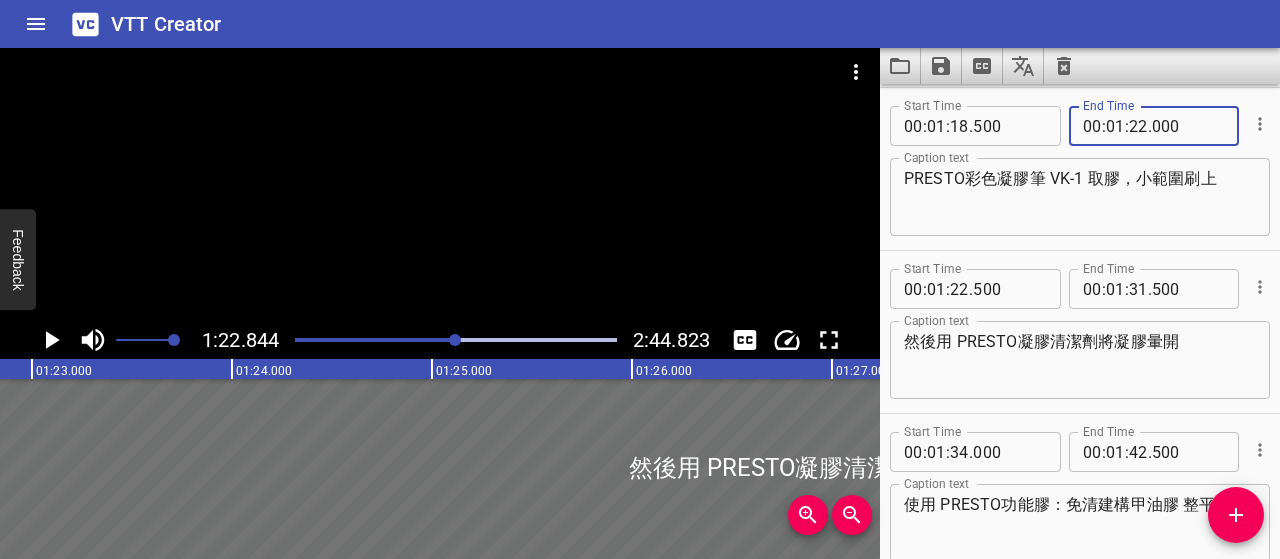 type on "000" 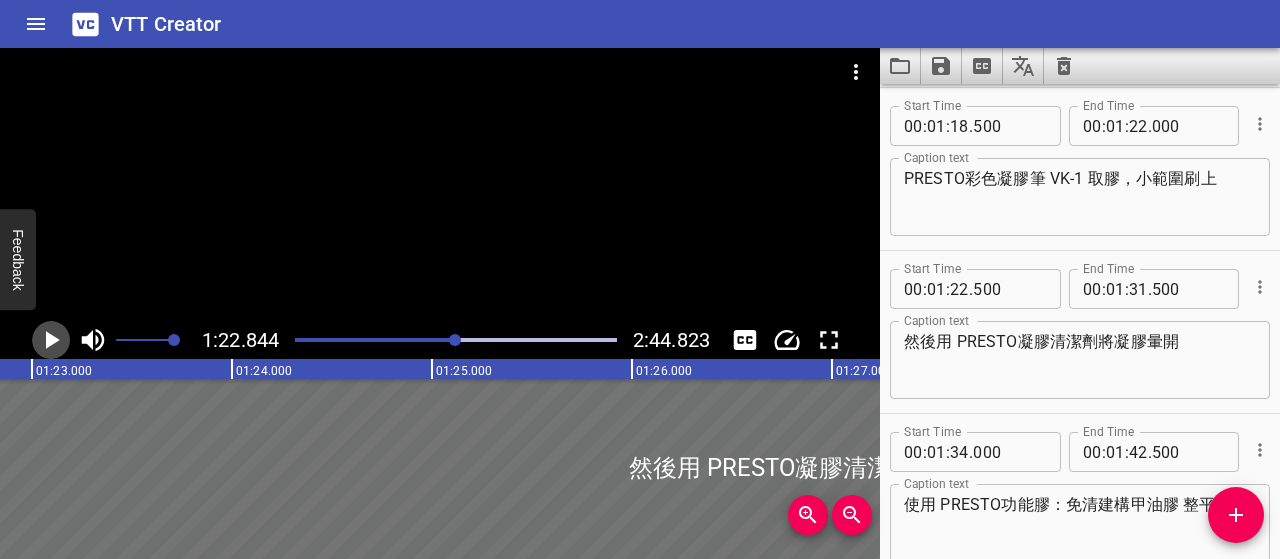 click 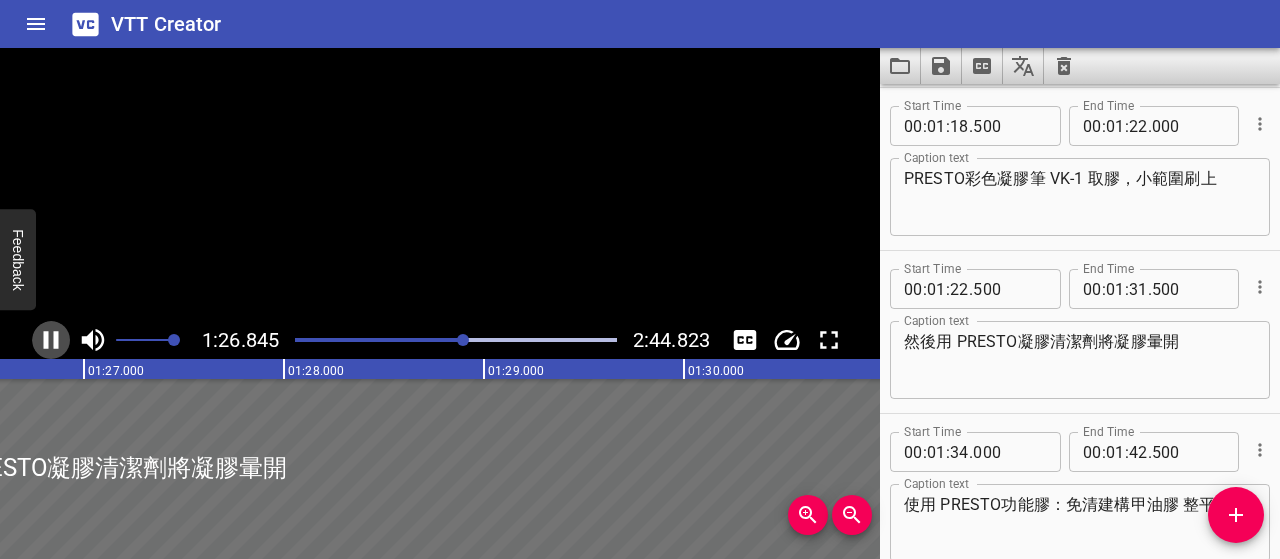 click 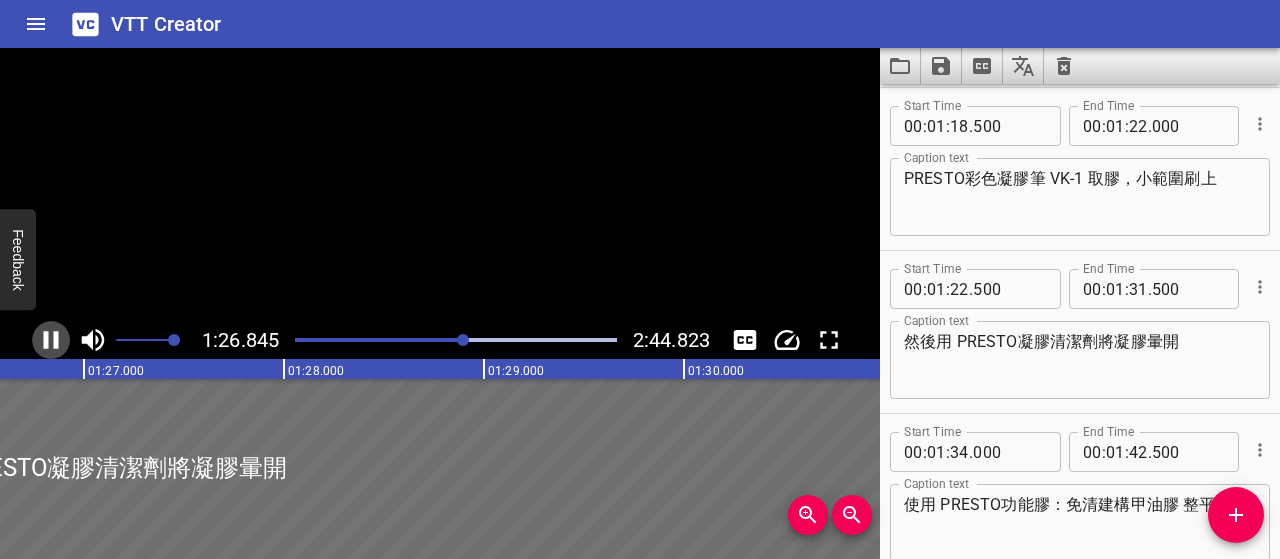 scroll, scrollTop: 0, scrollLeft: 17378, axis: horizontal 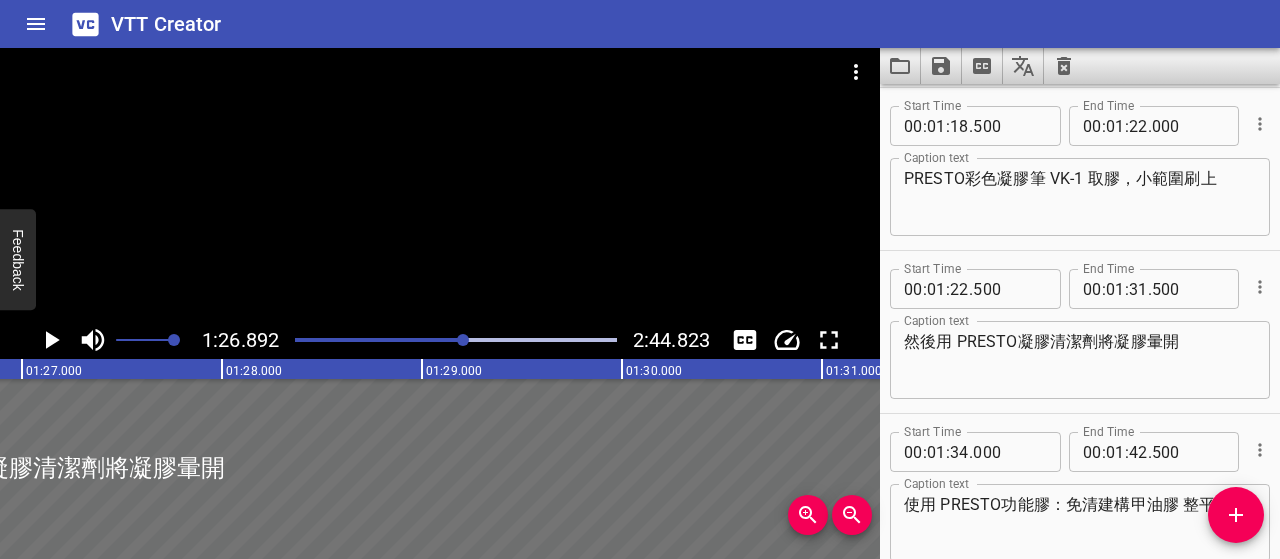 click on "然後用 PRESTO凝膠清潔劑將凝膠暈開" at bounding box center (1080, 360) 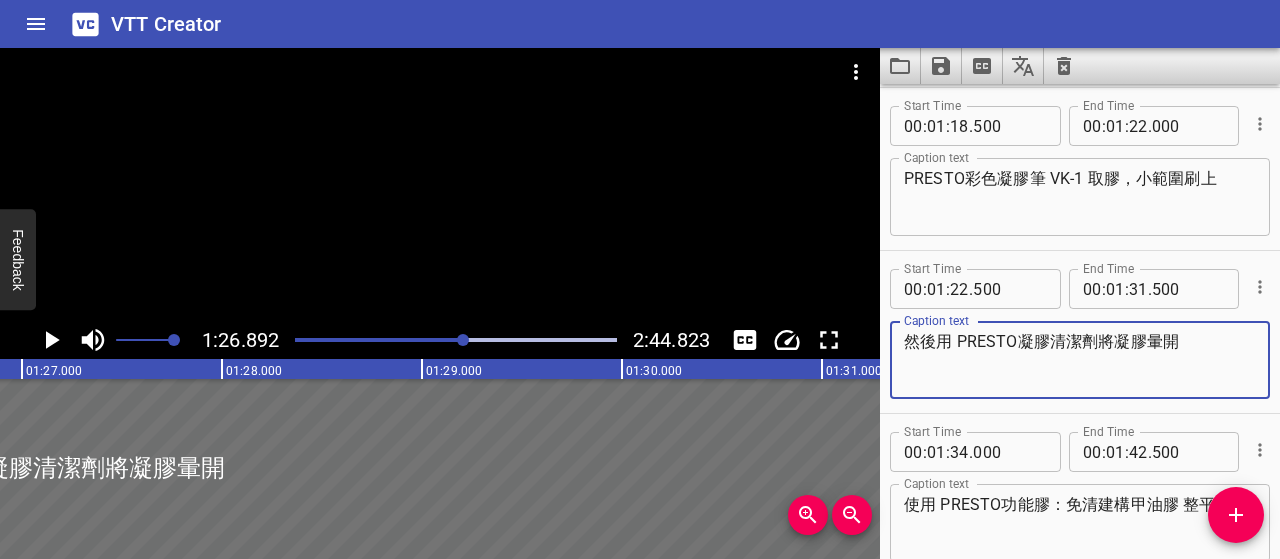 click on "然後用 PRESTO凝膠清潔劑將凝膠暈開" at bounding box center [1080, 360] 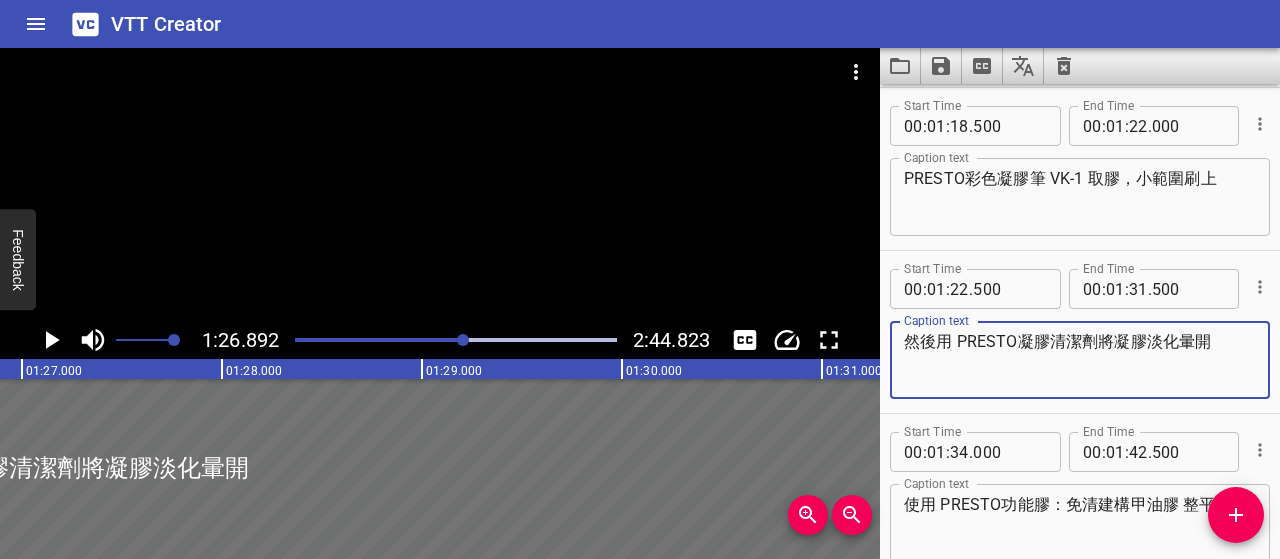 click on "然後用 PRESTO凝膠清潔劑將凝膠淡化暈開" at bounding box center [1080, 360] 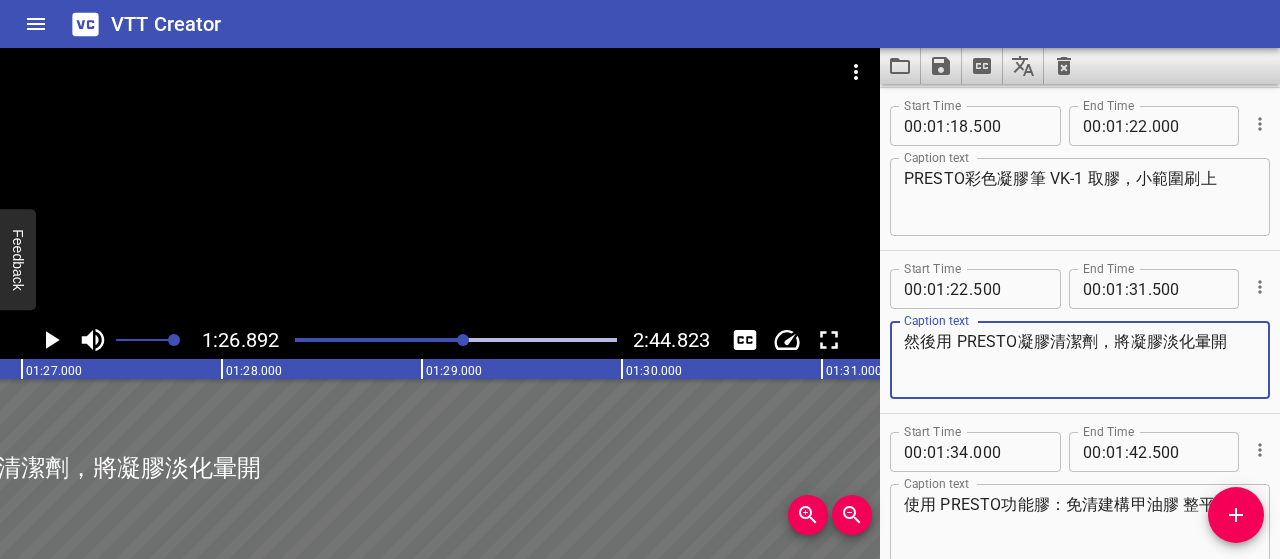 type on "然後用 PRESTO凝膠清潔劑，將凝膠淡化暈開" 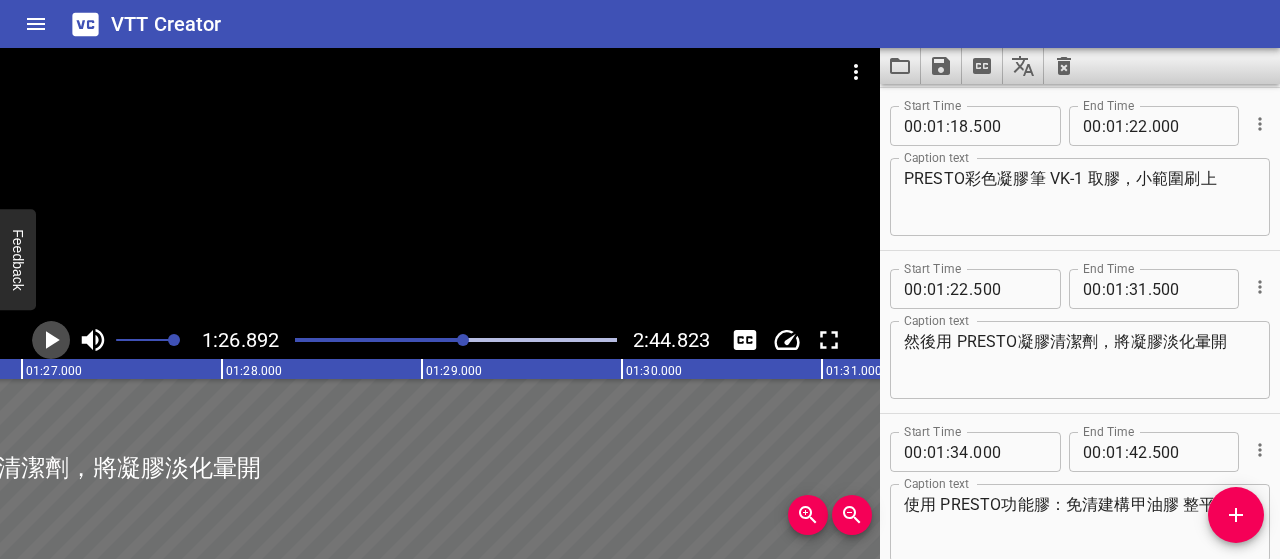 click 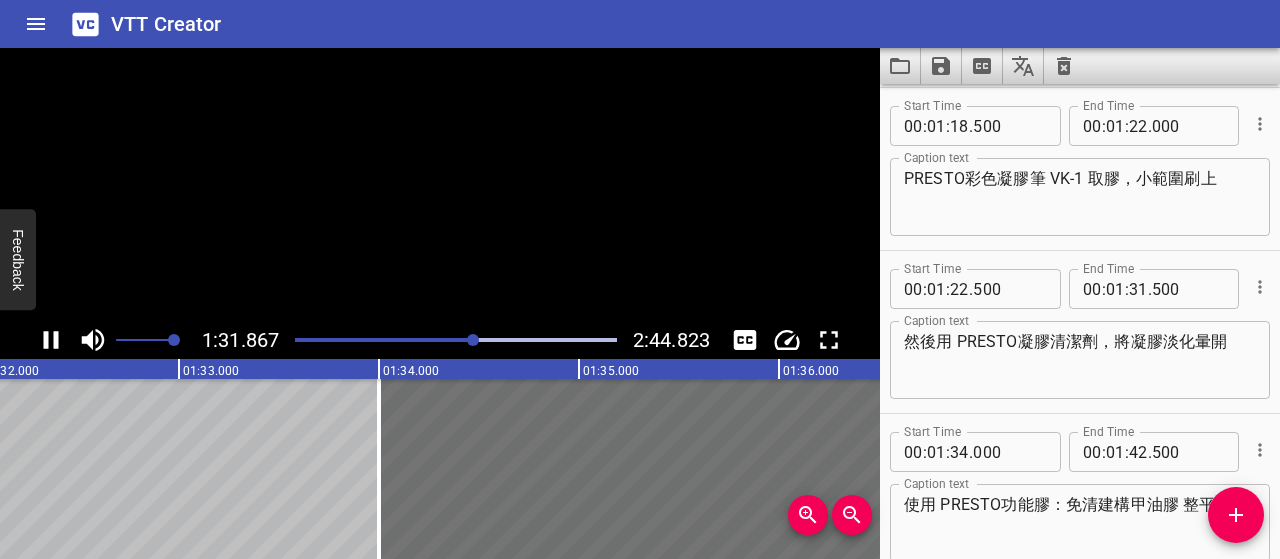 click 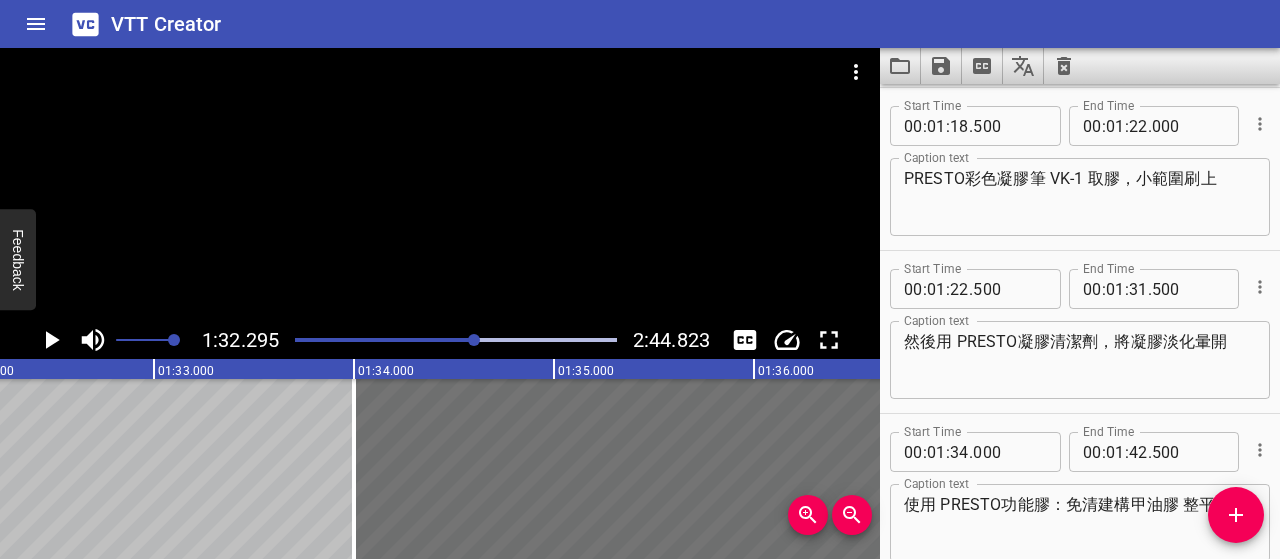 scroll, scrollTop: 0, scrollLeft: 18459, axis: horizontal 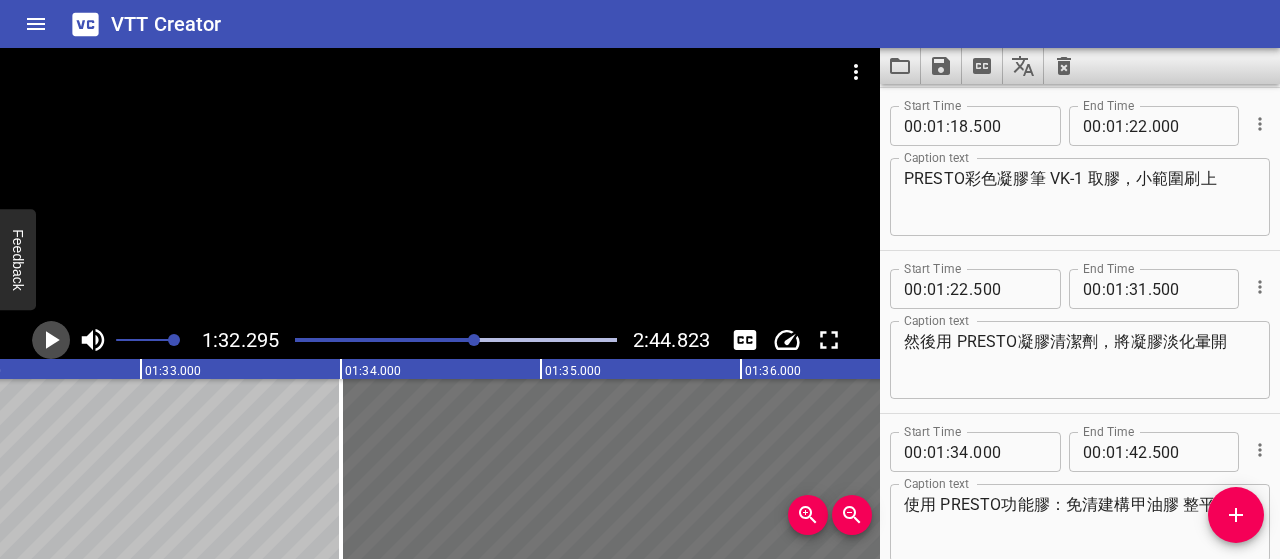 click 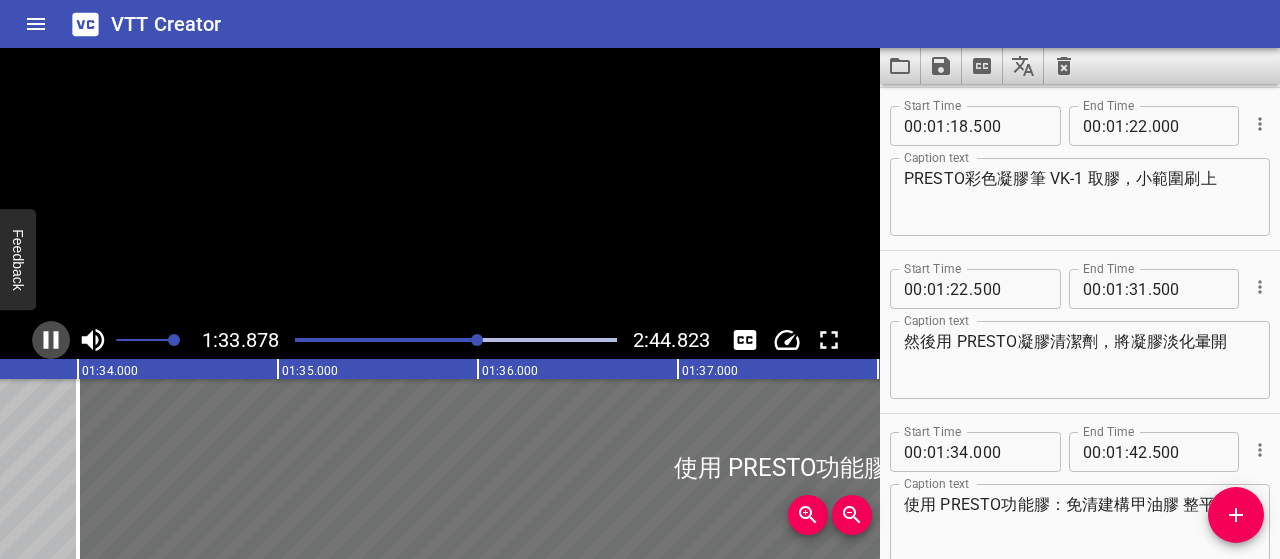 click 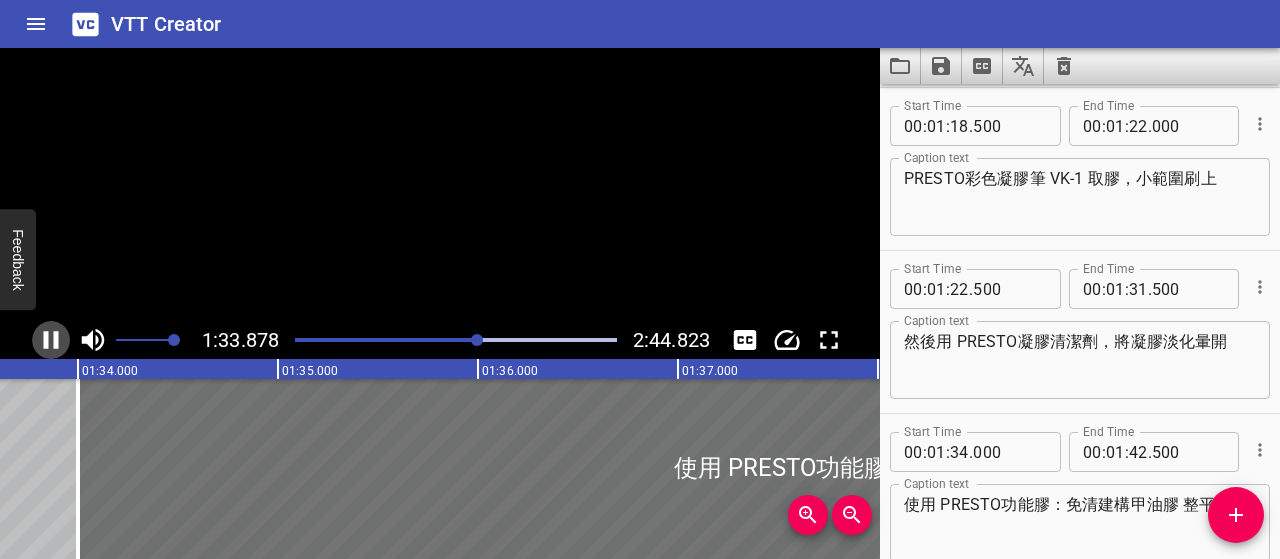 scroll, scrollTop: 0, scrollLeft: 18793, axis: horizontal 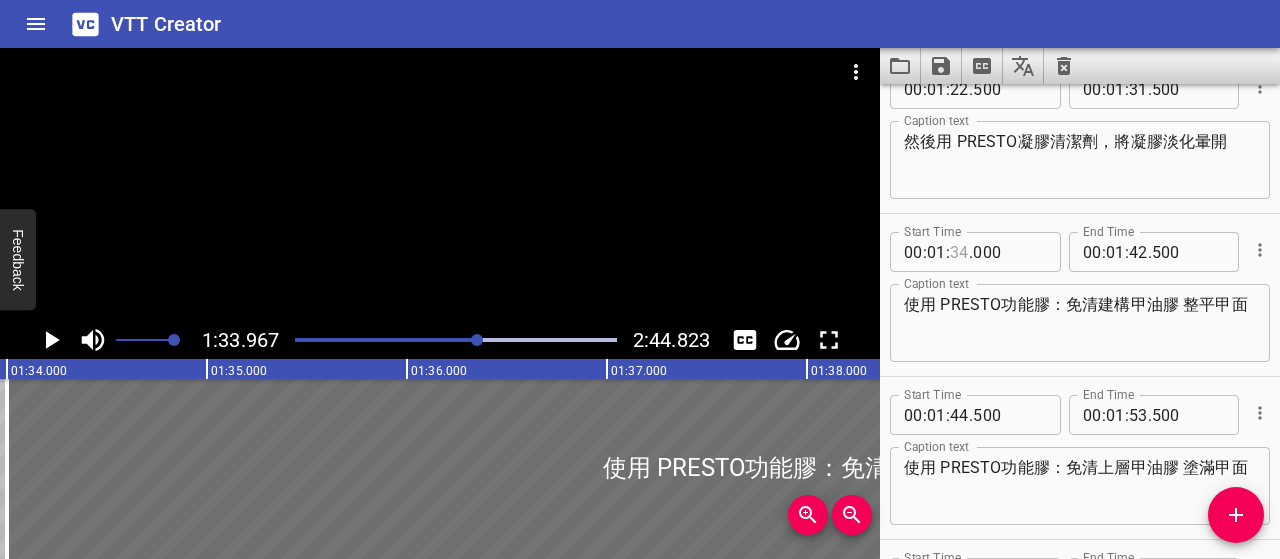 click at bounding box center [959, 252] 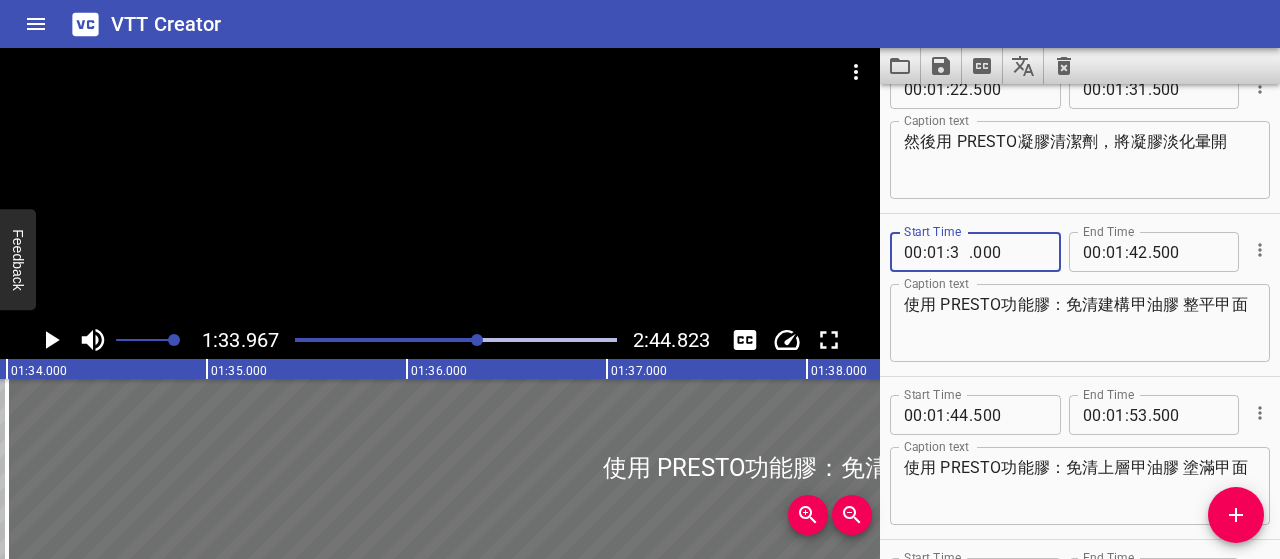 type on "33" 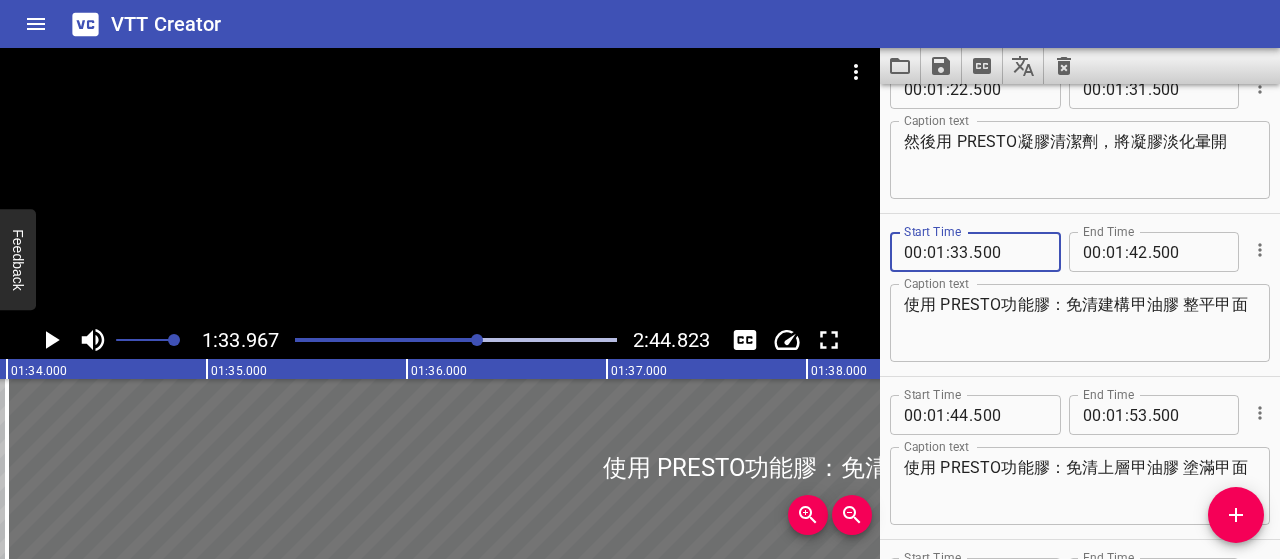 type on "500" 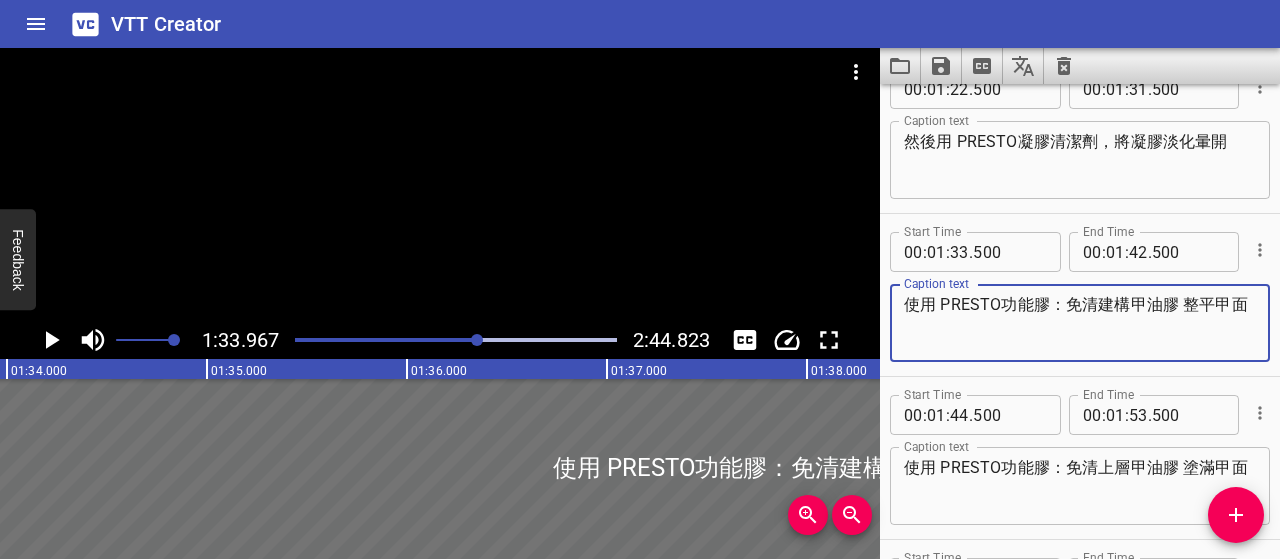 drag, startPoint x: 940, startPoint y: 301, endPoint x: 822, endPoint y: 301, distance: 118 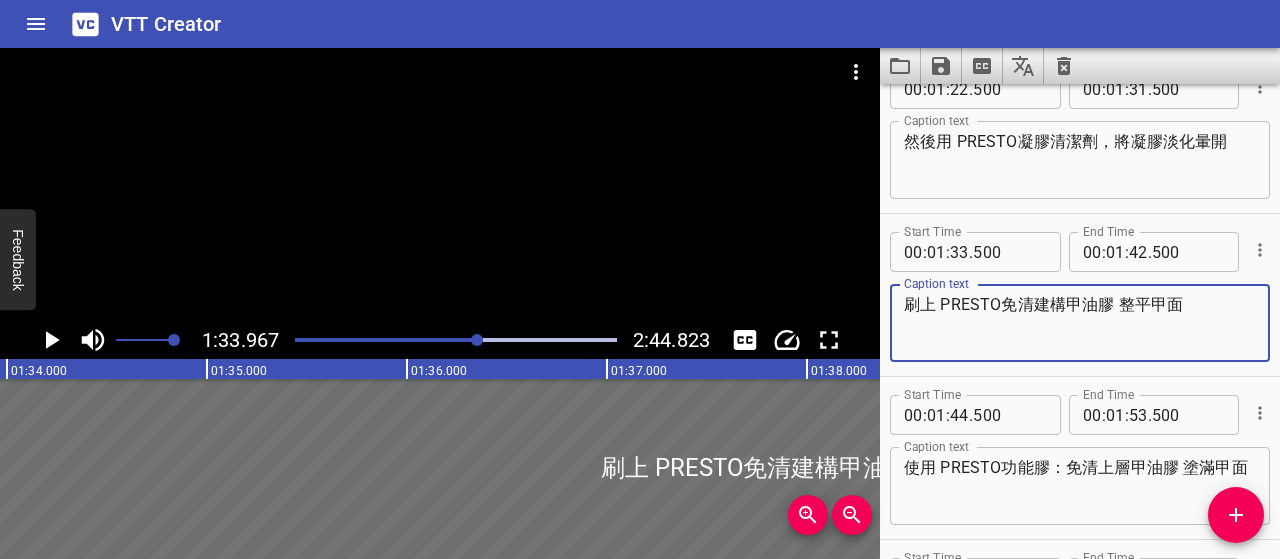 click on "刷上 PRESTO免清建構甲油膠 整平甲面" at bounding box center (1080, 323) 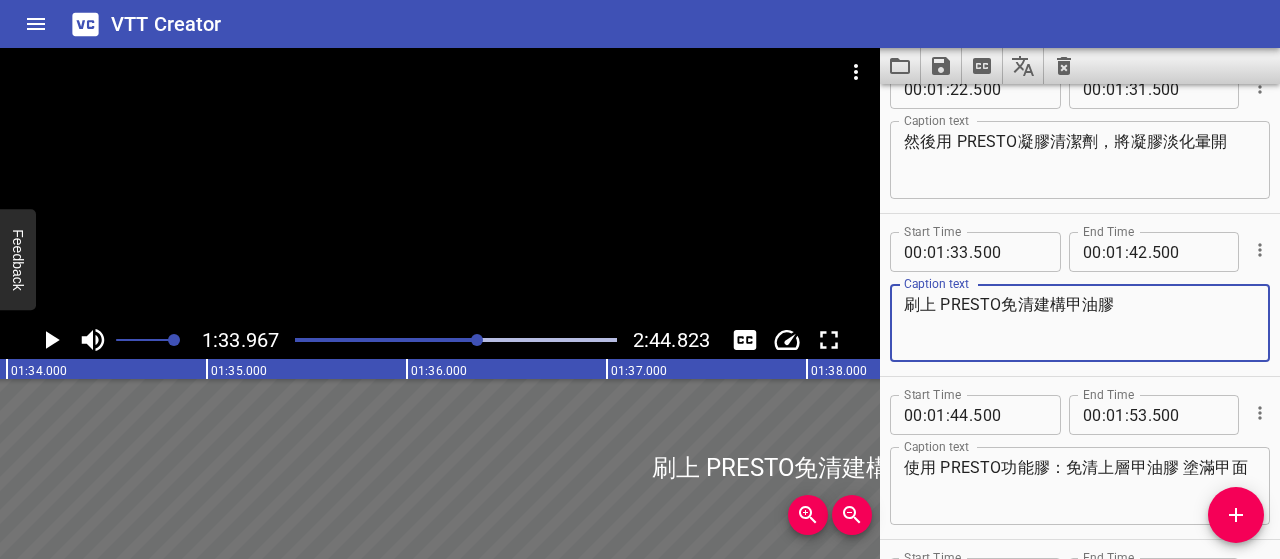 type on "刷上 PRESTO免清建構甲油膠" 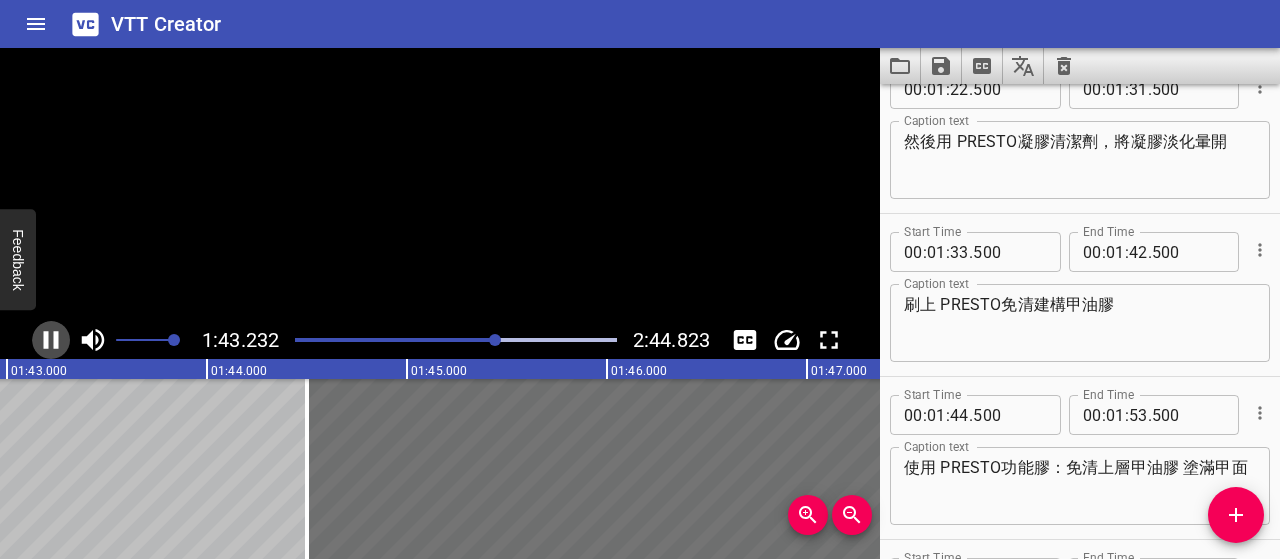 click 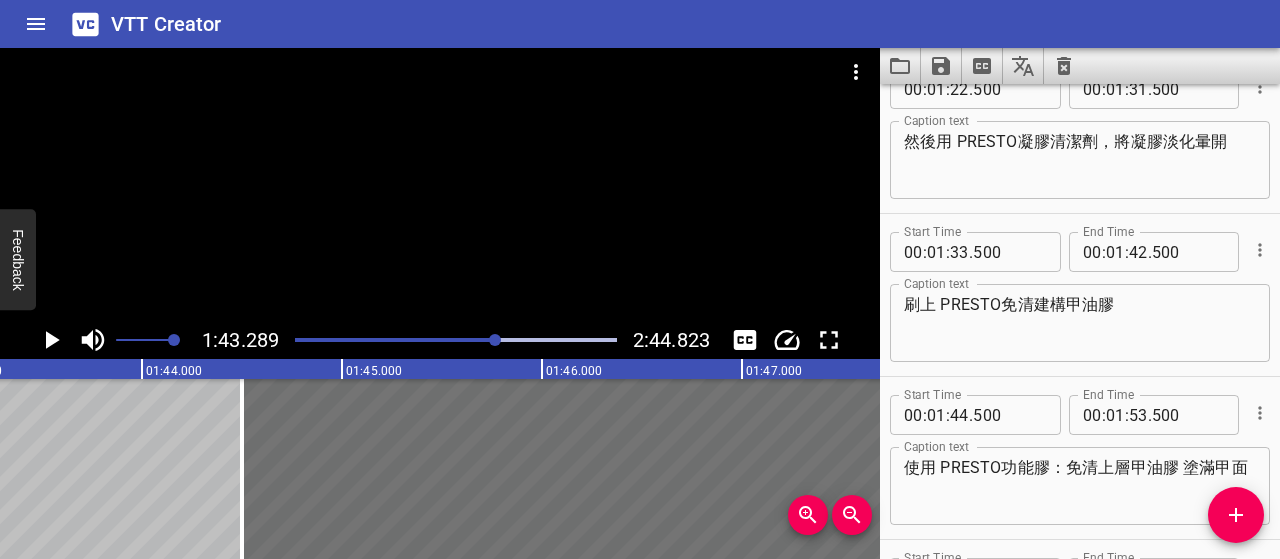 click 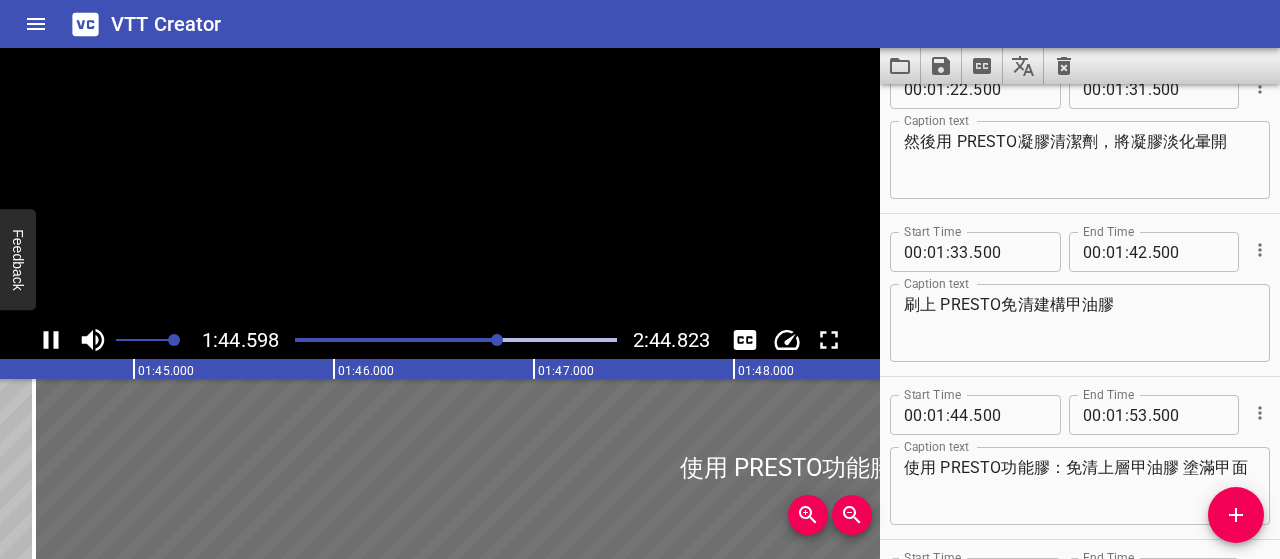 scroll, scrollTop: 0, scrollLeft: 20920, axis: horizontal 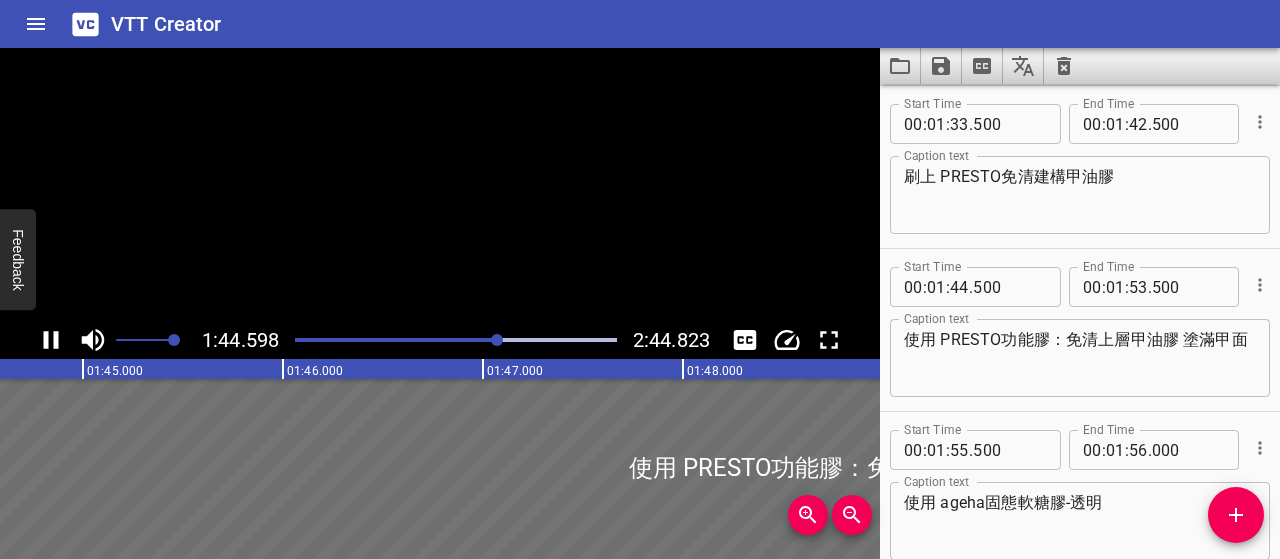 click 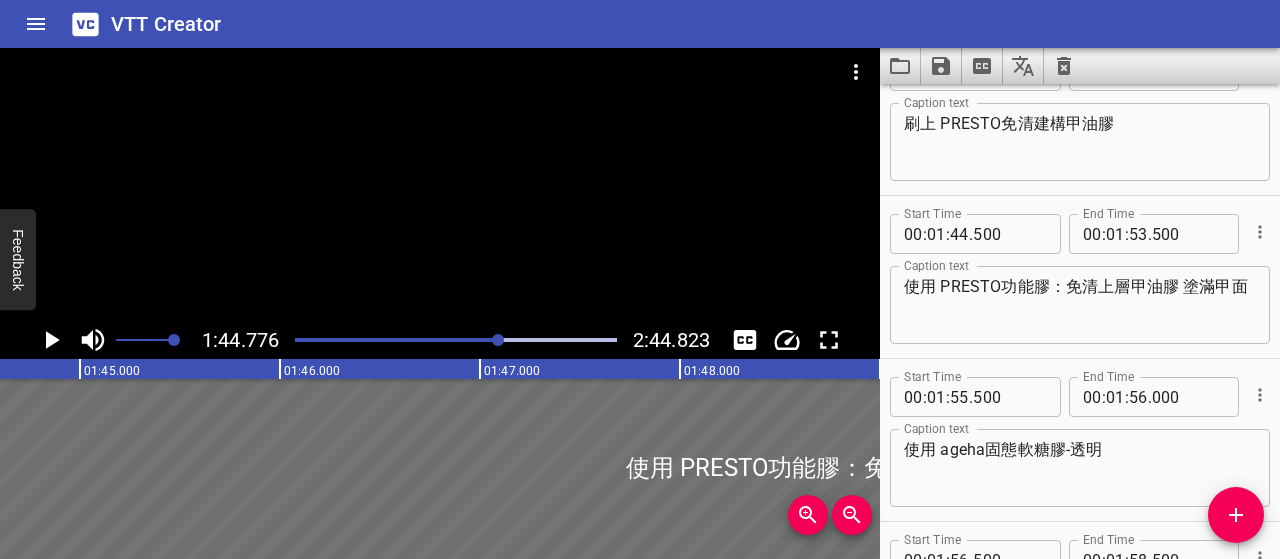 scroll, scrollTop: 0, scrollLeft: 20955, axis: horizontal 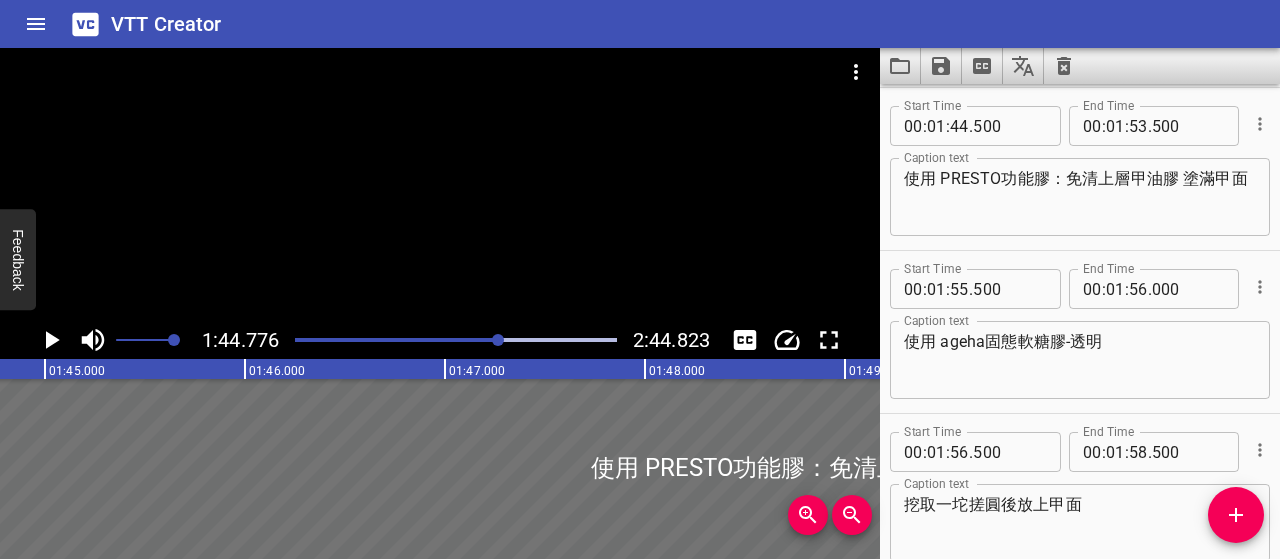 click on "使用 PRESTO功能膠：免清上層甲油膠 塗滿甲面" at bounding box center [1080, 197] 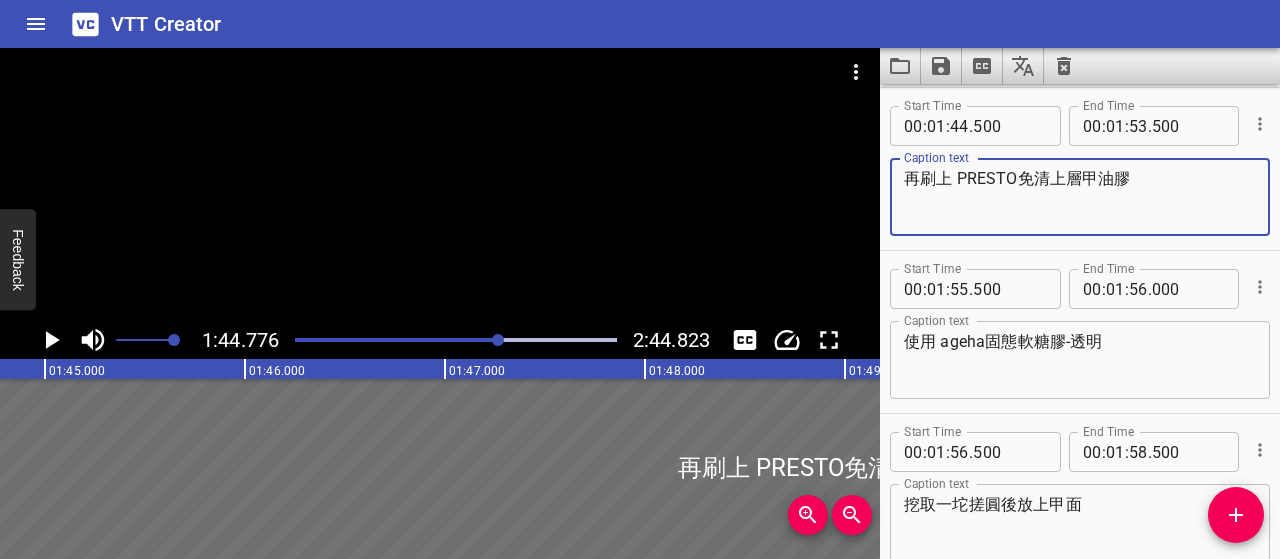 type on "再刷上 PRESTO免清上層甲油膠" 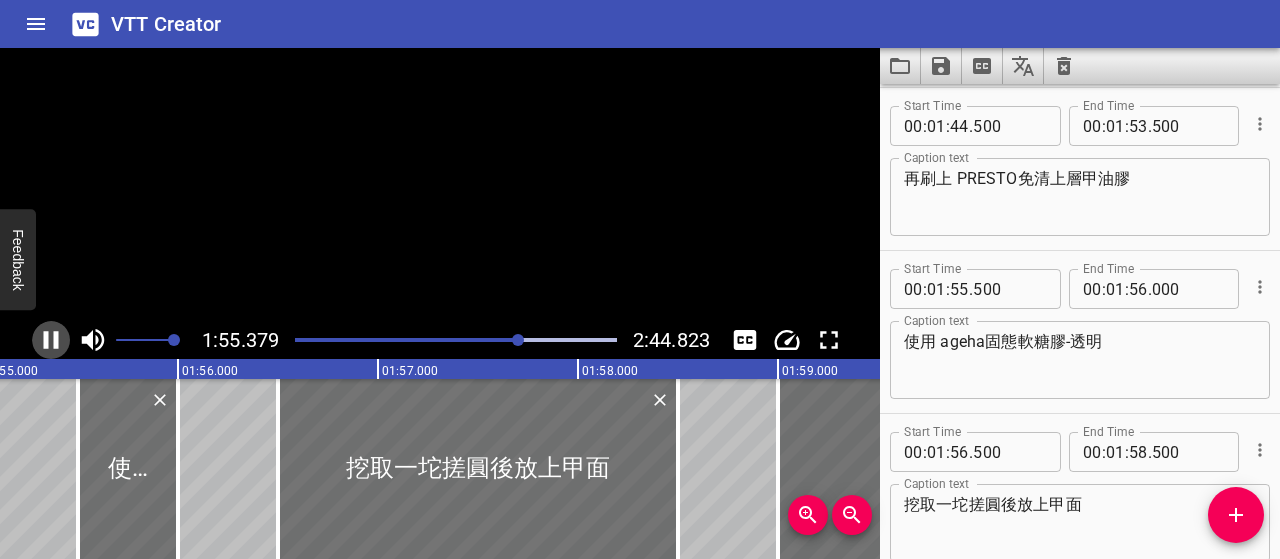 scroll, scrollTop: 0, scrollLeft: 23095, axis: horizontal 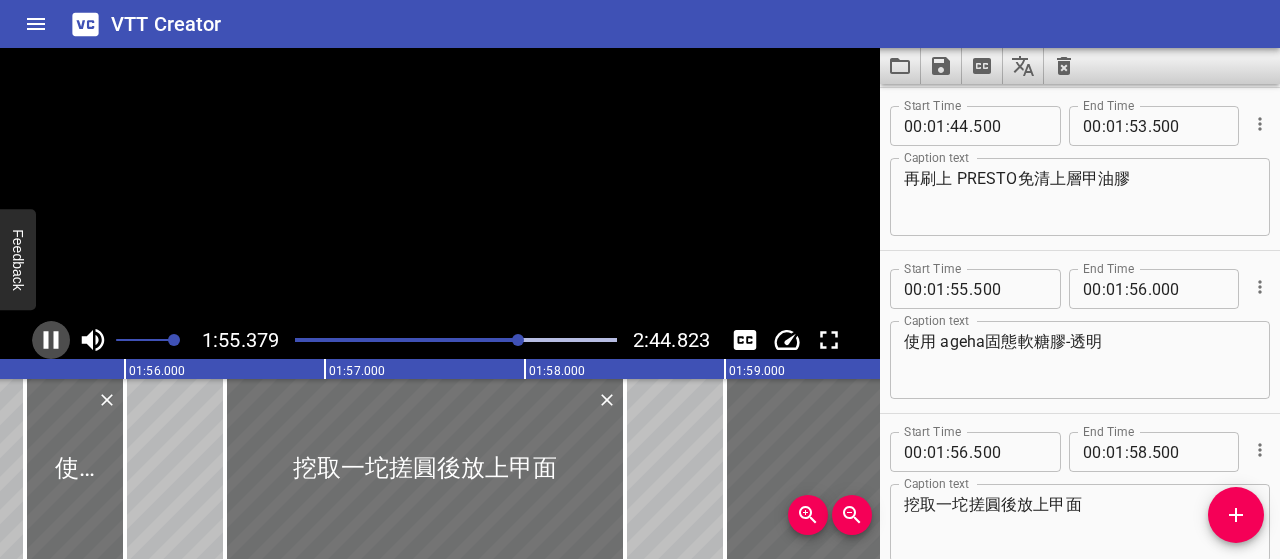 click 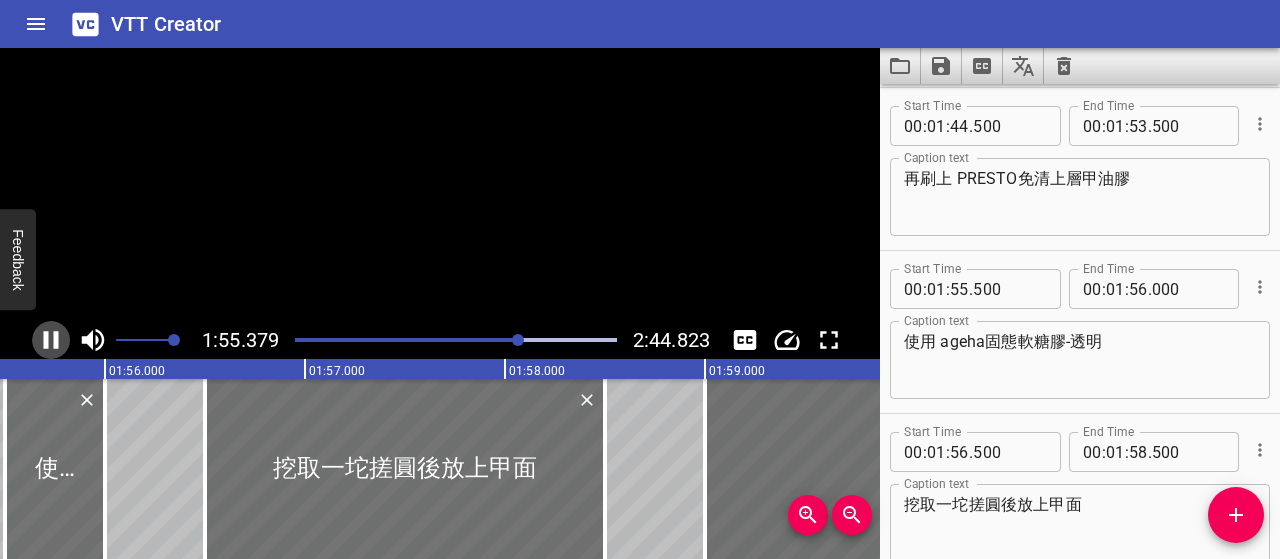 scroll, scrollTop: 1697, scrollLeft: 0, axis: vertical 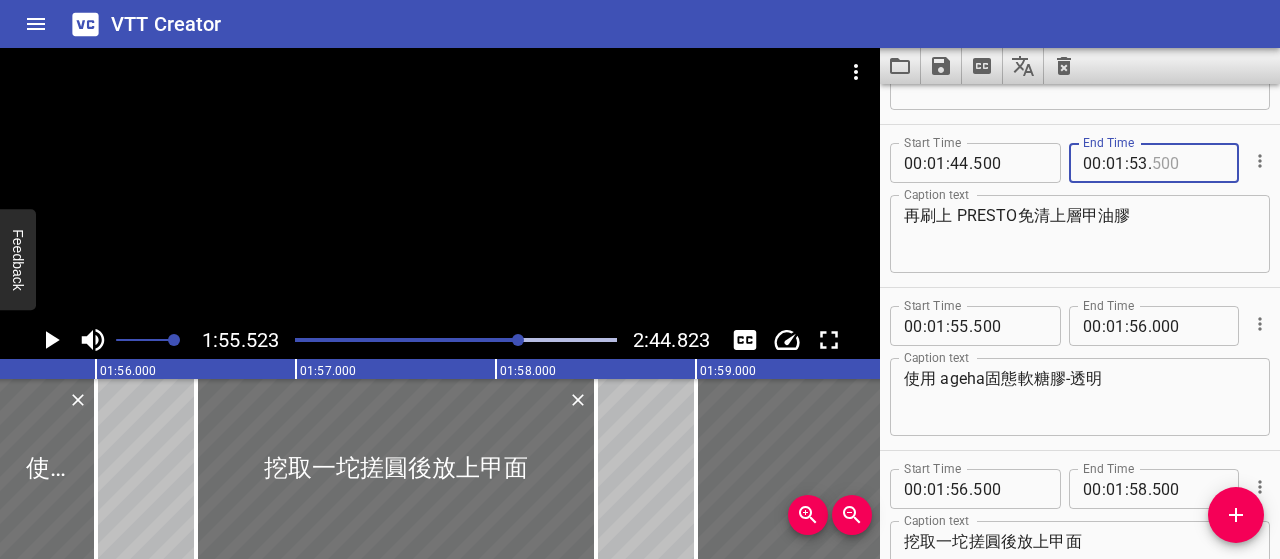 click at bounding box center [1188, 163] 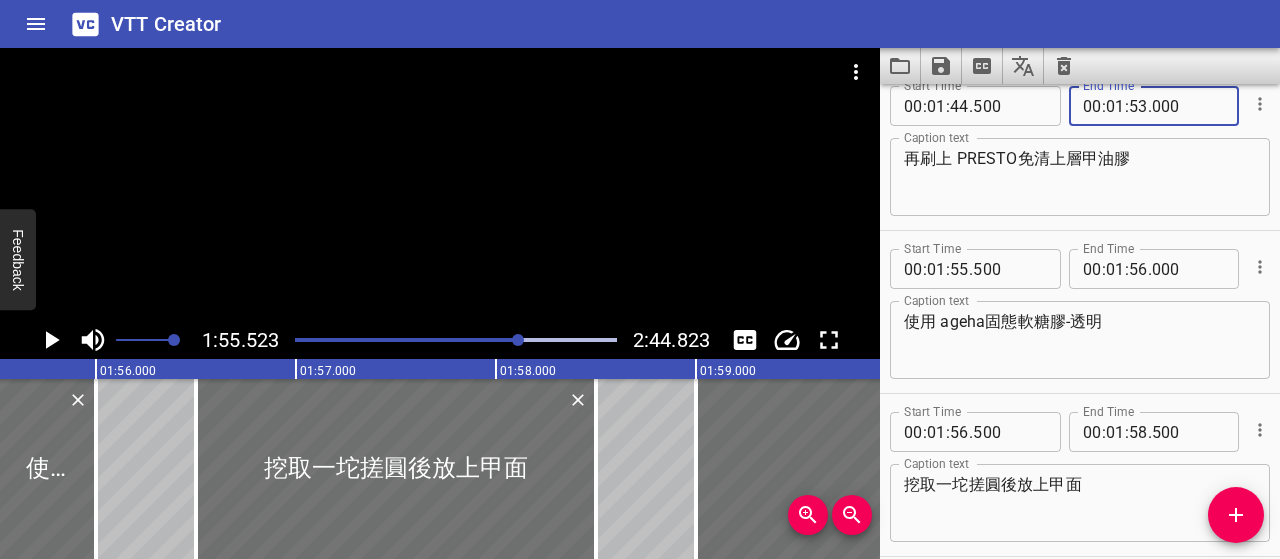scroll, scrollTop: 1693, scrollLeft: 0, axis: vertical 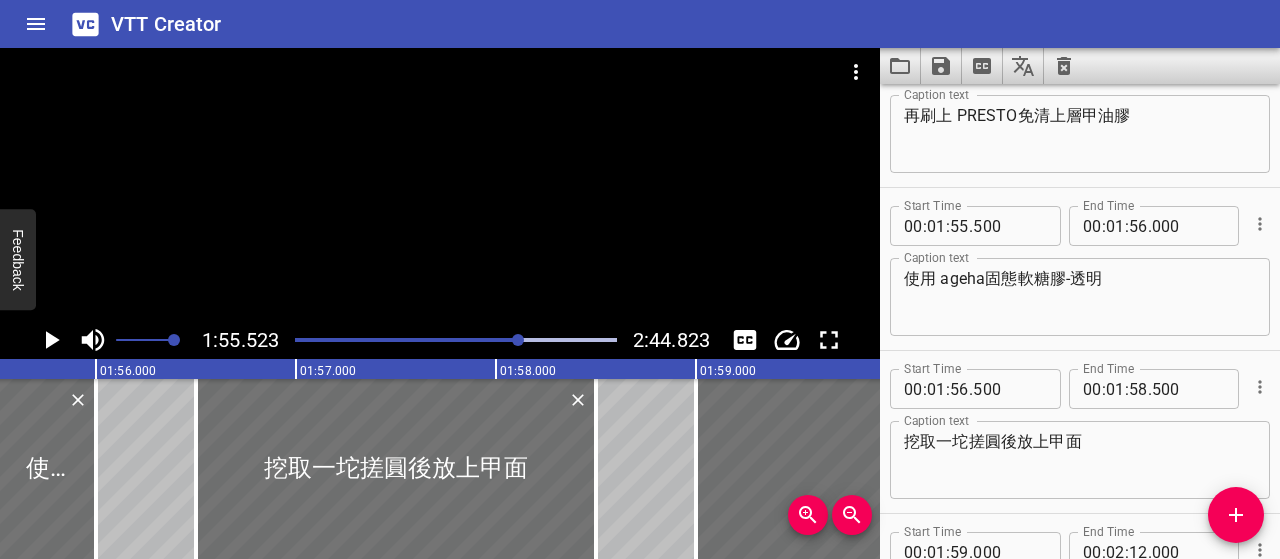 type on "000" 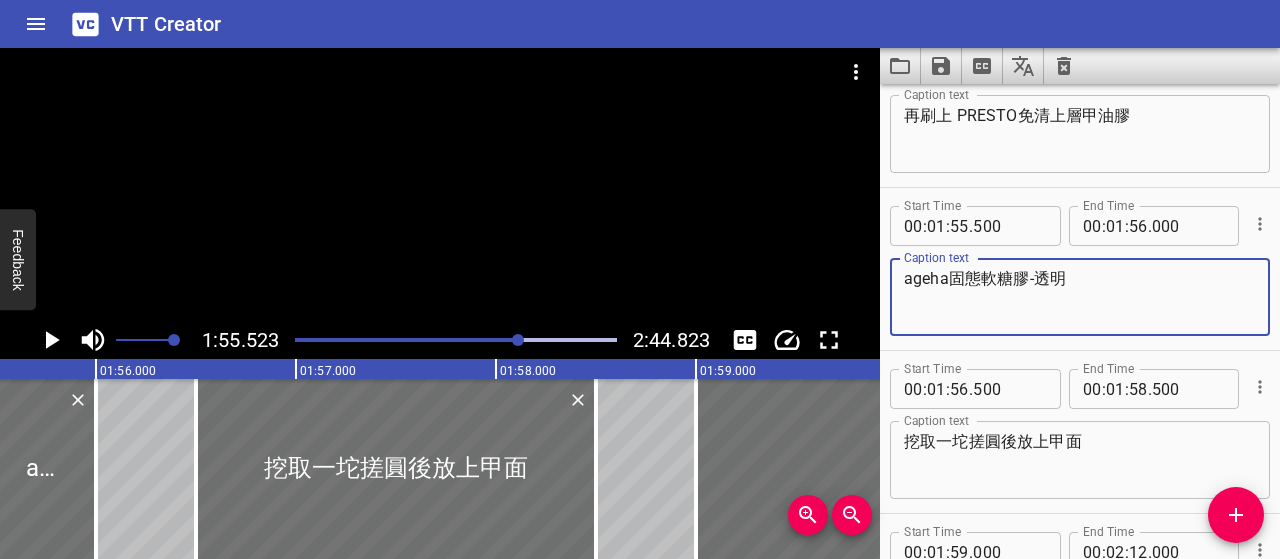 type on "ageha固態軟糖膠-透明" 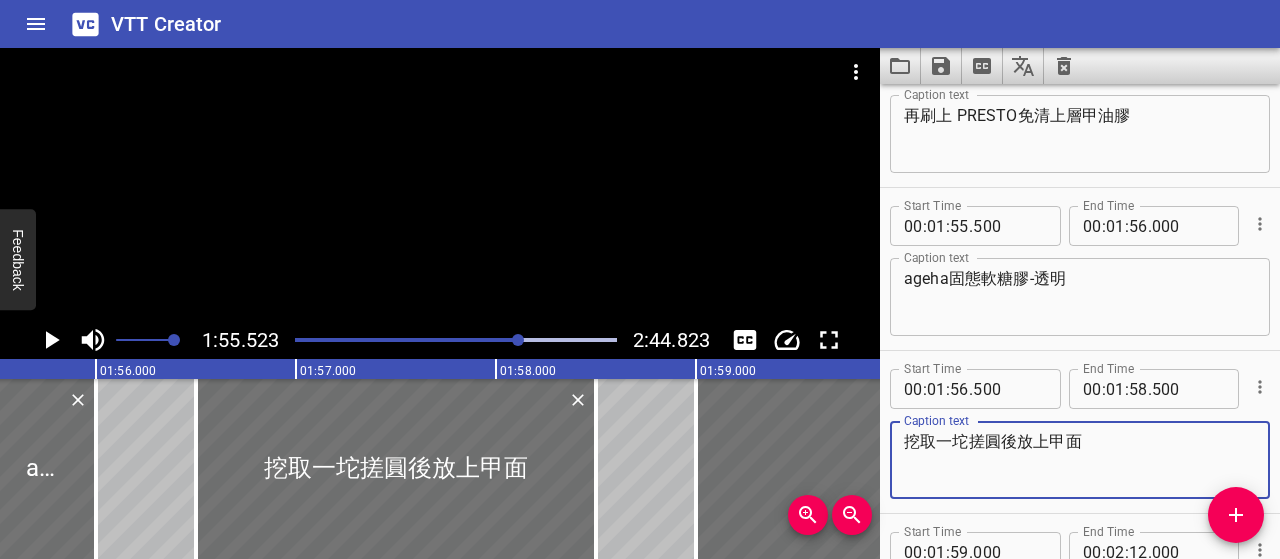 drag, startPoint x: 907, startPoint y: 441, endPoint x: 962, endPoint y: 435, distance: 55.326305 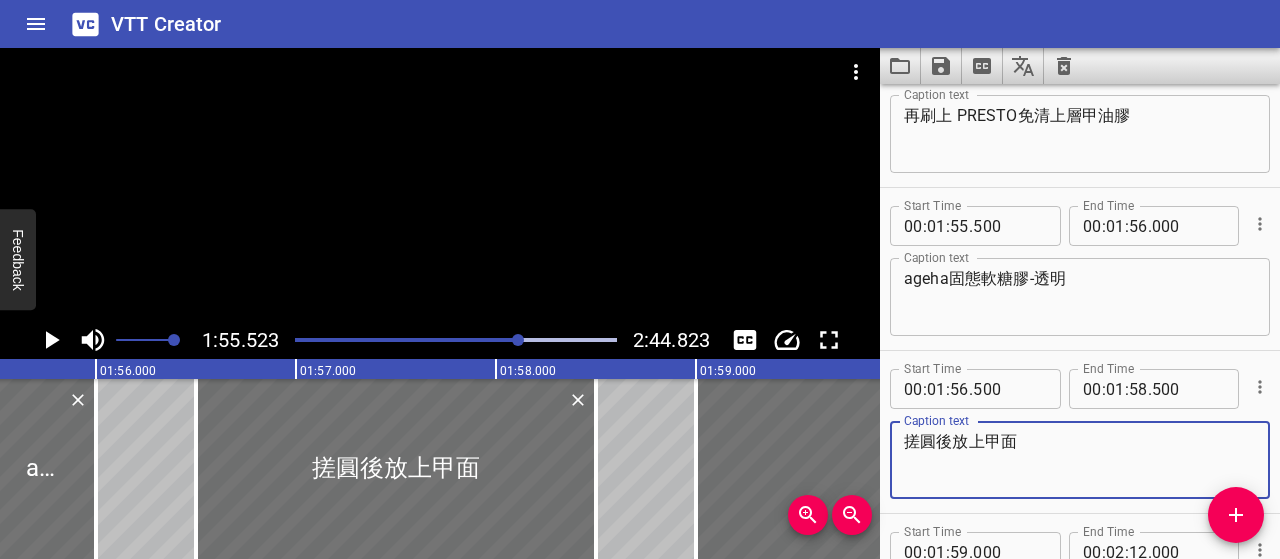 type on "搓圓後放上甲面" 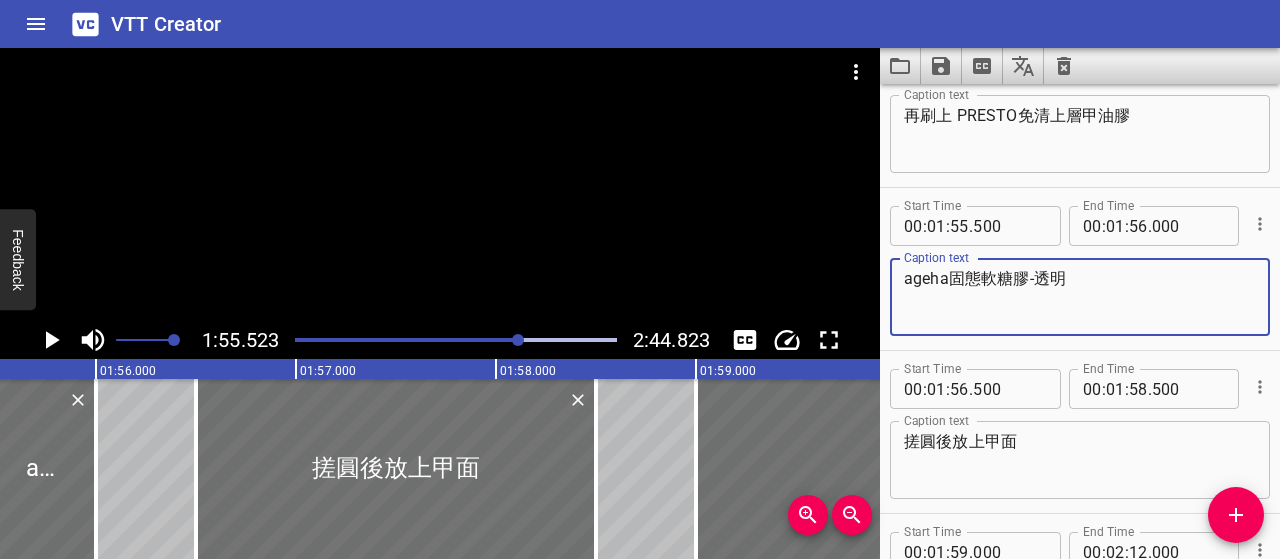 click on "ageha固態軟糖膠-透明" at bounding box center (1080, 297) 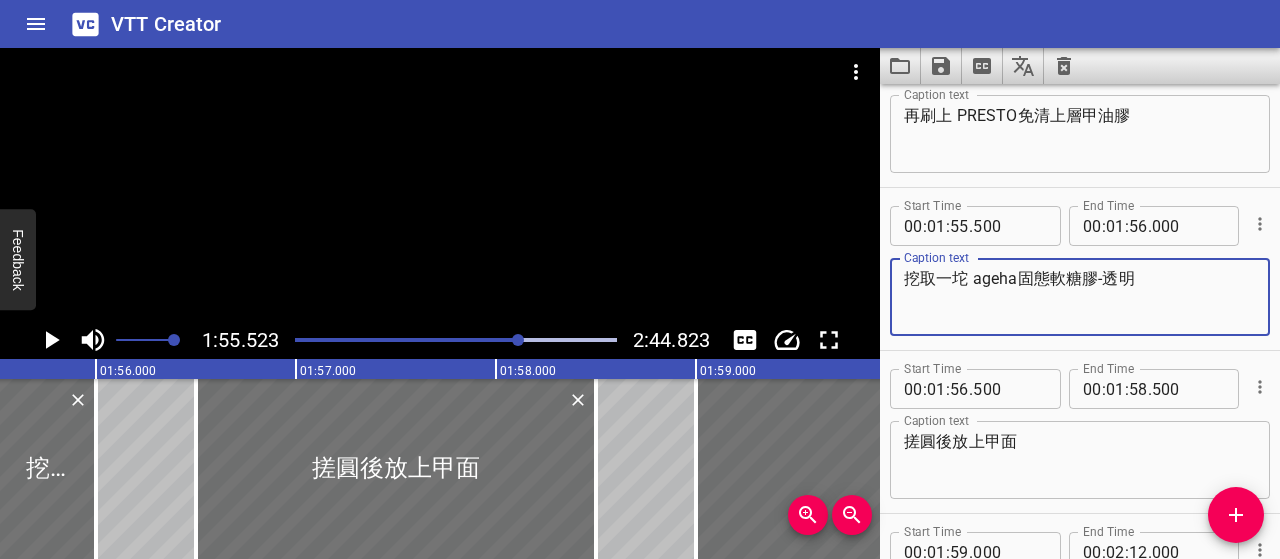 click on "挖取一坨 ageha固態軟糖膠-透明" at bounding box center (1080, 297) 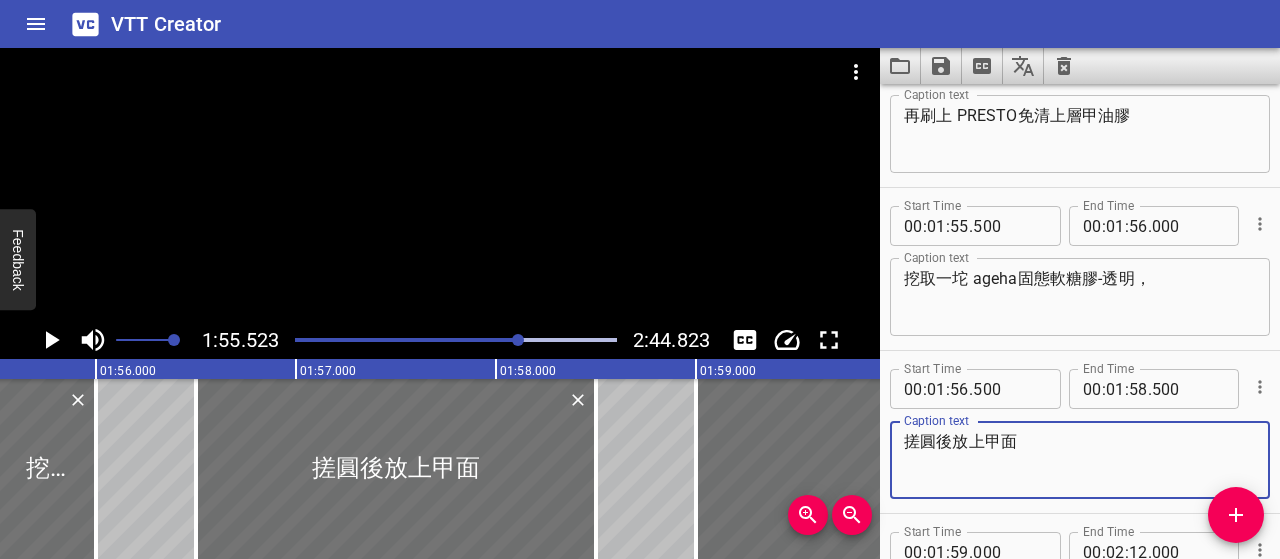 drag, startPoint x: 1044, startPoint y: 431, endPoint x: 889, endPoint y: 437, distance: 155.11609 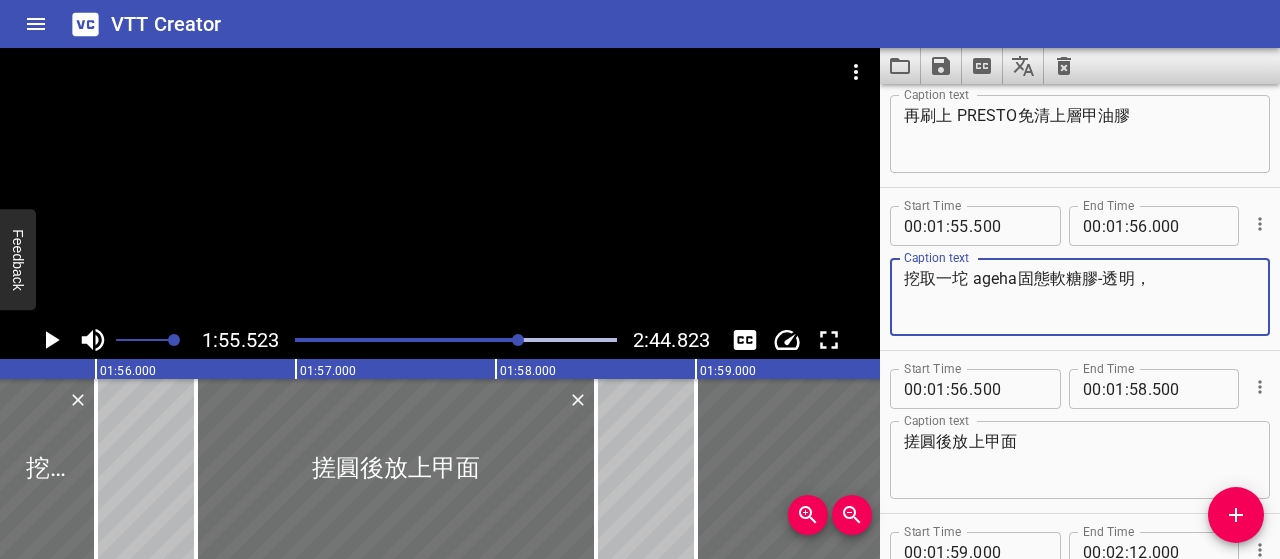 click on "挖取一坨 ageha固態軟糖膠-透明，" at bounding box center [1080, 297] 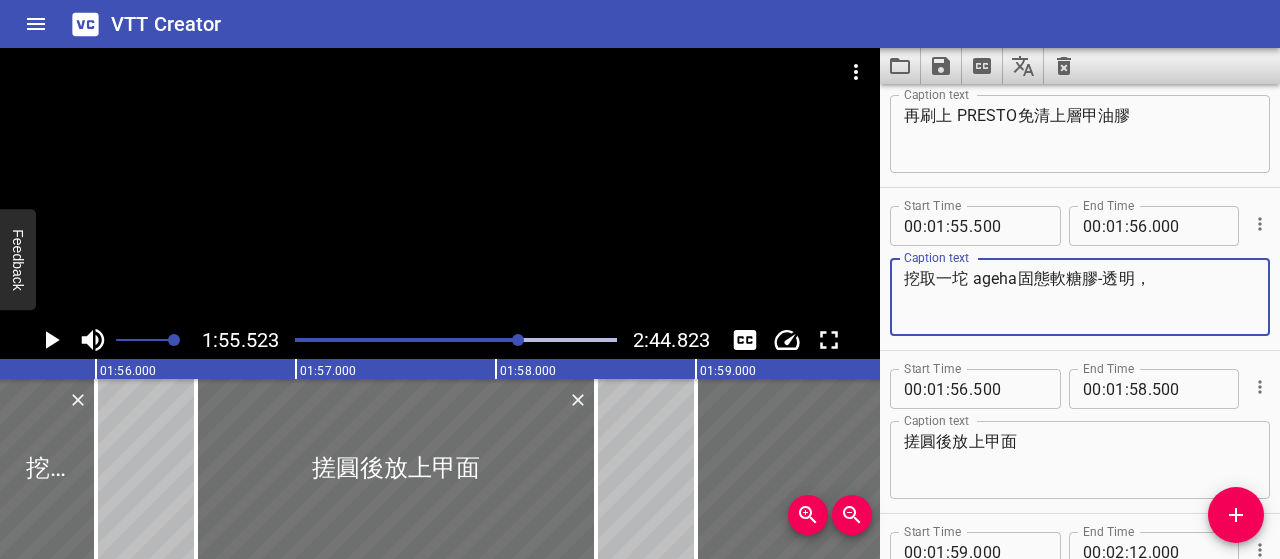 paste on "搓圓後放上甲面" 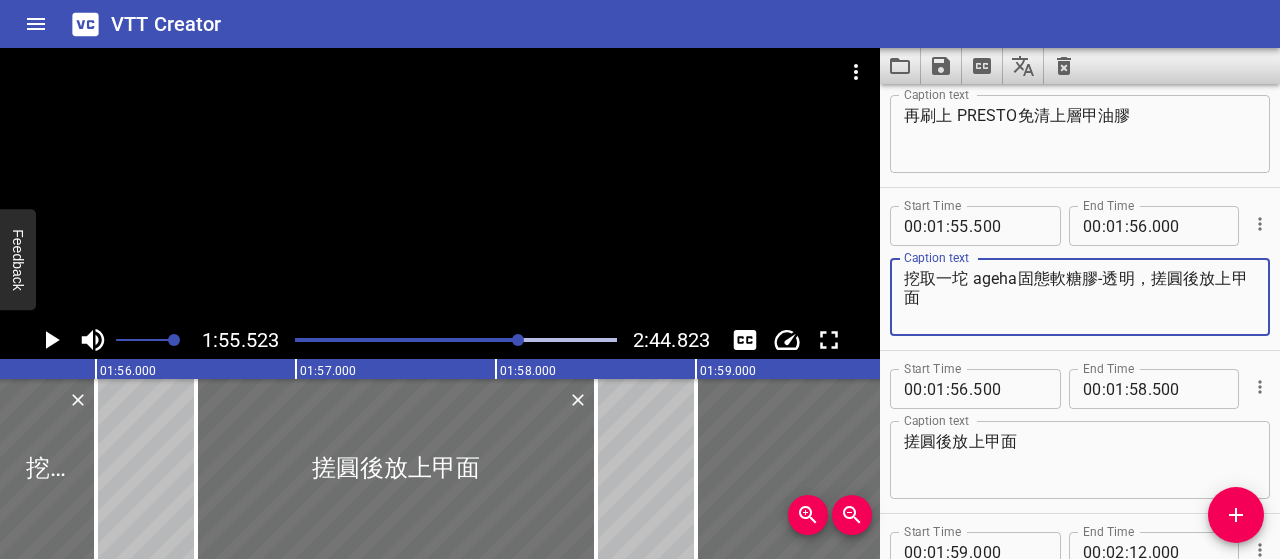 type on "挖取一坨 ageha固態軟糖膠-透明，搓圓後放上甲面" 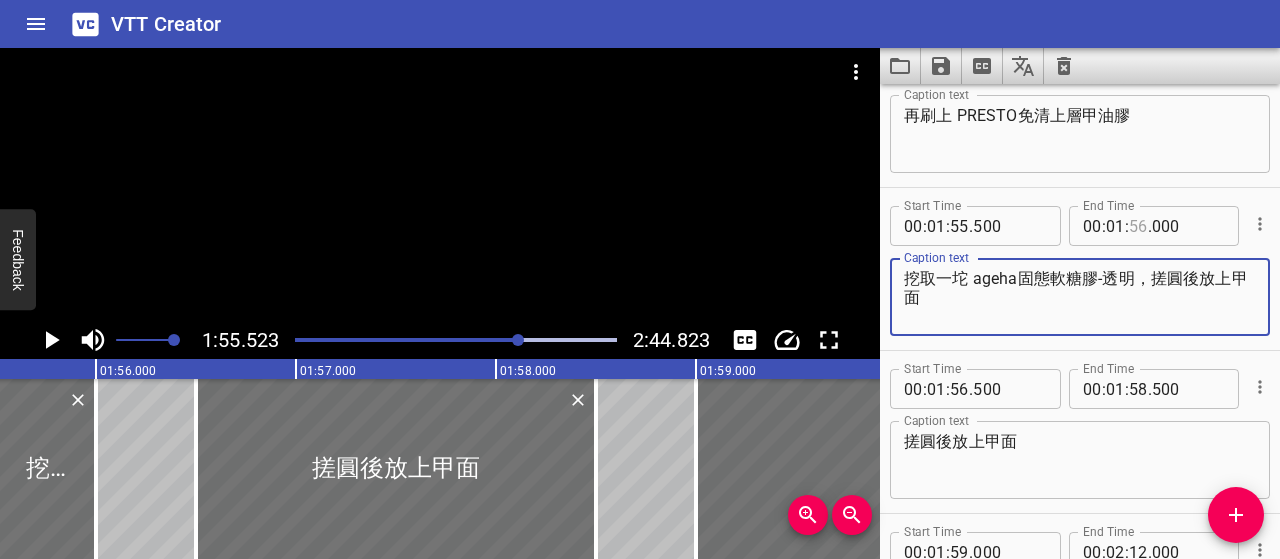 click at bounding box center (1138, 226) 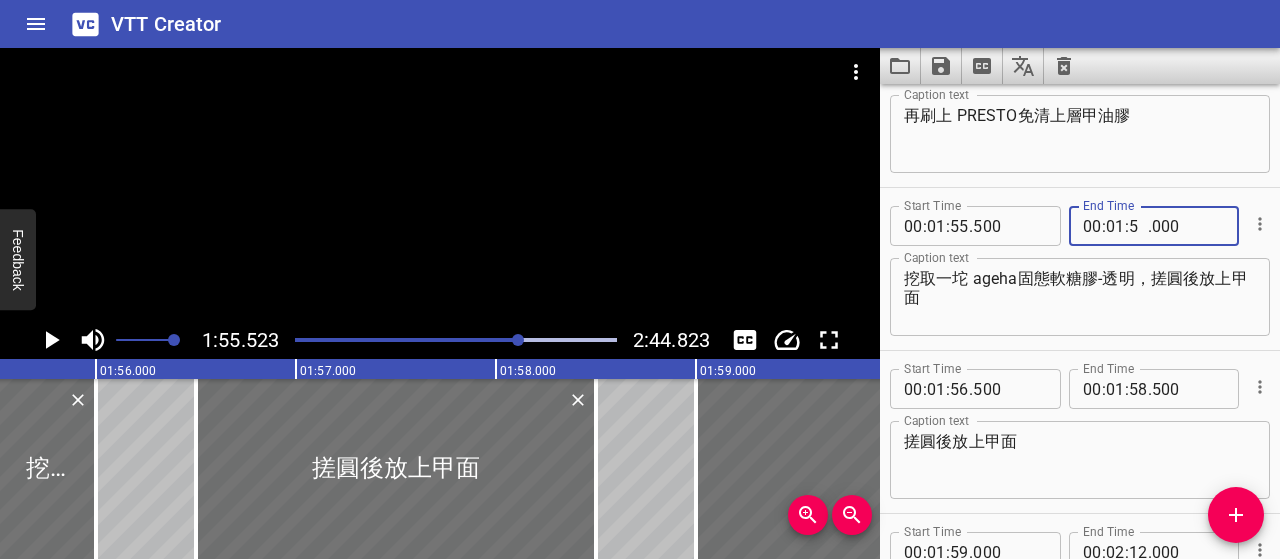 type on "58" 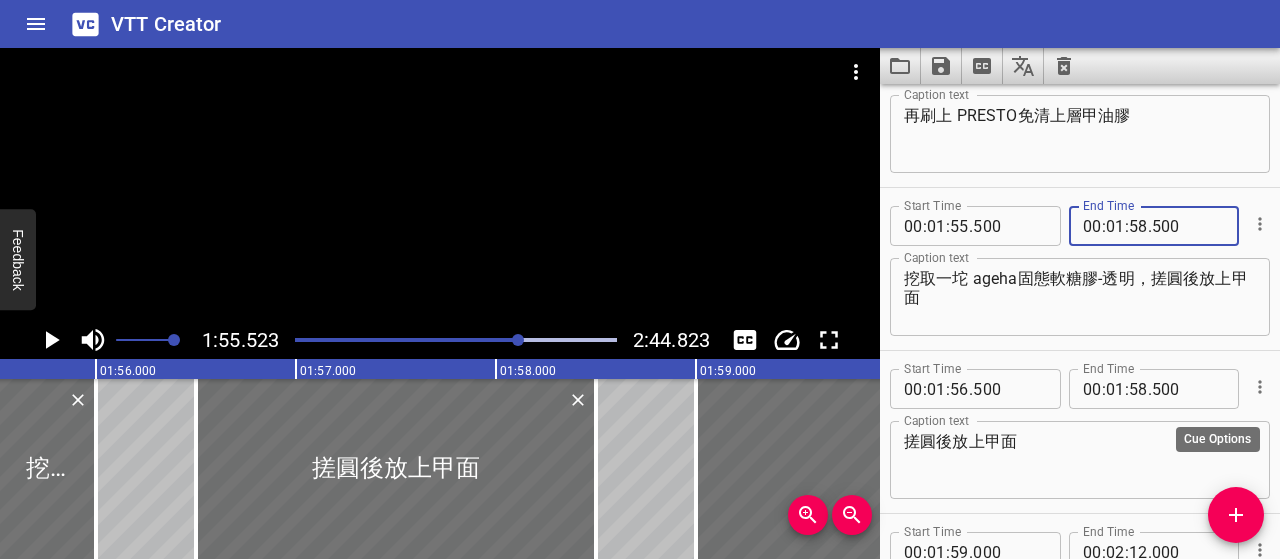 type on "500" 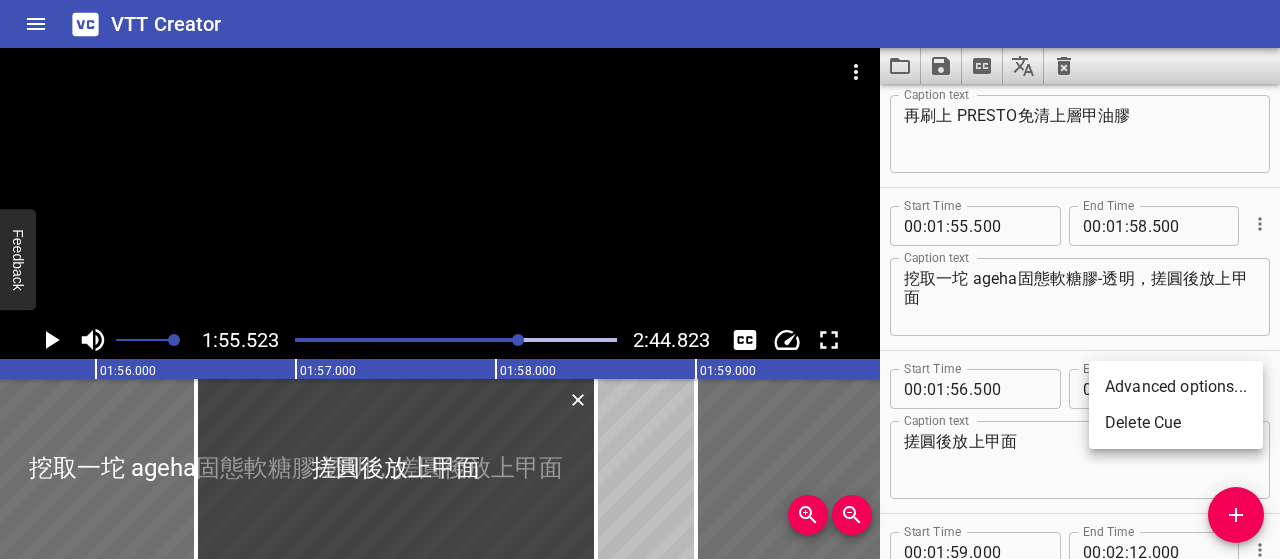 click on "Delete Cue" at bounding box center (1176, 423) 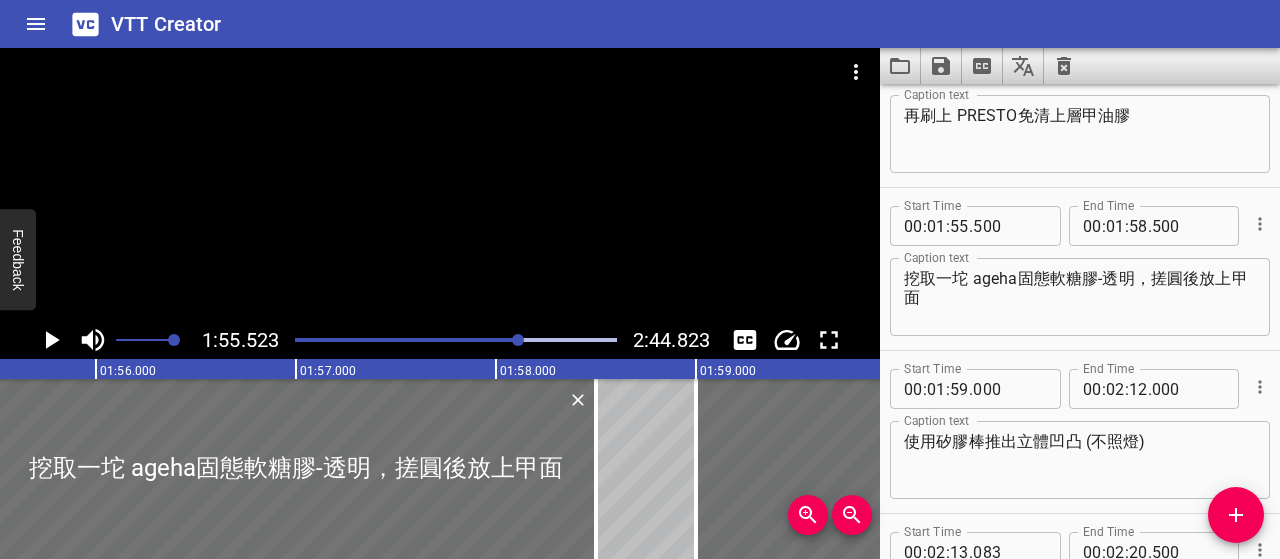 click 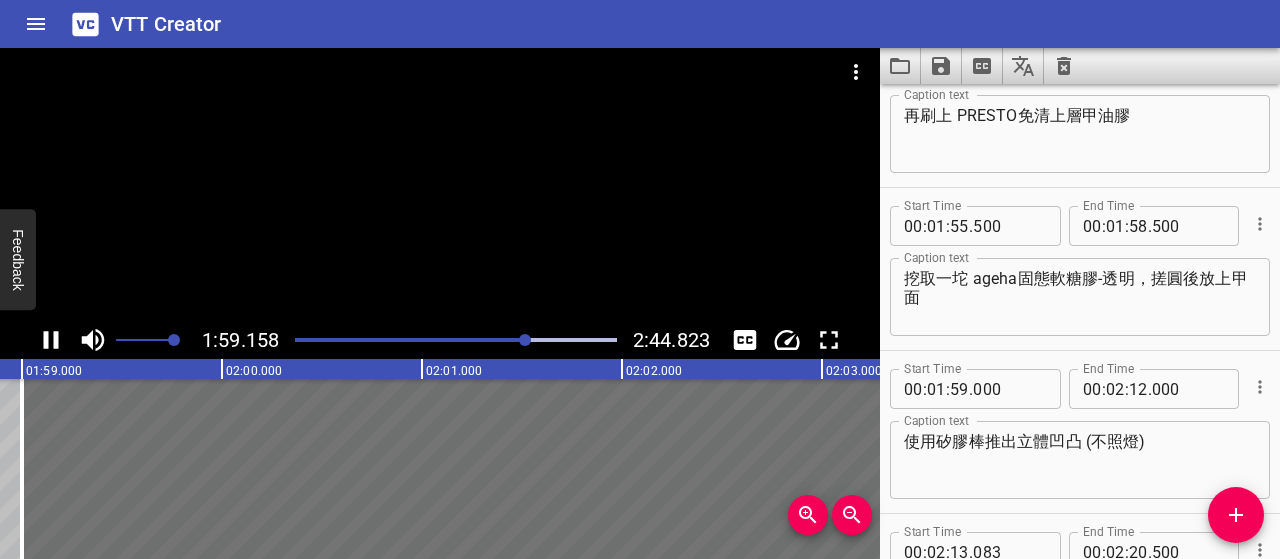 scroll, scrollTop: 0, scrollLeft: 23831, axis: horizontal 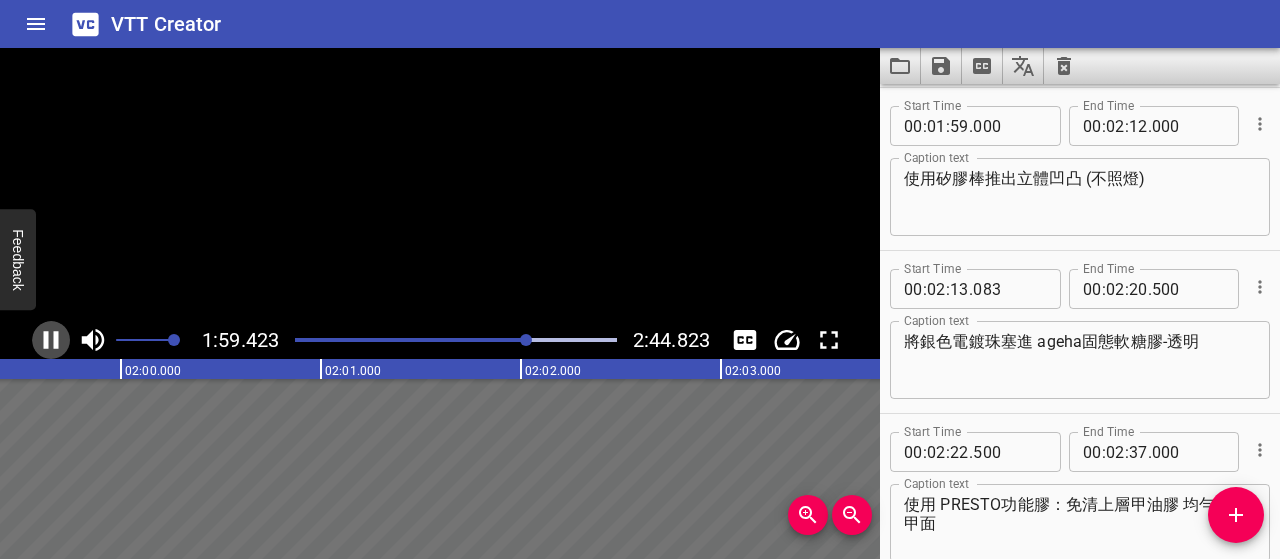 click 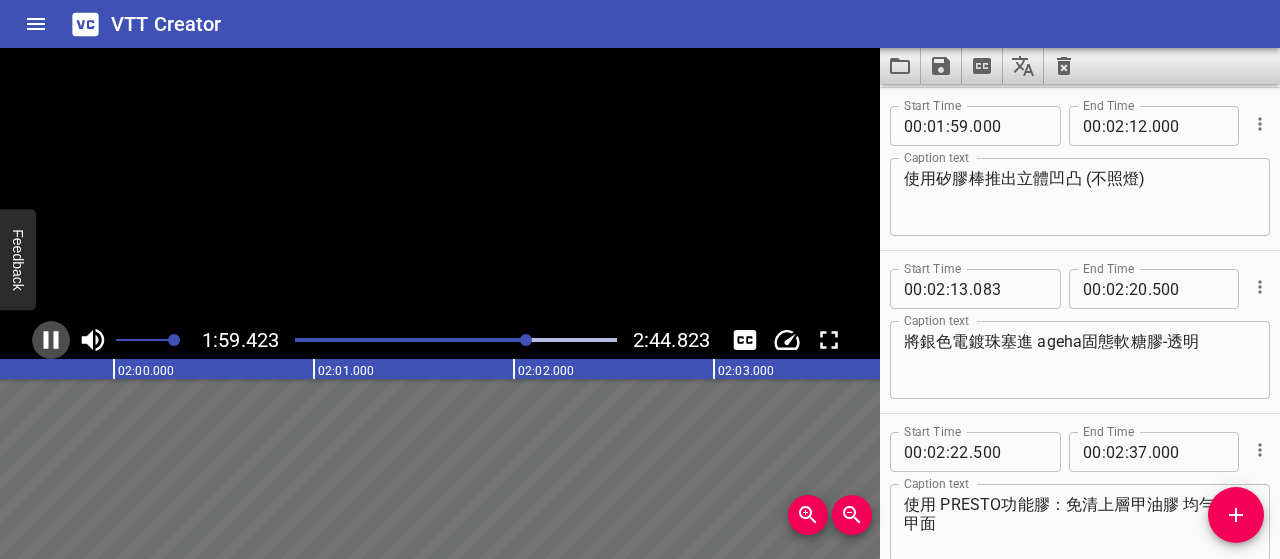 scroll, scrollTop: 0, scrollLeft: 23915, axis: horizontal 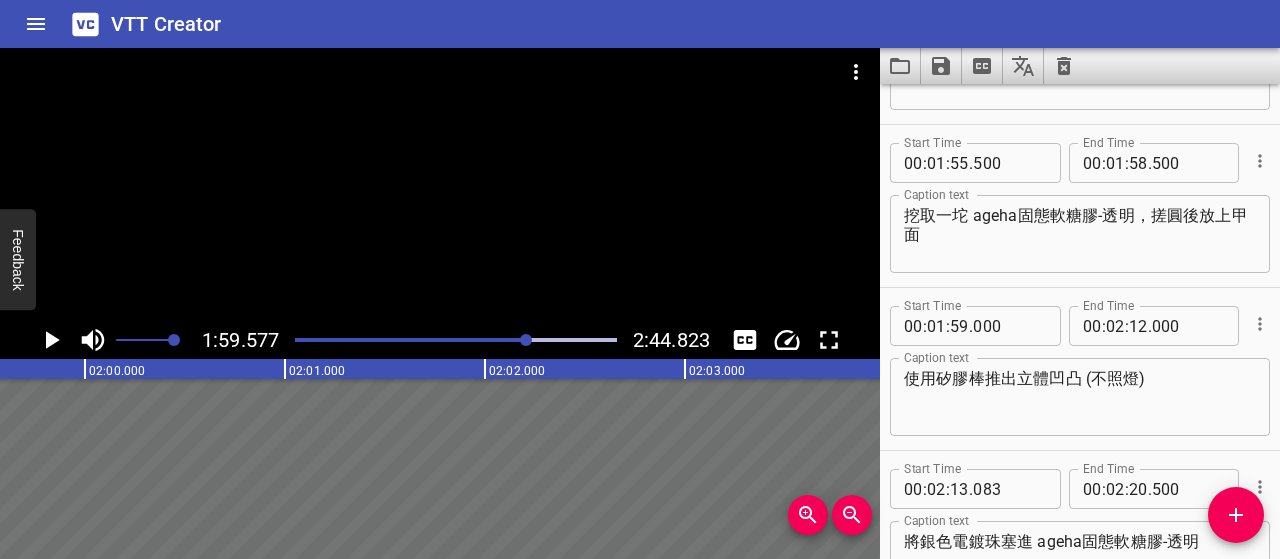 click on "使用矽膠棒推出立體凹凸 (不照燈)" at bounding box center [1080, 397] 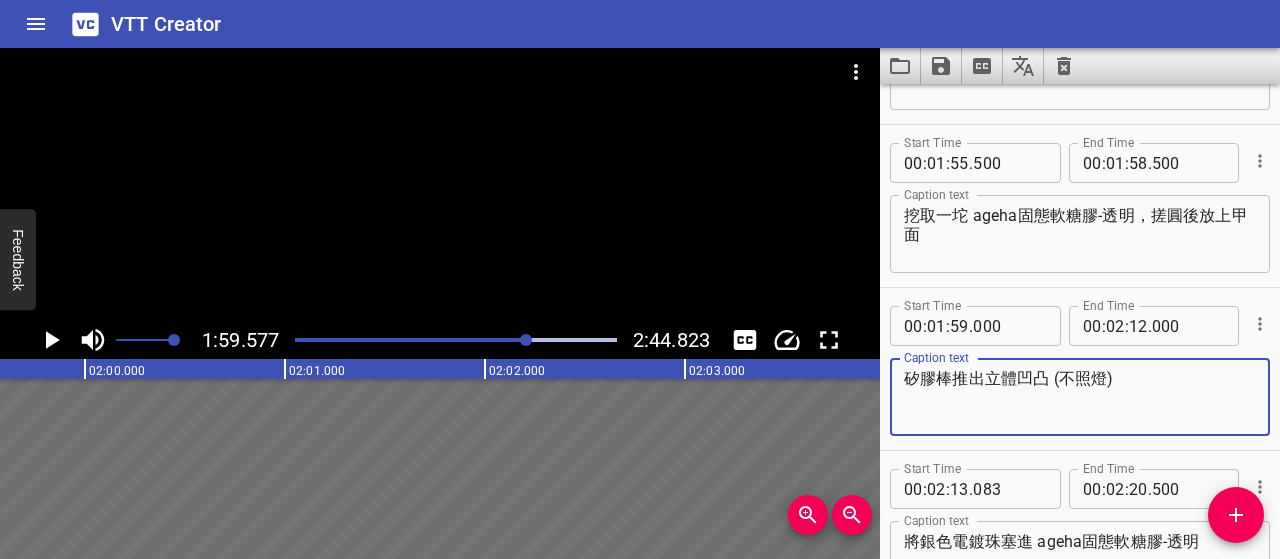 click on "矽膠棒推出立體凹凸 (不照燈)" at bounding box center [1080, 397] 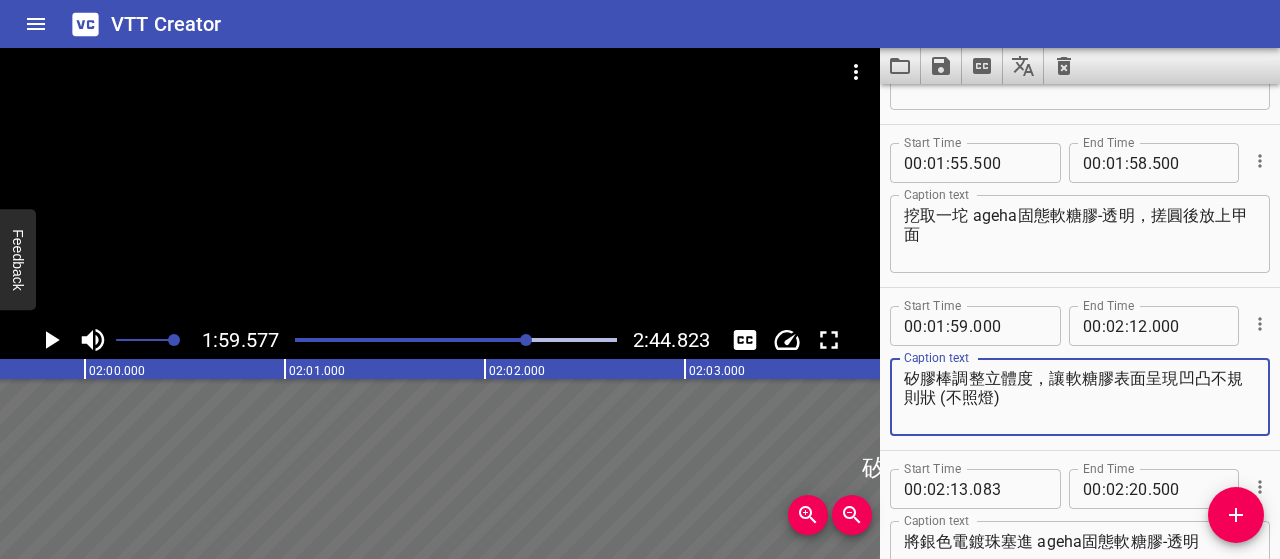 scroll, scrollTop: 1856, scrollLeft: 0, axis: vertical 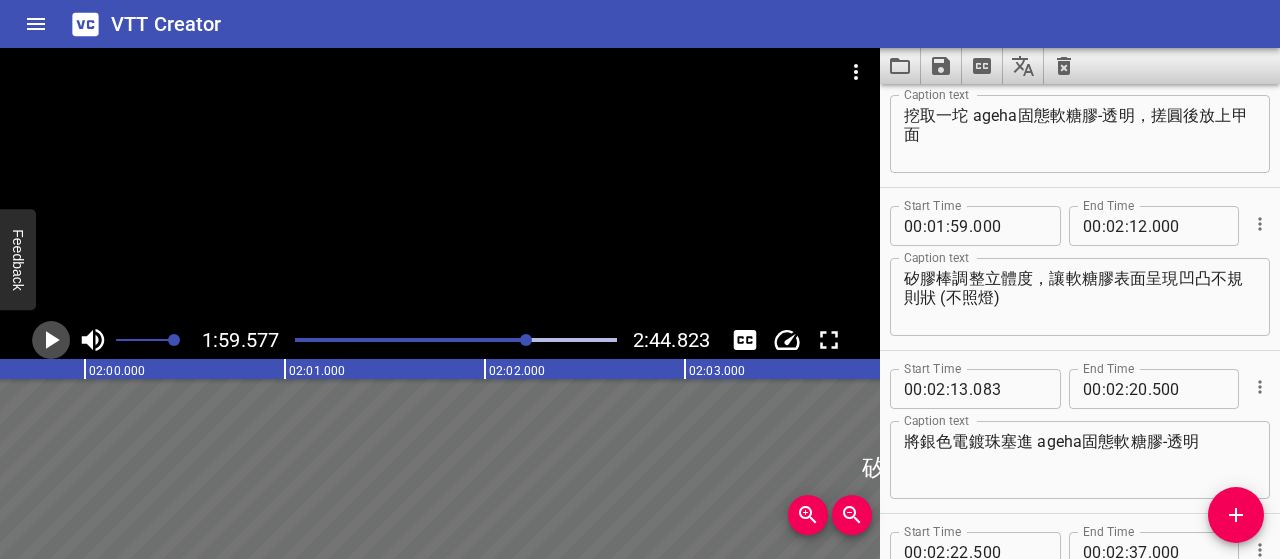 click 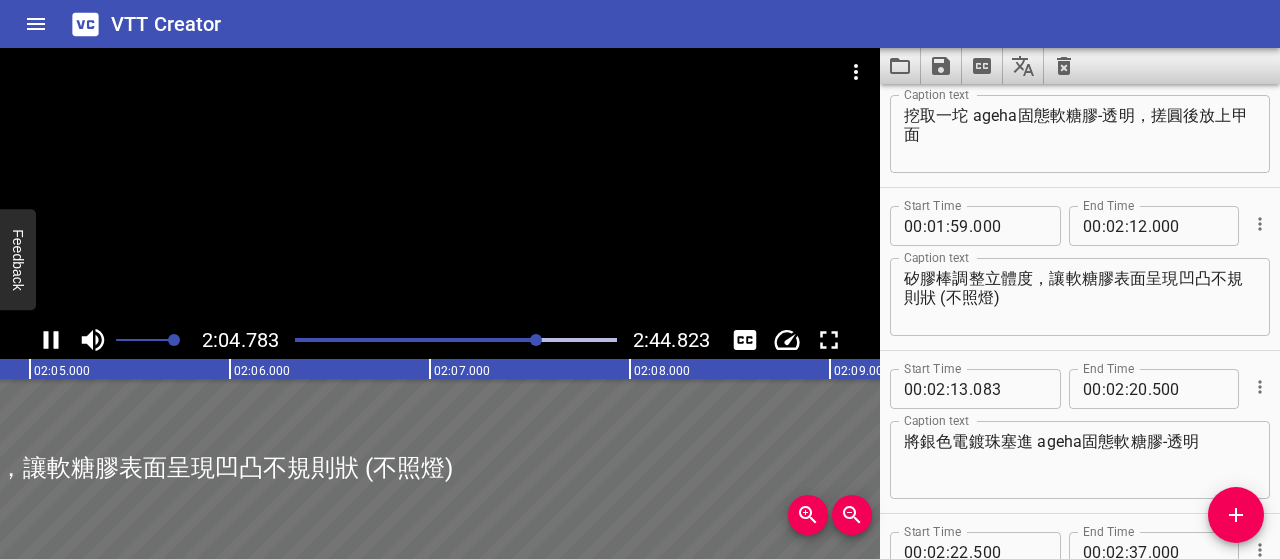 click on "矽膠棒調整立體度，讓軟糖膠表面呈現凹凸不規則狀 (不照燈)" at bounding box center (1080, 297) 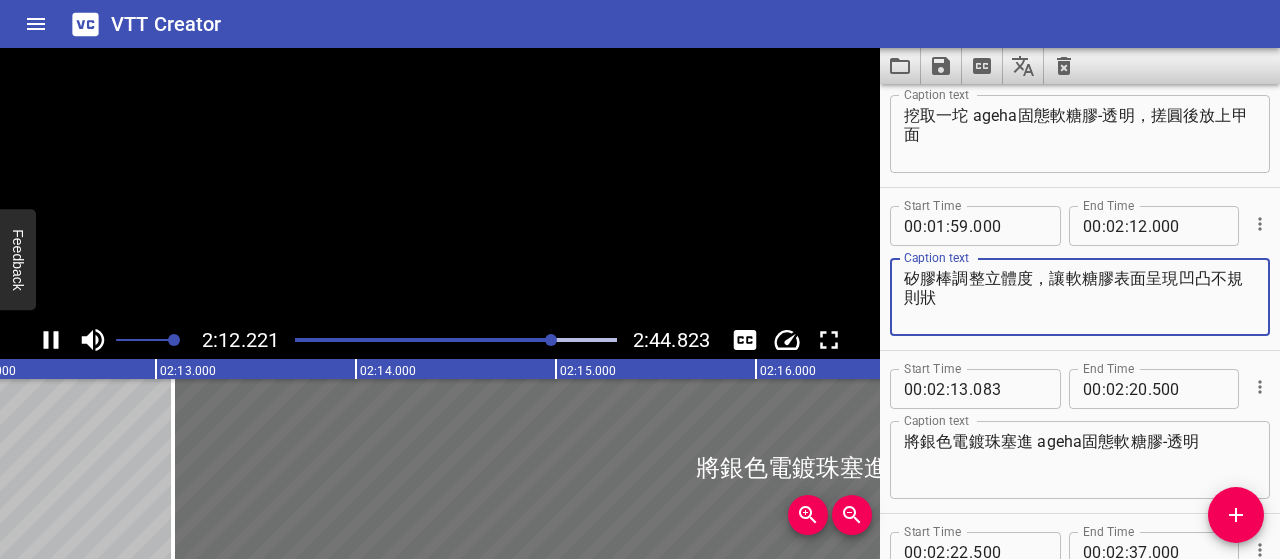 type on "矽膠棒調整立體度，讓軟糖膠表面呈現凹凸不規則狀" 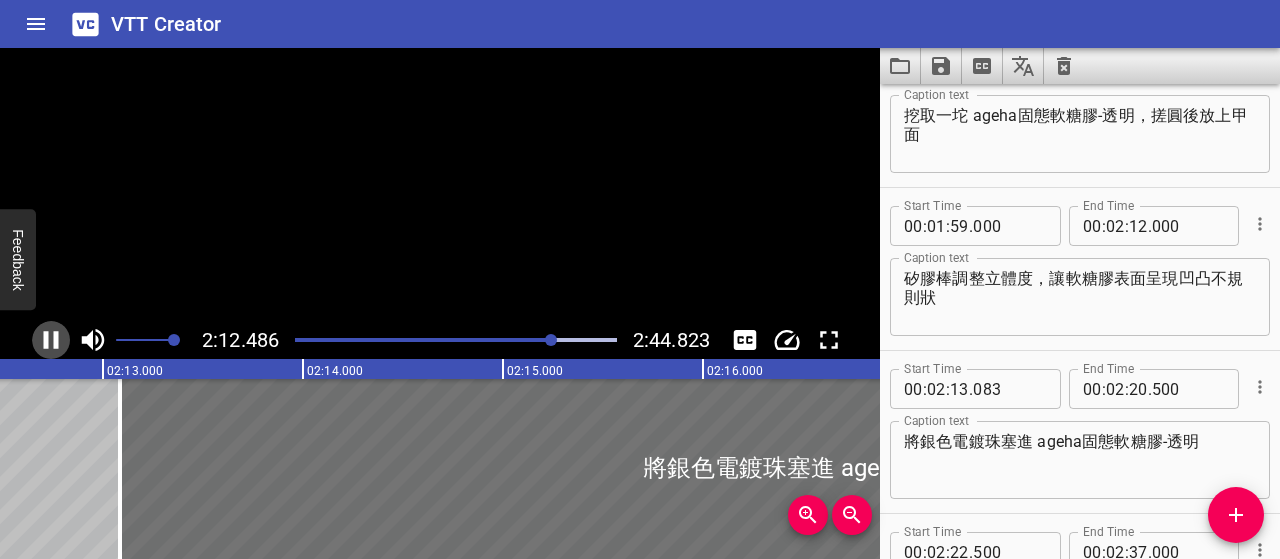 click 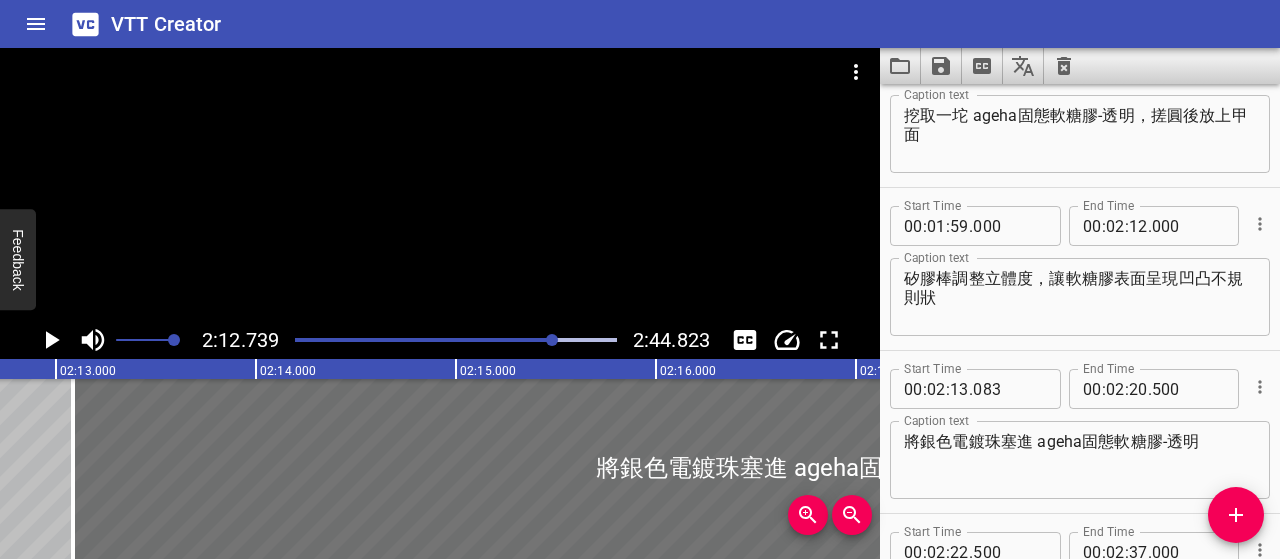 scroll, scrollTop: 0, scrollLeft: 26548, axis: horizontal 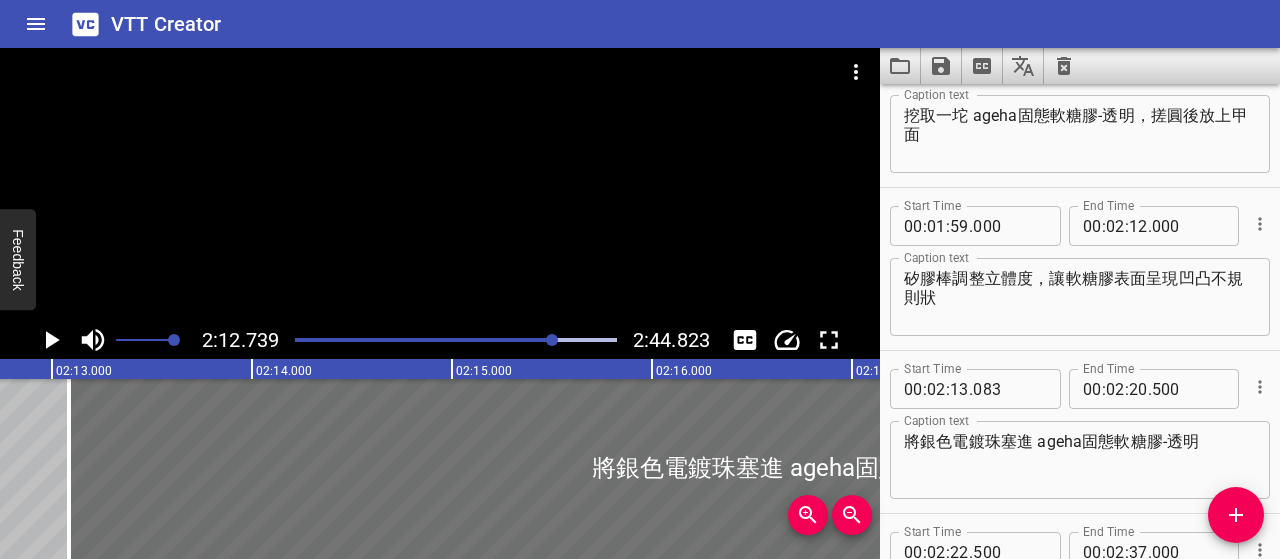 click on ":" at bounding box center [948, 389] 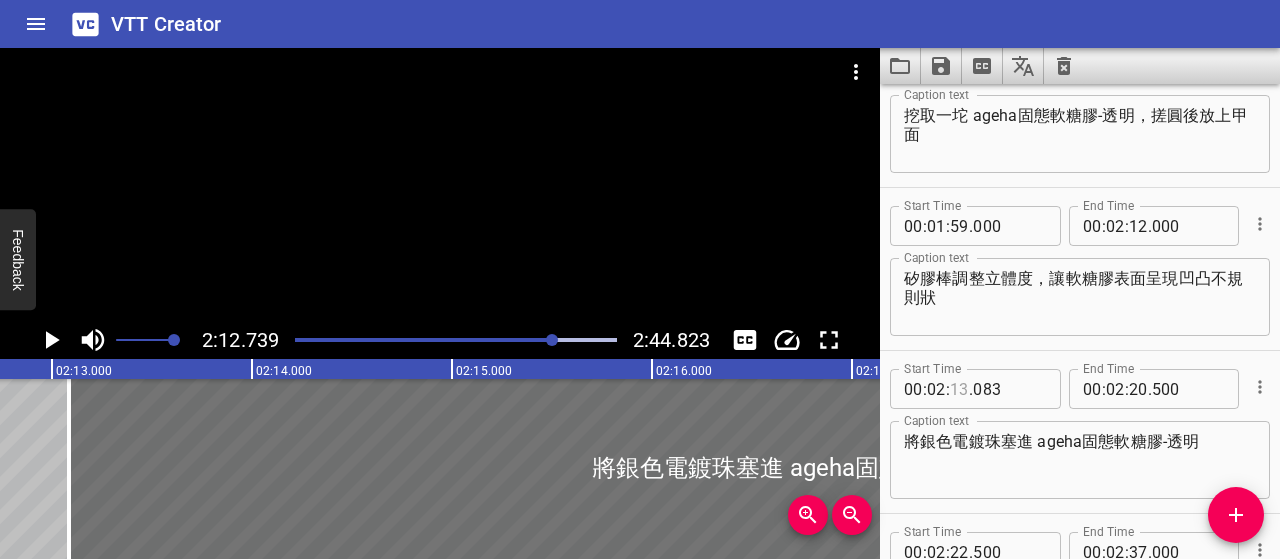 click at bounding box center [959, 389] 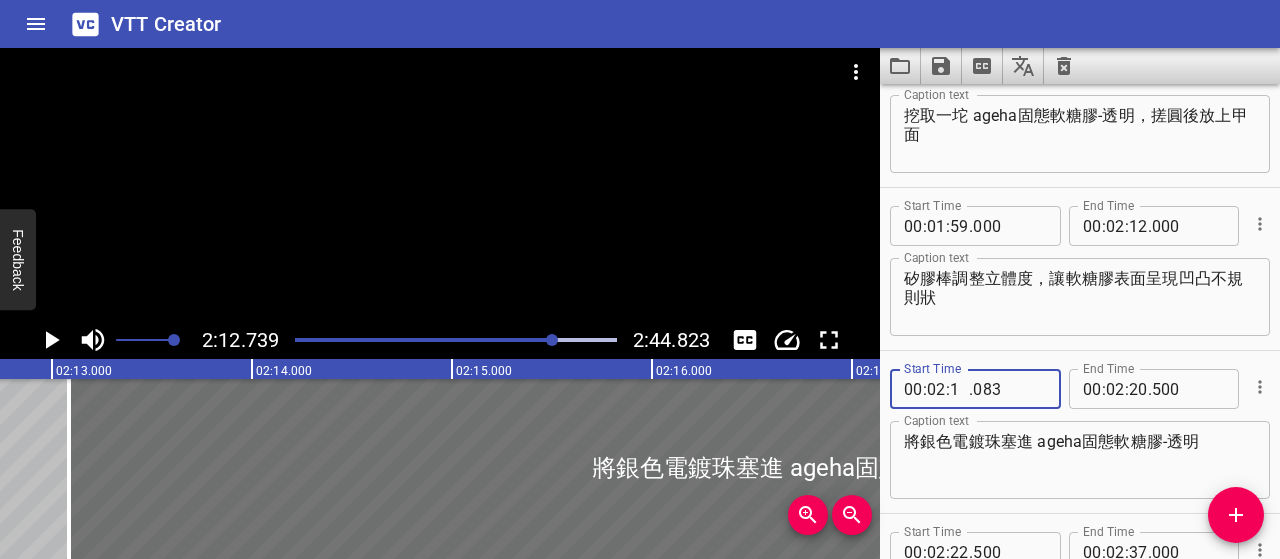 type on "12" 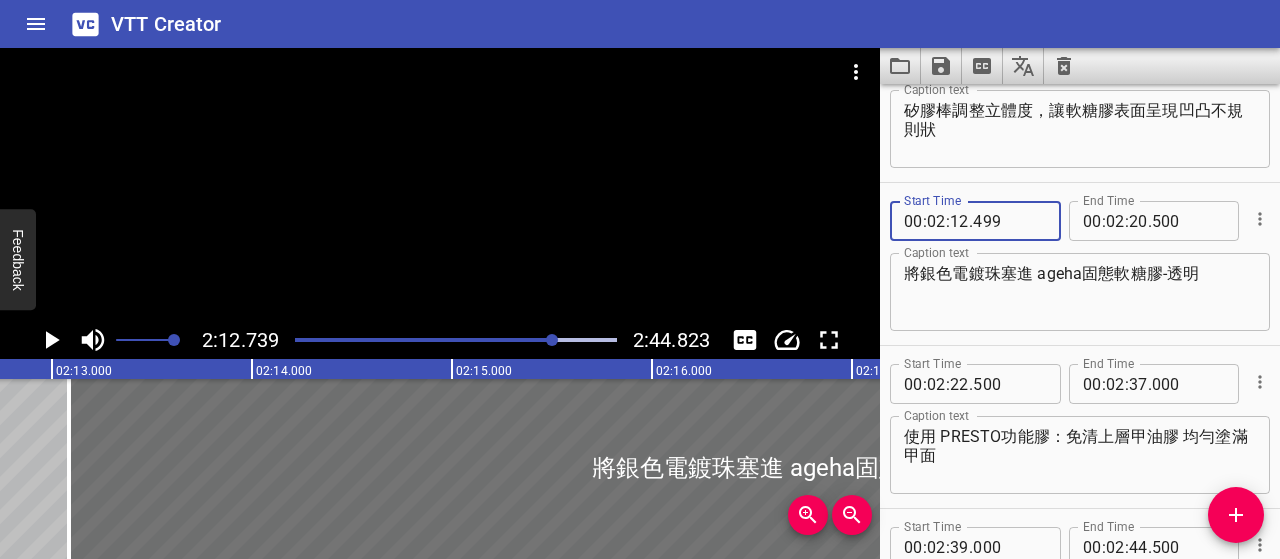 scroll, scrollTop: 2056, scrollLeft: 0, axis: vertical 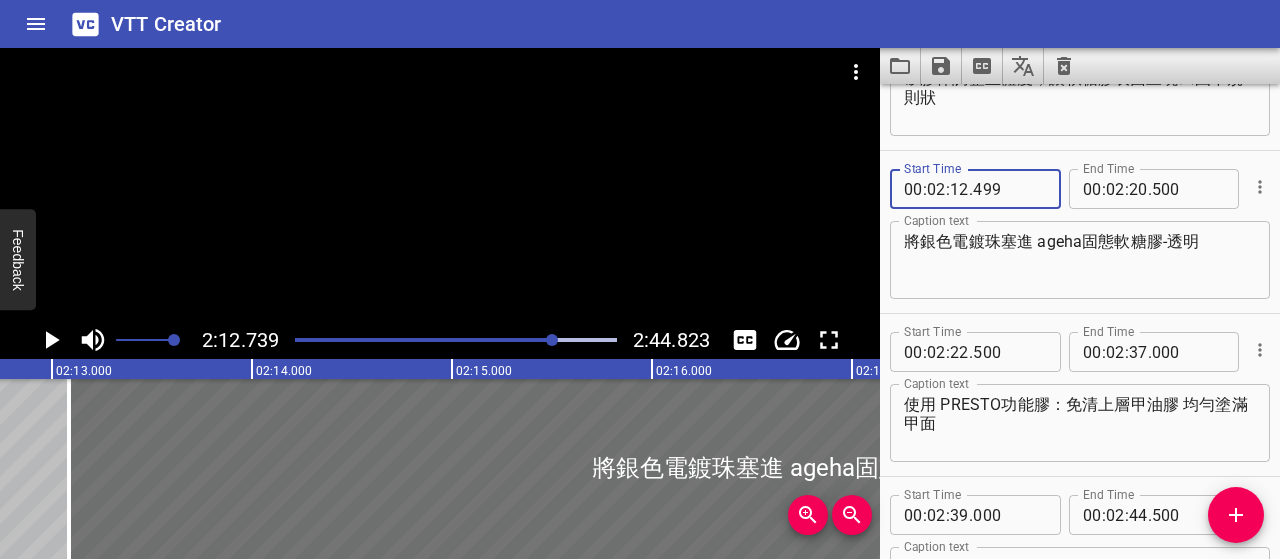 click on "499" at bounding box center (1009, 189) 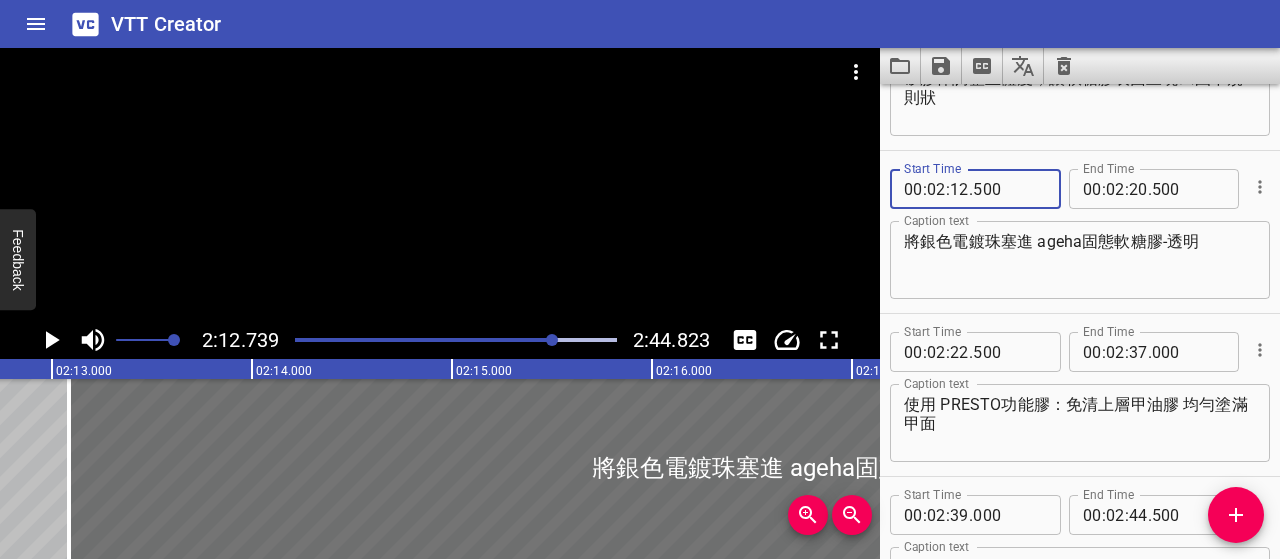 type on "500" 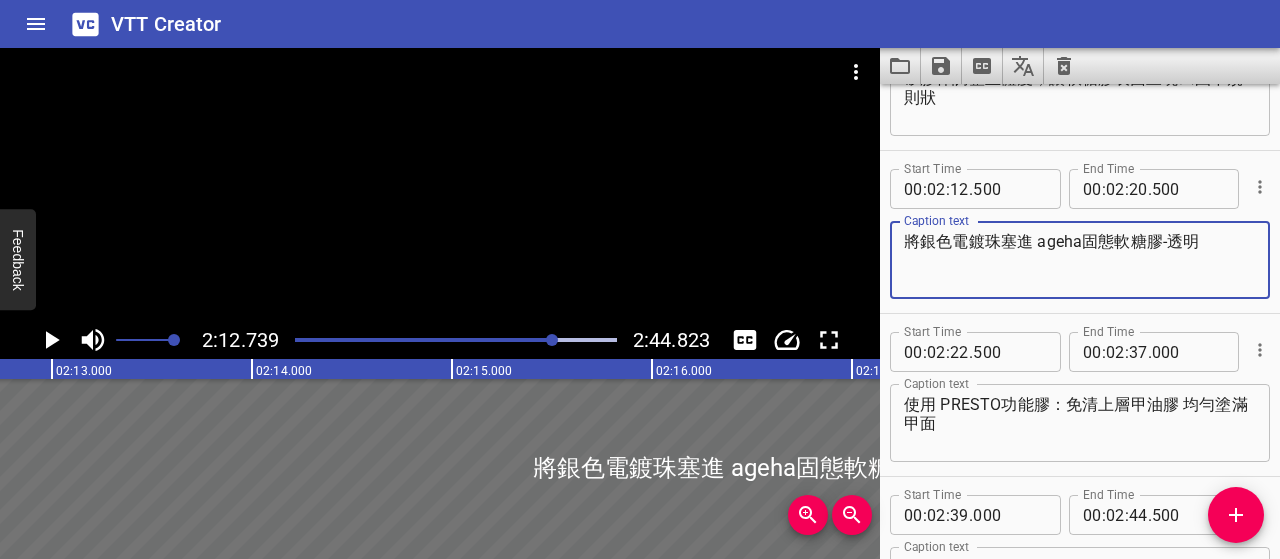 click on "將銀色電鍍珠塞進 ageha固態軟糖膠-透明" at bounding box center [1080, 260] 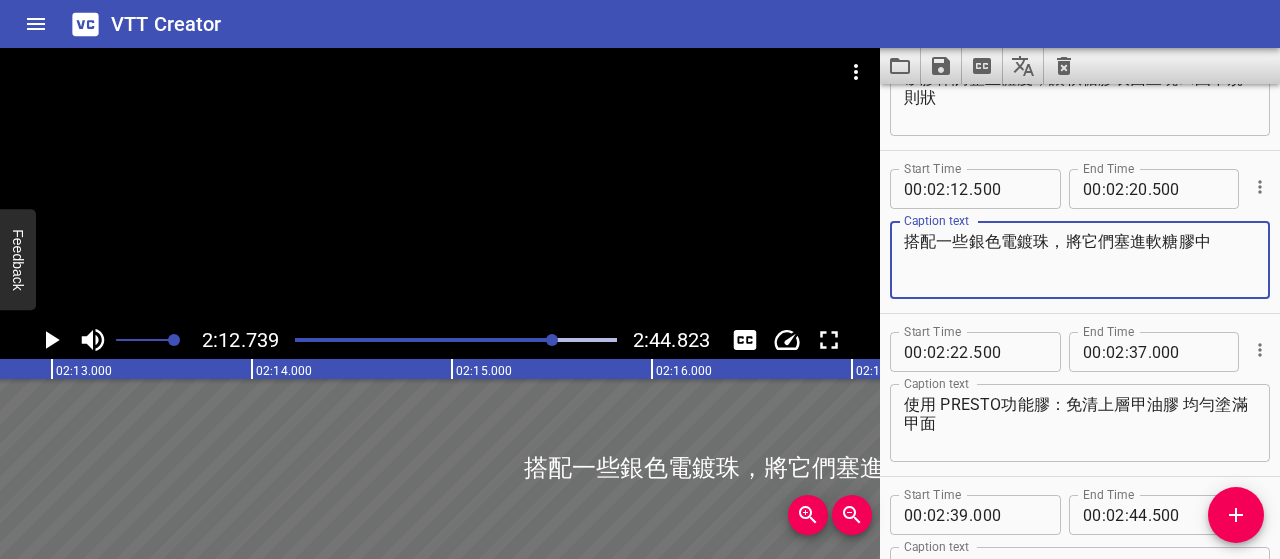 type on "搭配一些銀色電鍍珠，將它們塞進軟糖膠中" 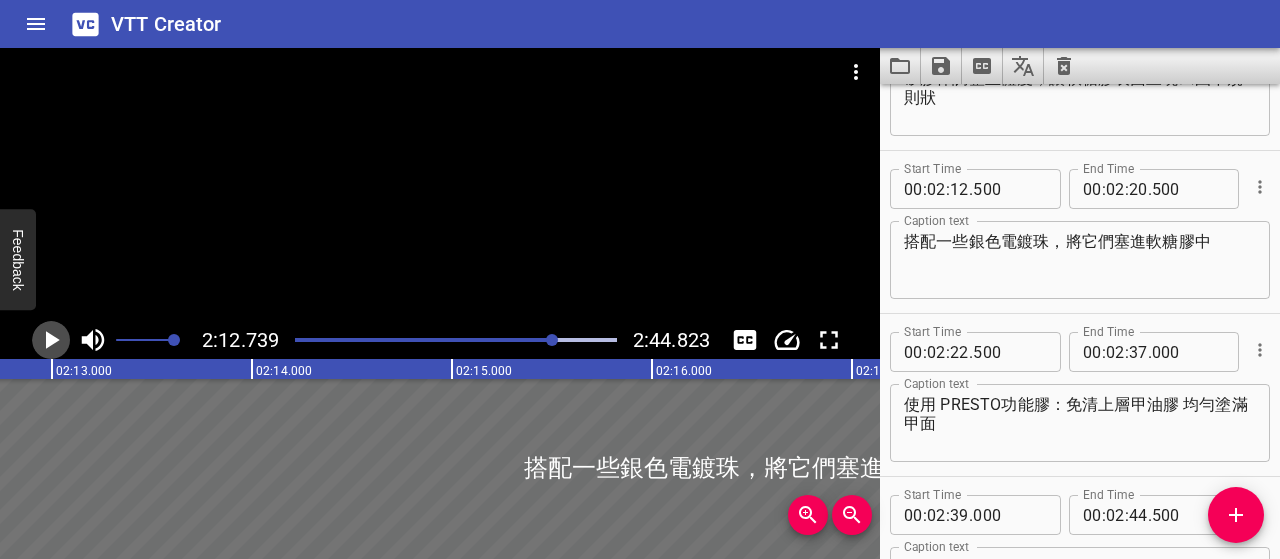 click 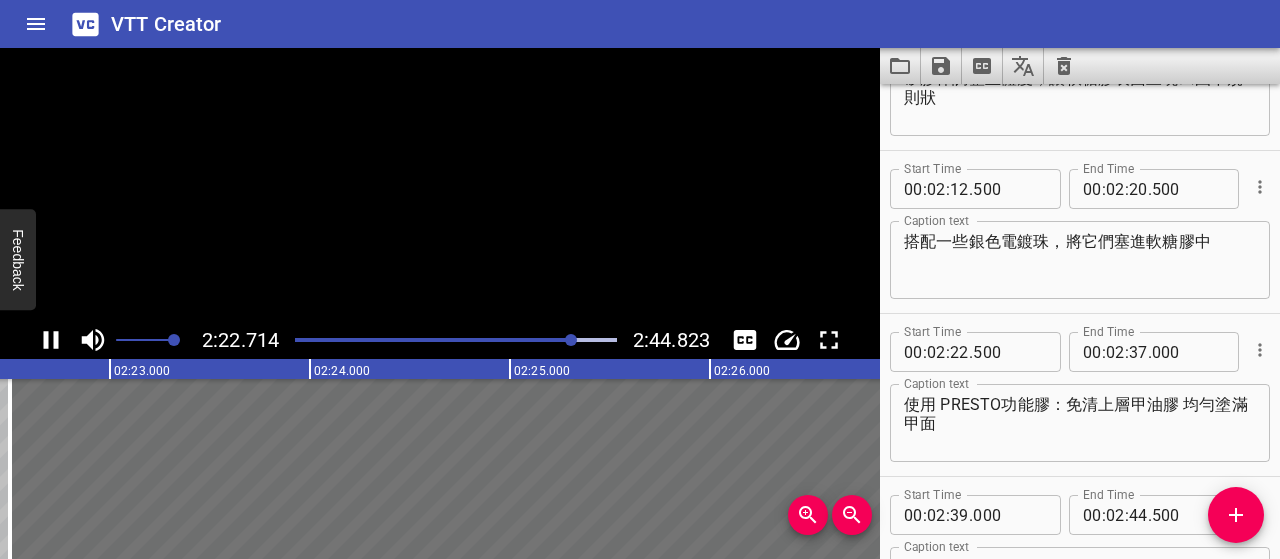 scroll, scrollTop: 0, scrollLeft: 28542, axis: horizontal 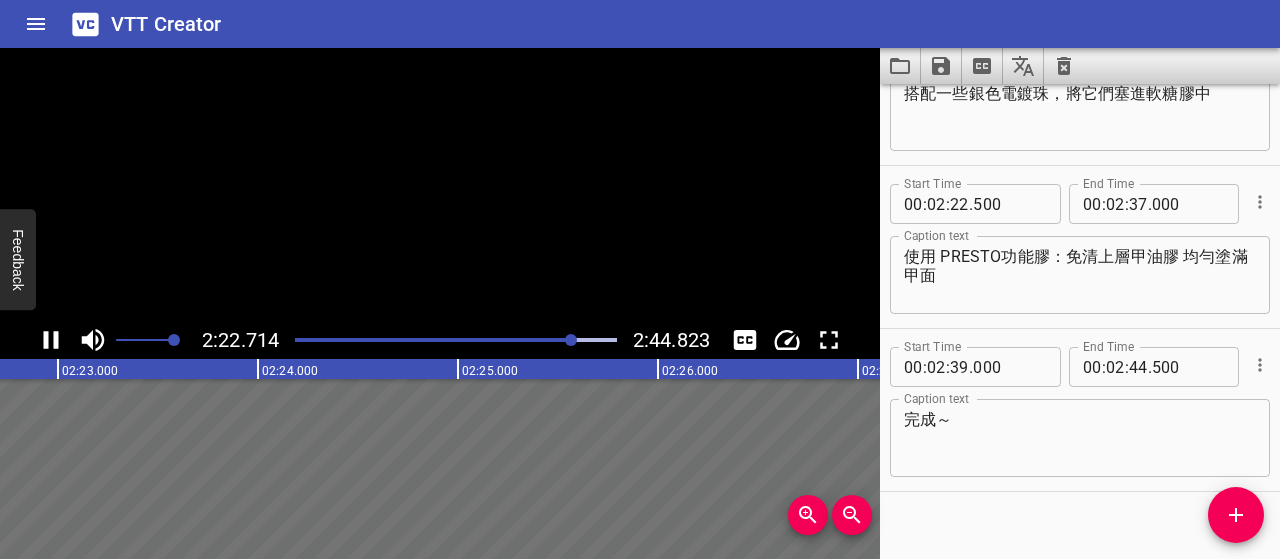 click 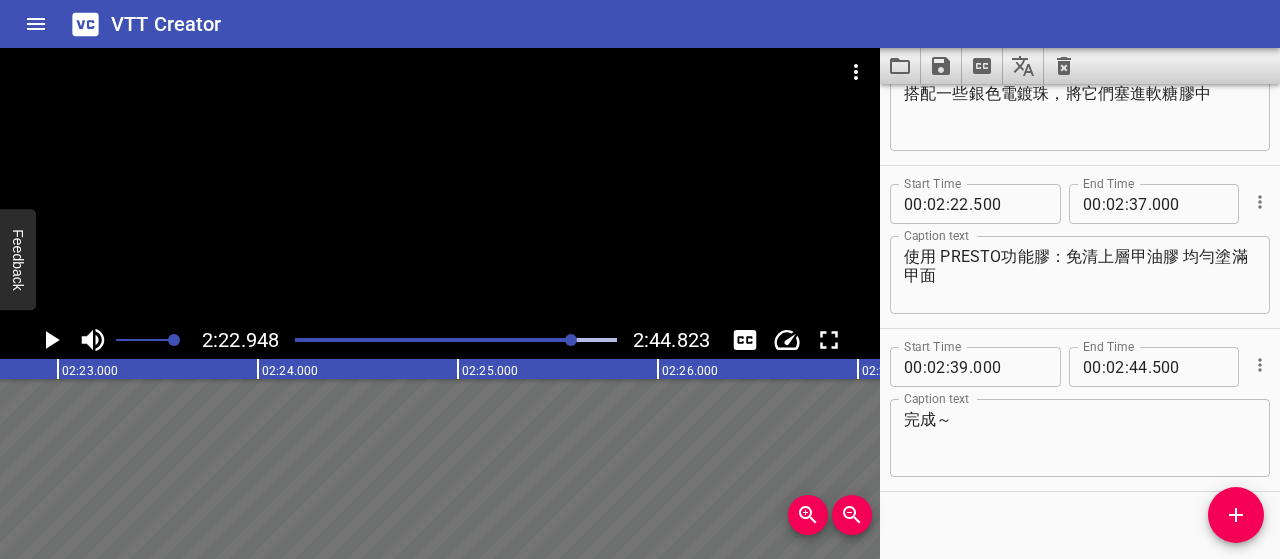 scroll, scrollTop: 2226, scrollLeft: 0, axis: vertical 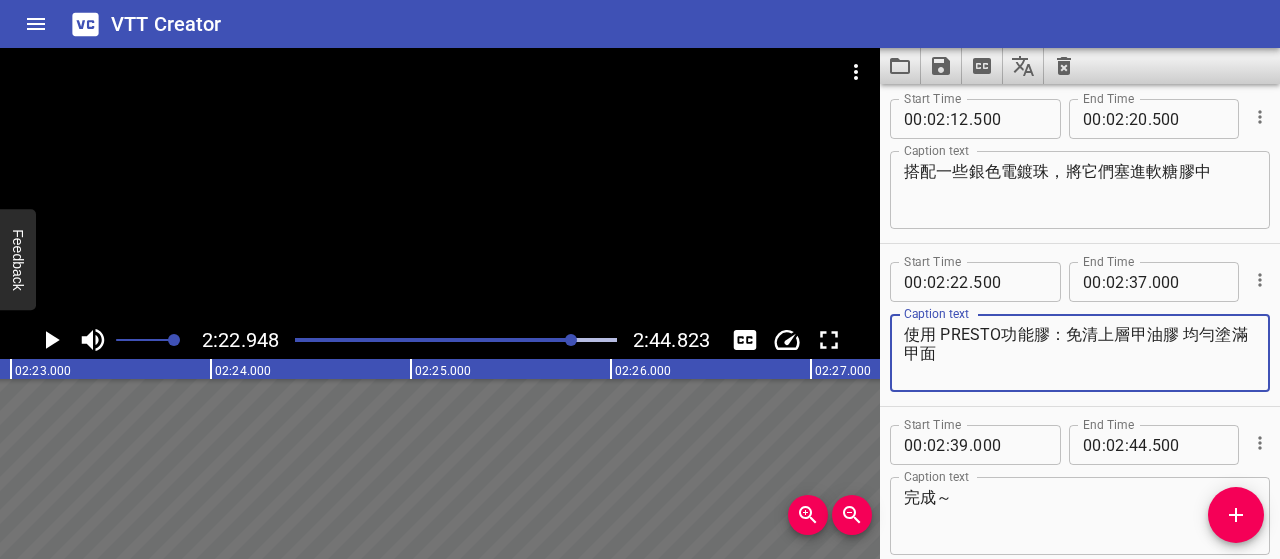 drag, startPoint x: 940, startPoint y: 327, endPoint x: 909, endPoint y: 330, distance: 31.144823 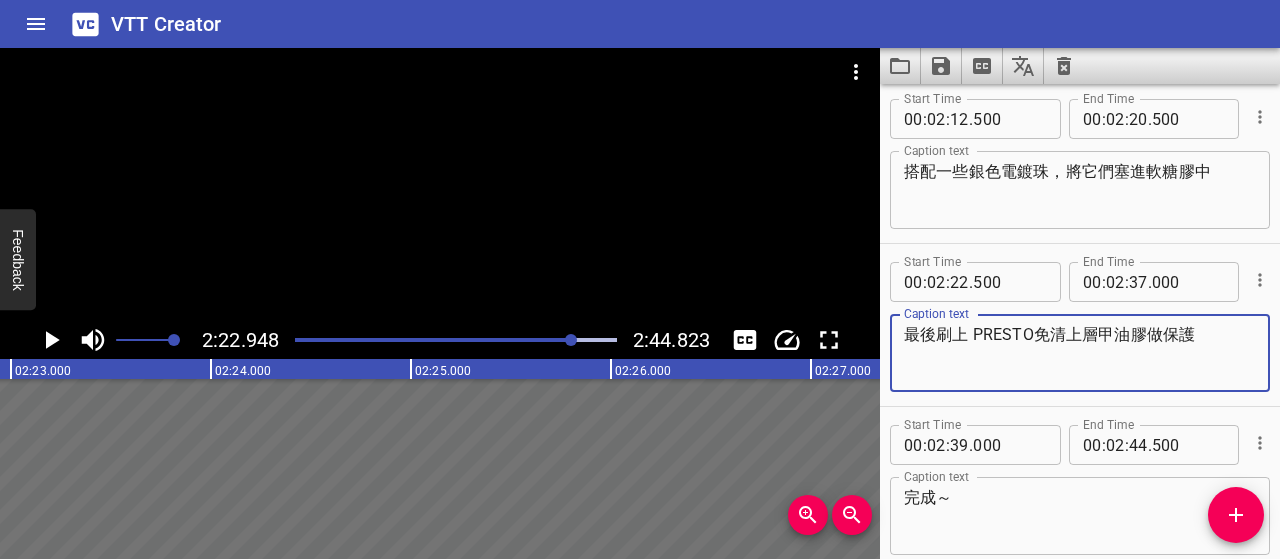 type on "最後刷上 PRESTO免清上層甲油膠做保護" 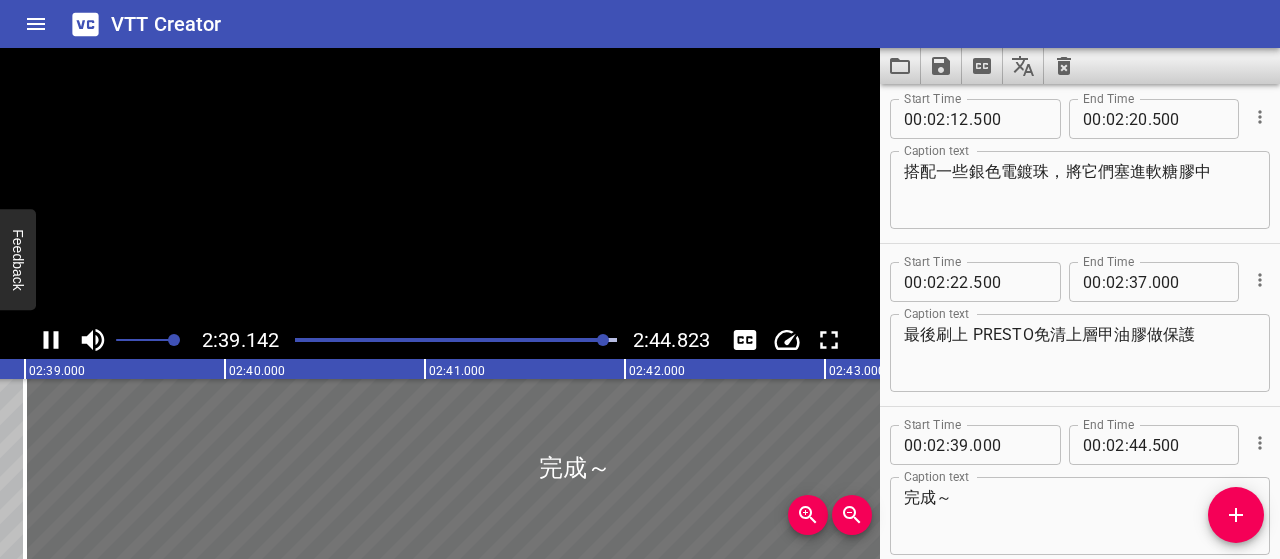 scroll, scrollTop: 0, scrollLeft: 31828, axis: horizontal 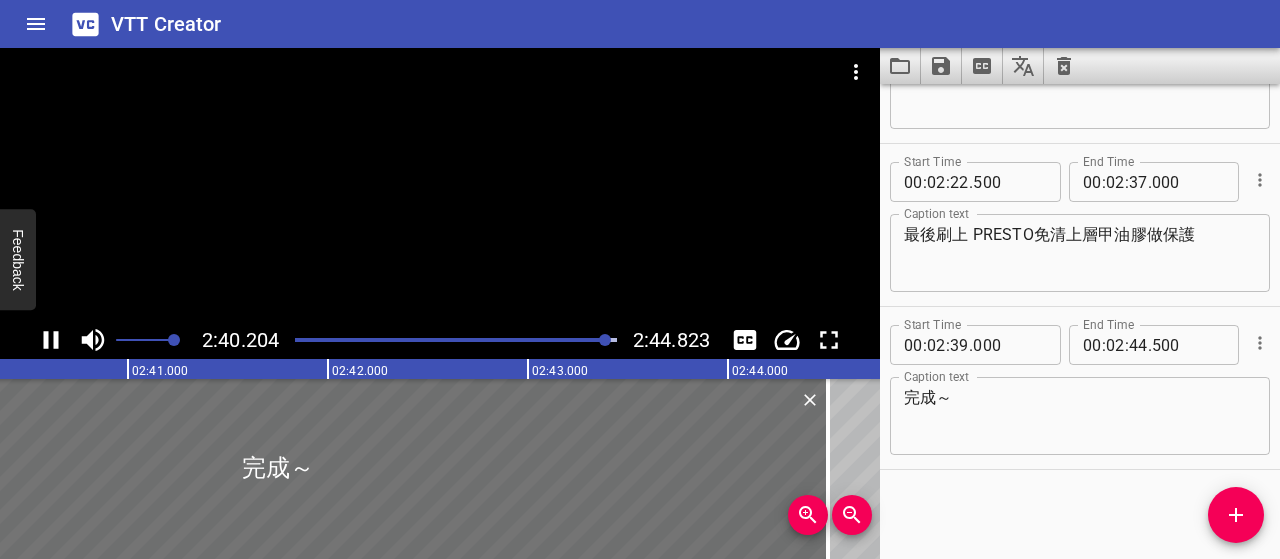 click on "完成～" at bounding box center [1080, 416] 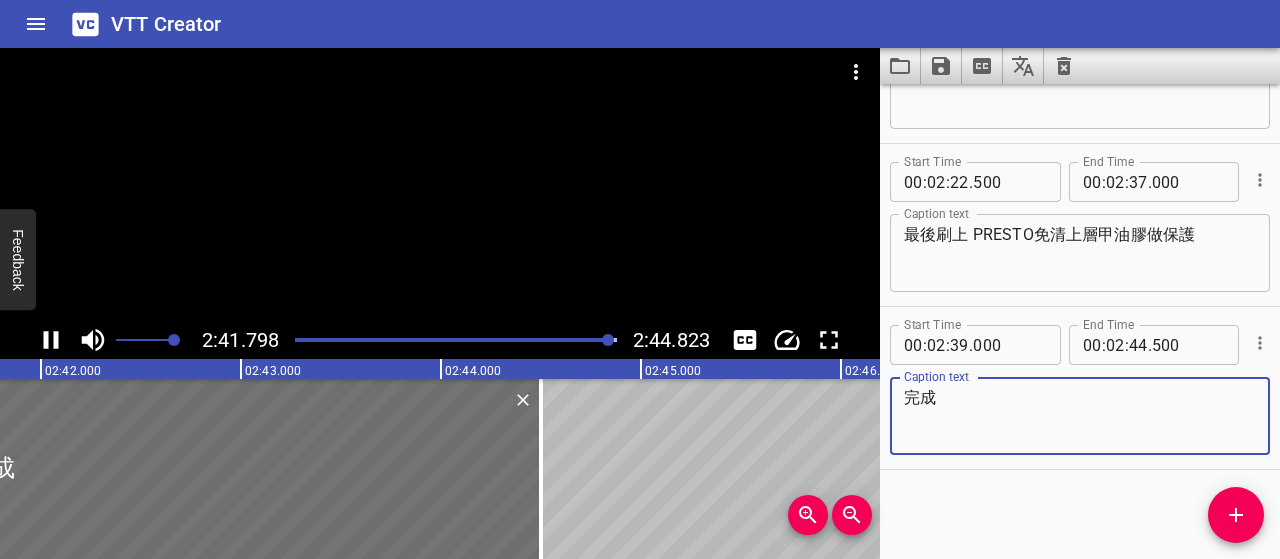 type on "完成" 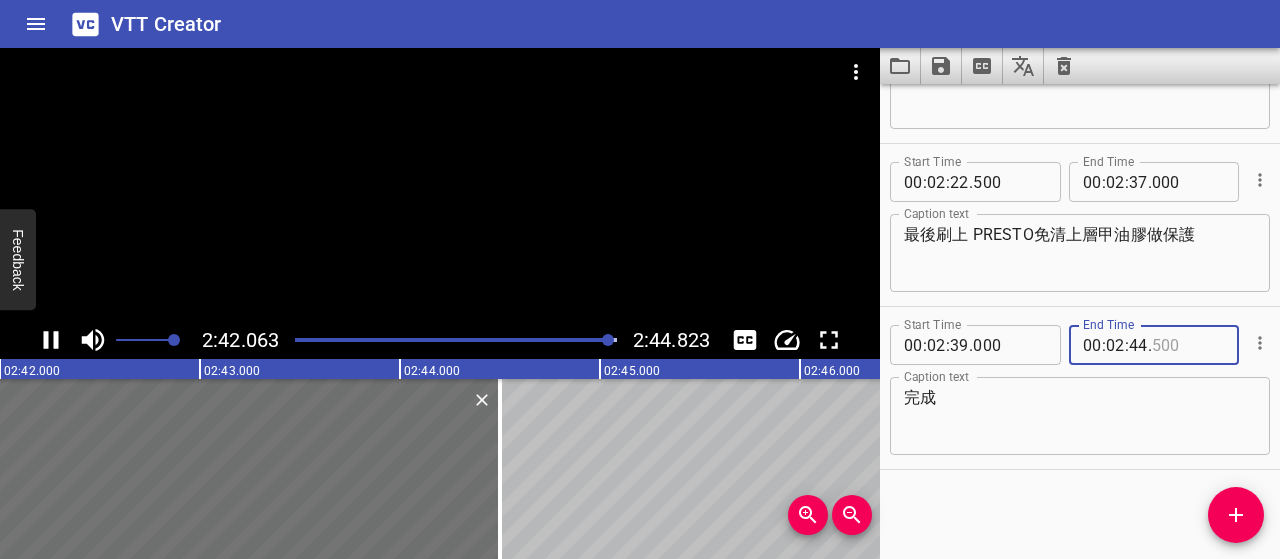 click at bounding box center (1188, 345) 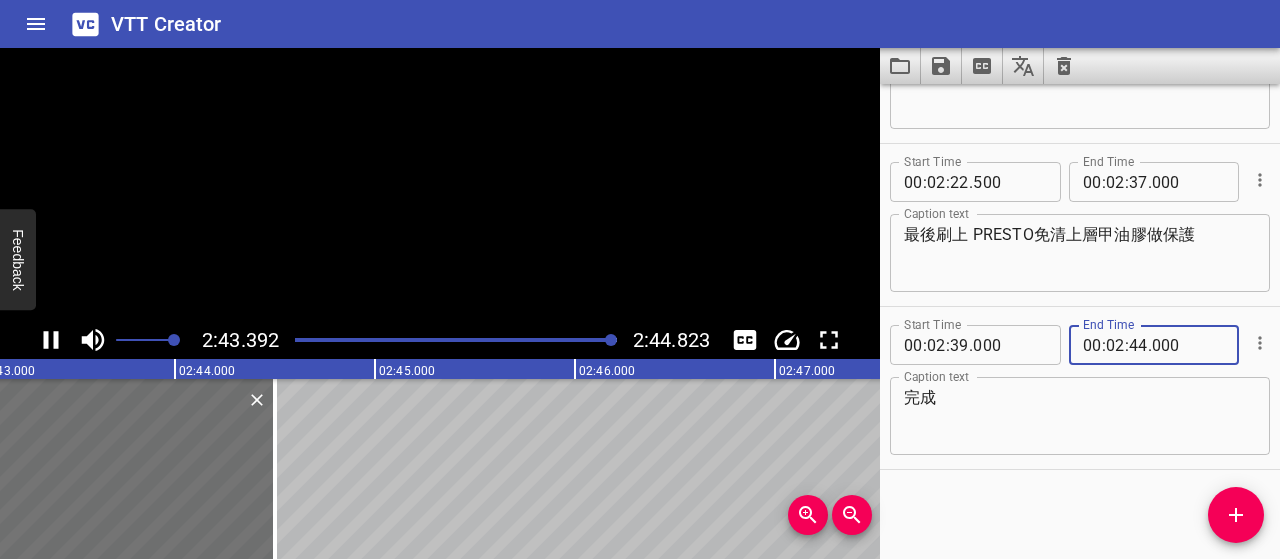 type on "000" 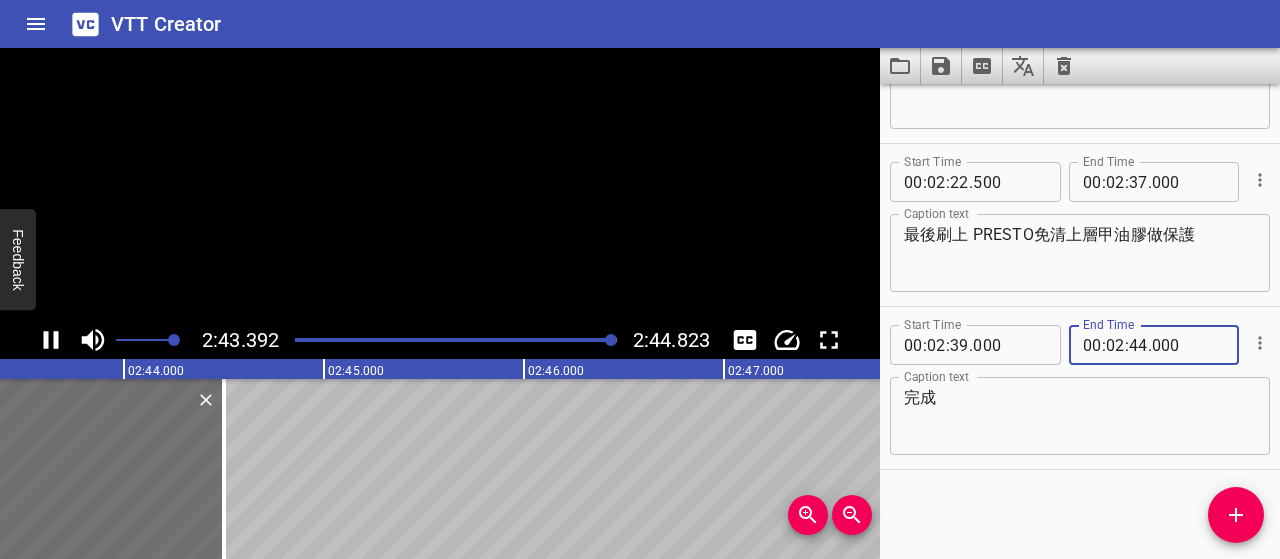 click on "完成" at bounding box center (1080, 416) 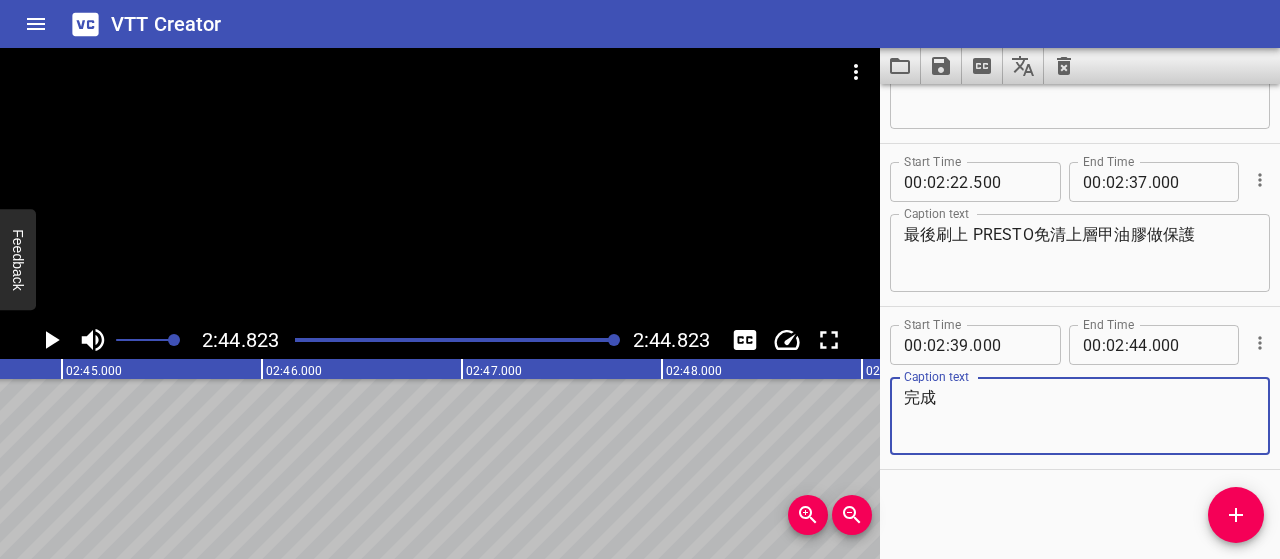 scroll, scrollTop: 0, scrollLeft: 32964, axis: horizontal 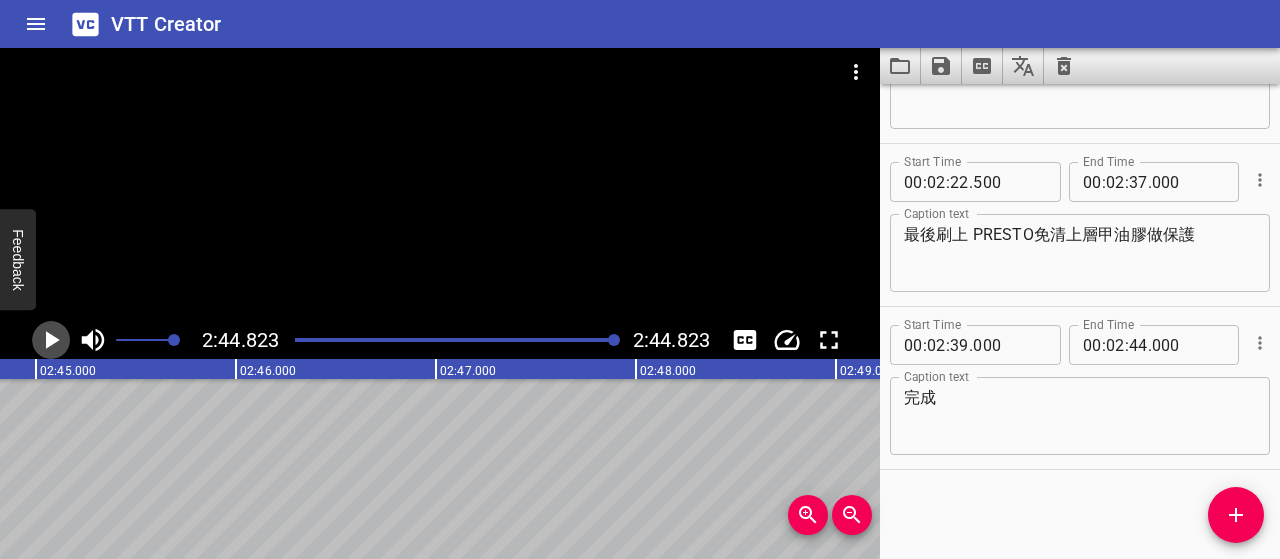 click 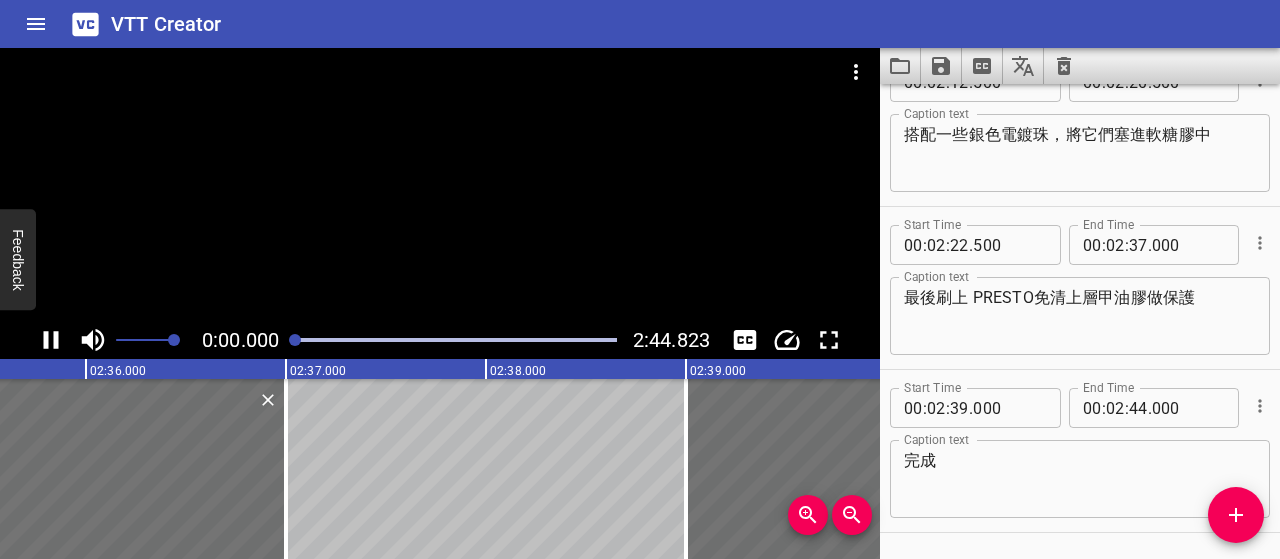 scroll, scrollTop: 0, scrollLeft: 25336, axis: horizontal 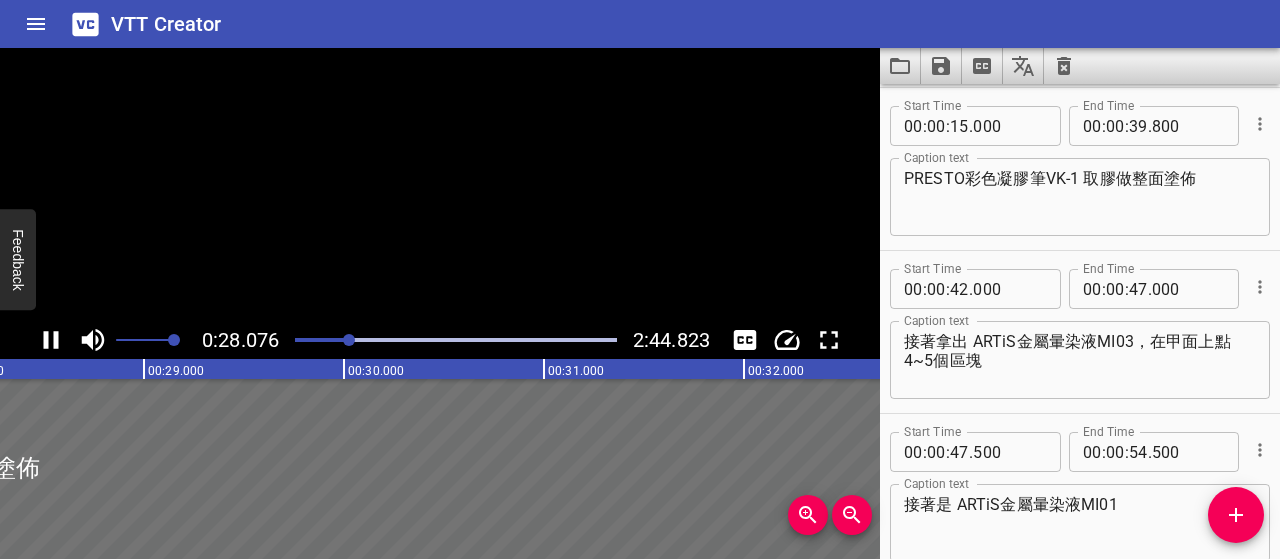 click on "PRESTO彩色凝膠筆VK-1 取膠做整面塗佈" at bounding box center [1080, 197] 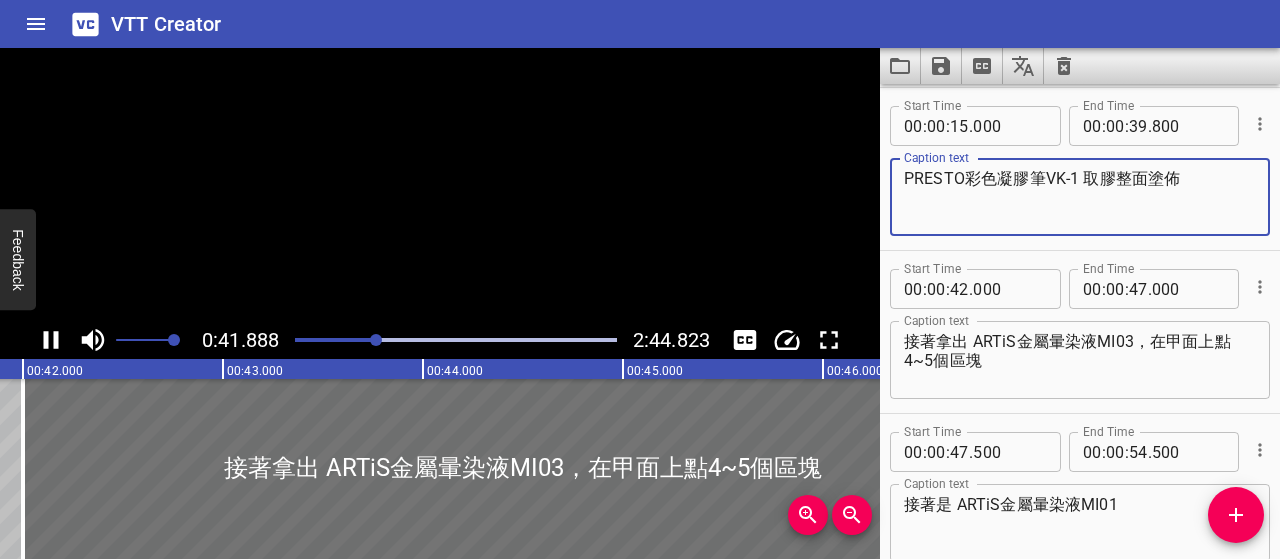 scroll, scrollTop: 0, scrollLeft: 8425, axis: horizontal 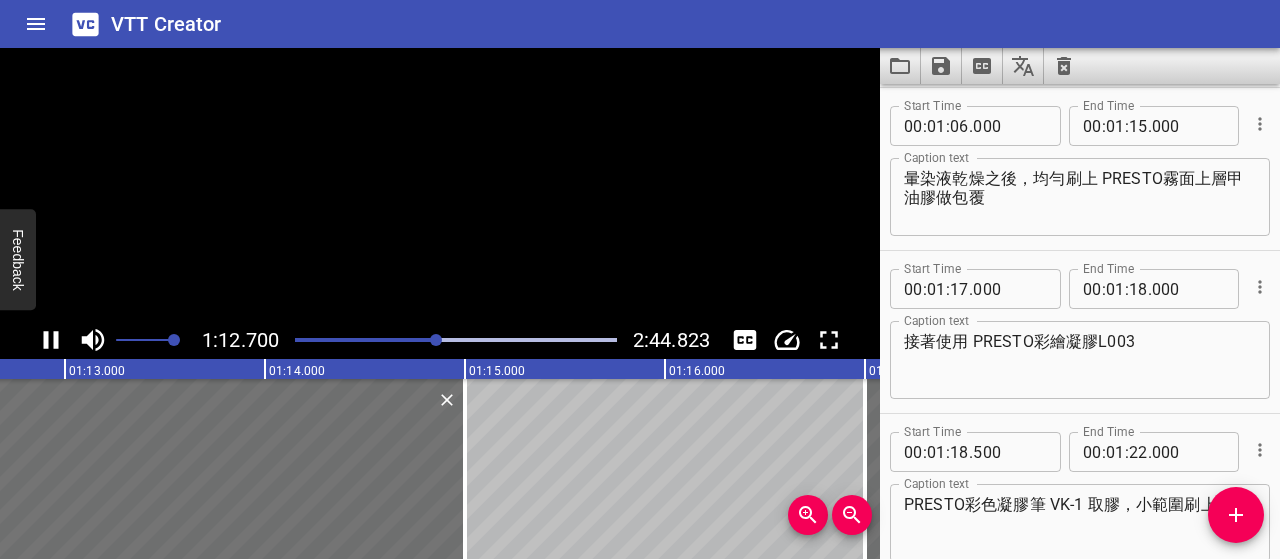 type on "PRESTO彩色凝膠筆VK-1 取膠整面塗佈" 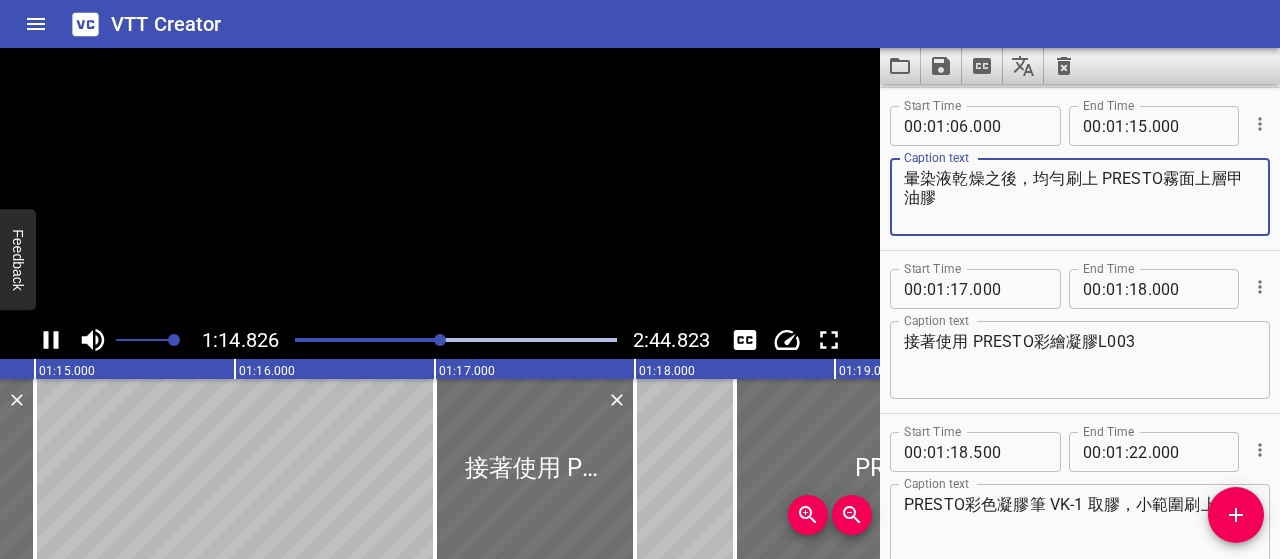 type on "暈染液乾燥之後，均勻刷上 PRESTO霧面上層甲油膠" 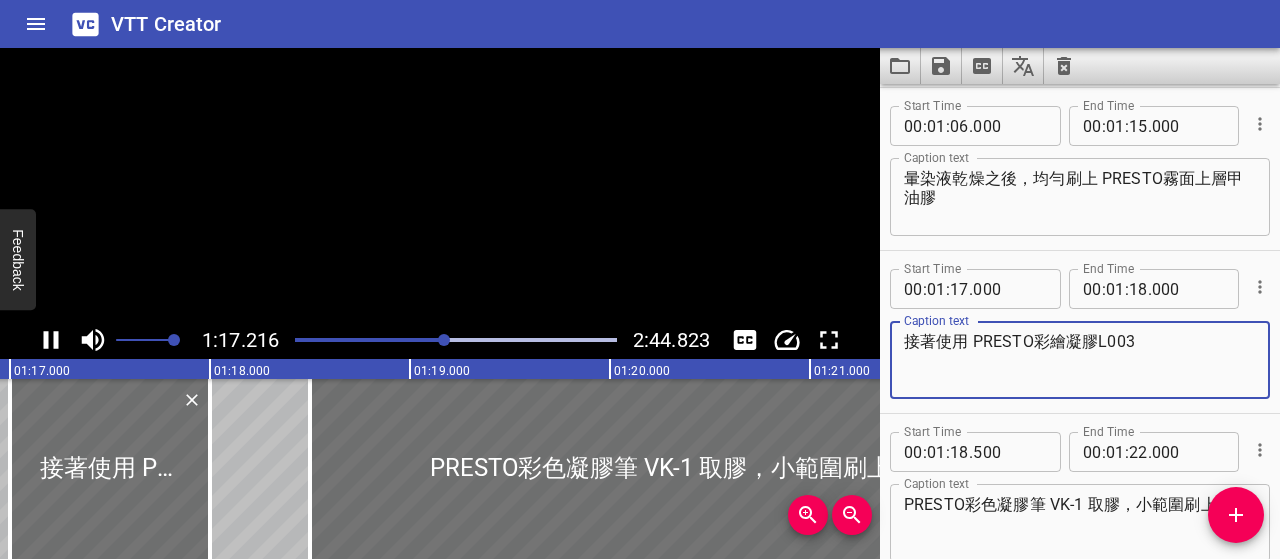 scroll, scrollTop: 0, scrollLeft: 15443, axis: horizontal 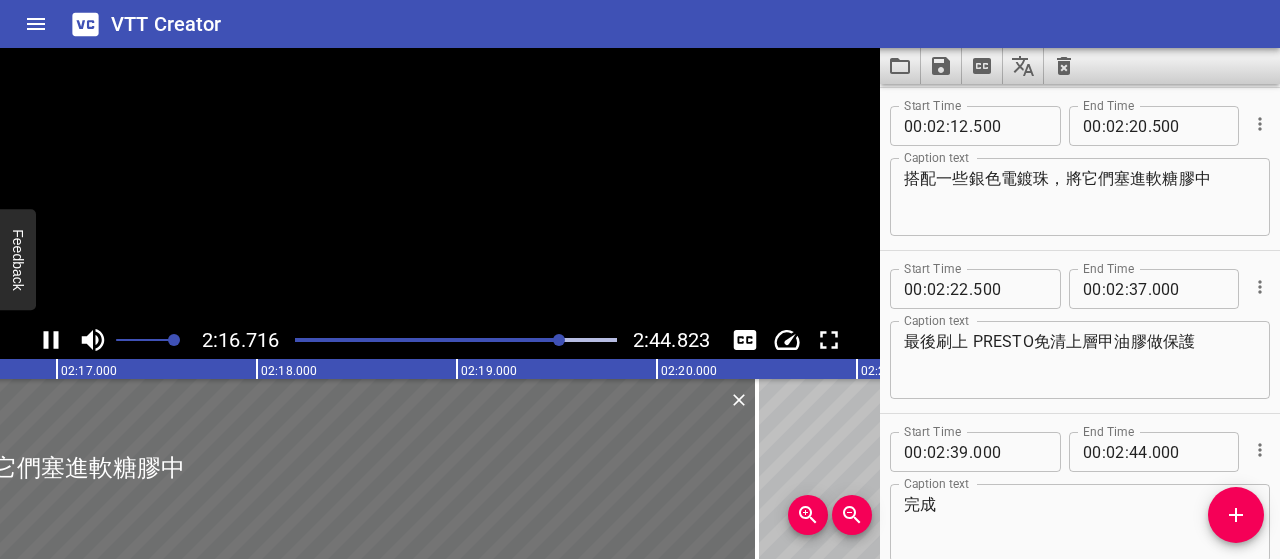 click on "搭配一些銀色電鍍珠，將它們塞進軟糖膠中" at bounding box center [1080, 197] 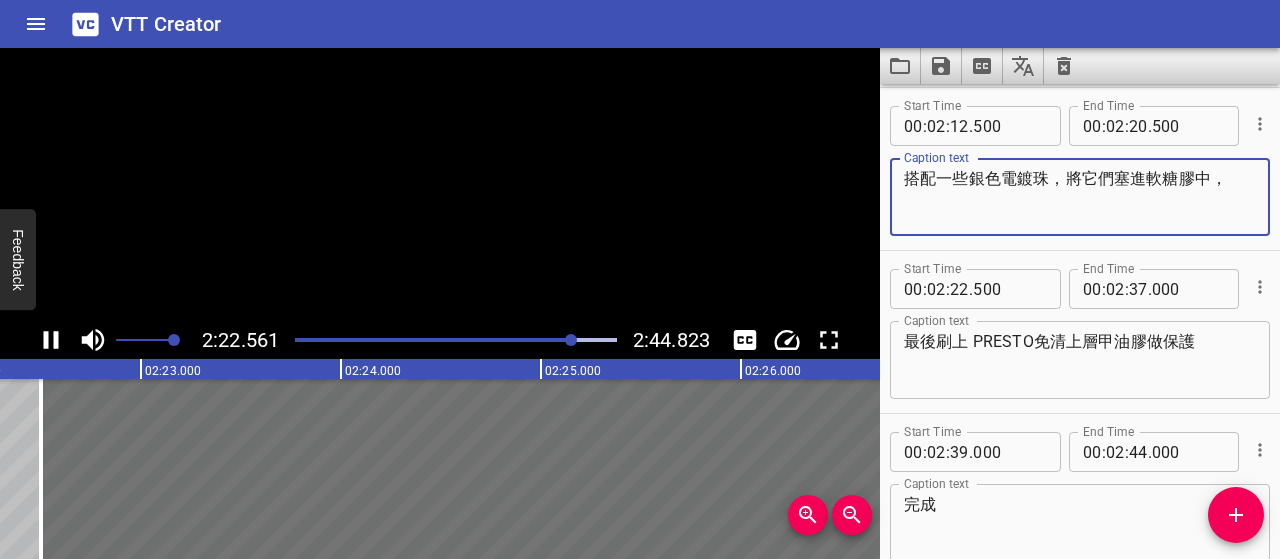 scroll, scrollTop: 0, scrollLeft: 28512, axis: horizontal 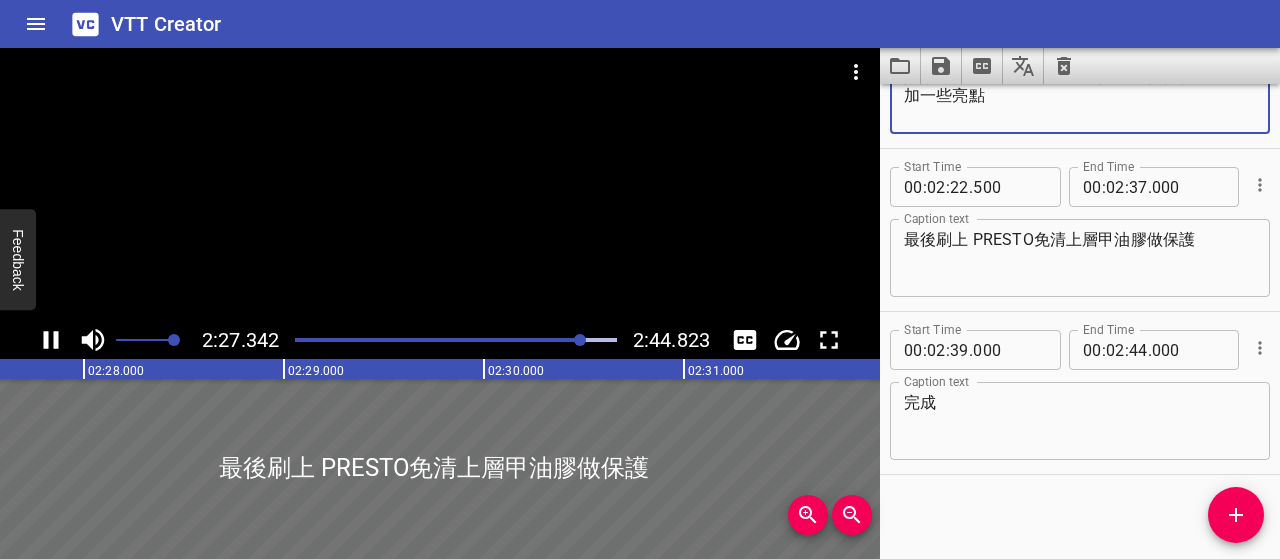 click at bounding box center (456, 340) 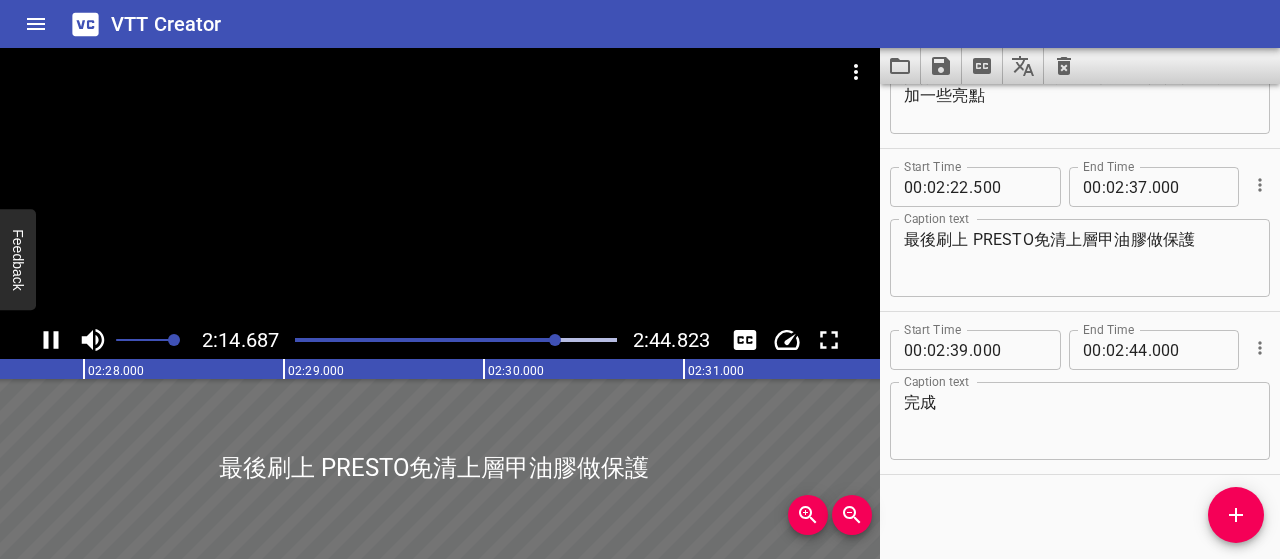 scroll, scrollTop: 0, scrollLeft: 29376, axis: horizontal 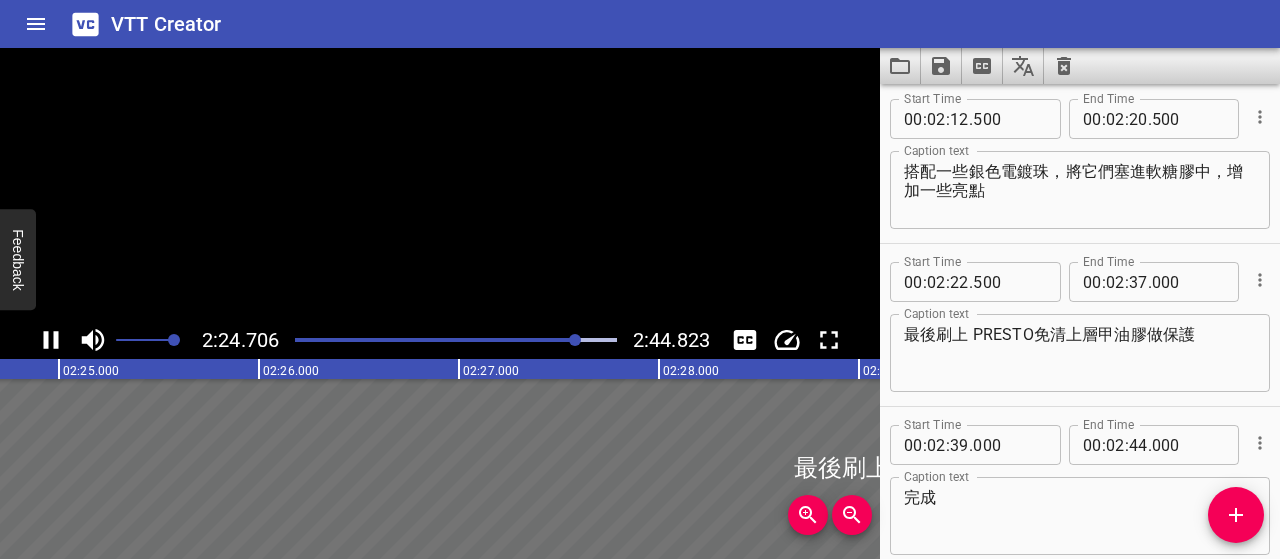 click on "搭配一些銀色電鍍珠，將它們塞進軟糖膠中，增加一些亮點" at bounding box center (1080, 190) 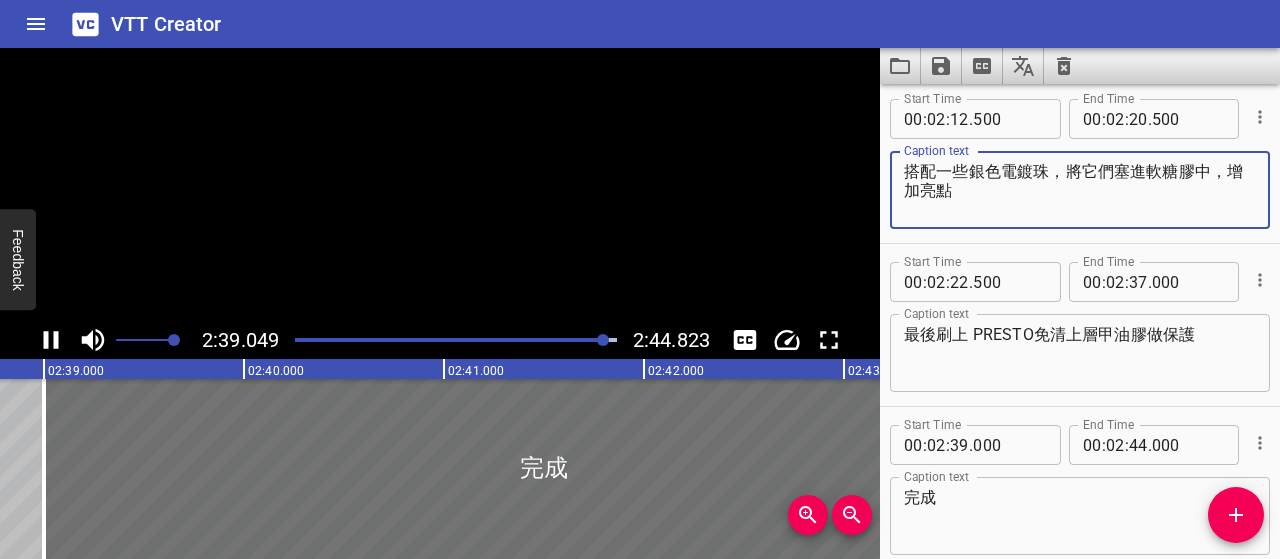 scroll, scrollTop: 0, scrollLeft: 31810, axis: horizontal 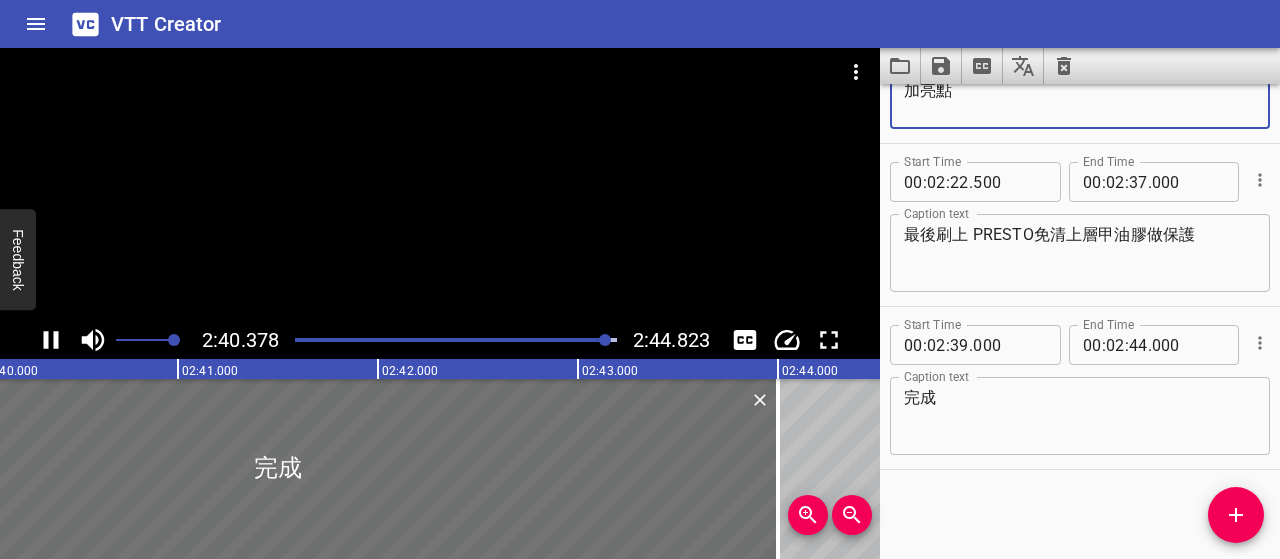 type on "搭配一些銀色電鍍珠，將它們塞進軟糖膠中，增加亮點" 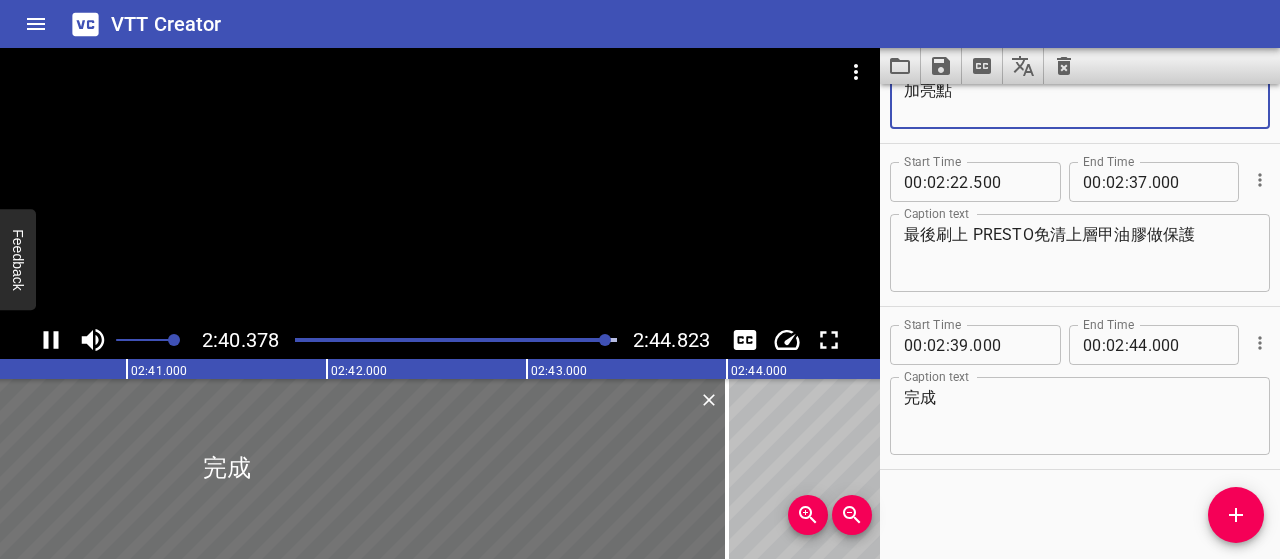click 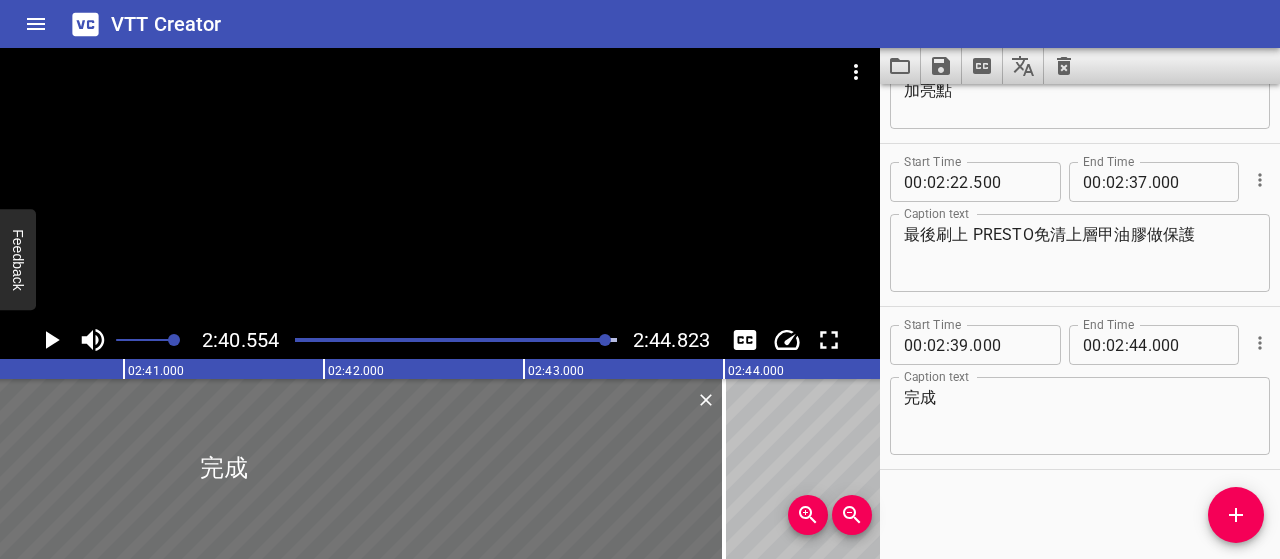 scroll, scrollTop: 0, scrollLeft: 32110, axis: horizontal 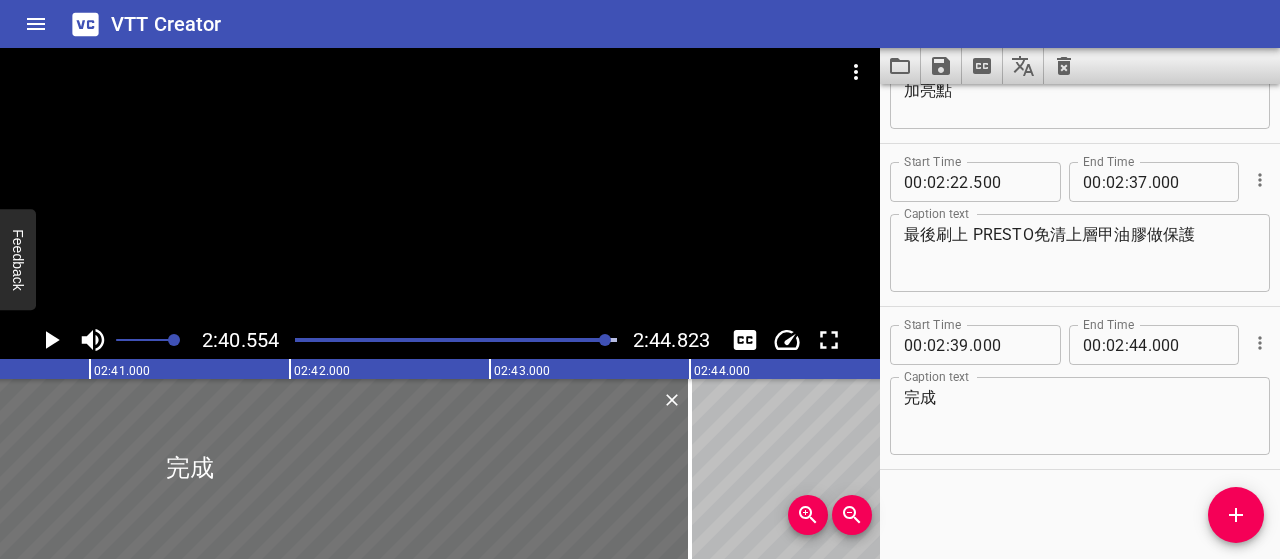 click 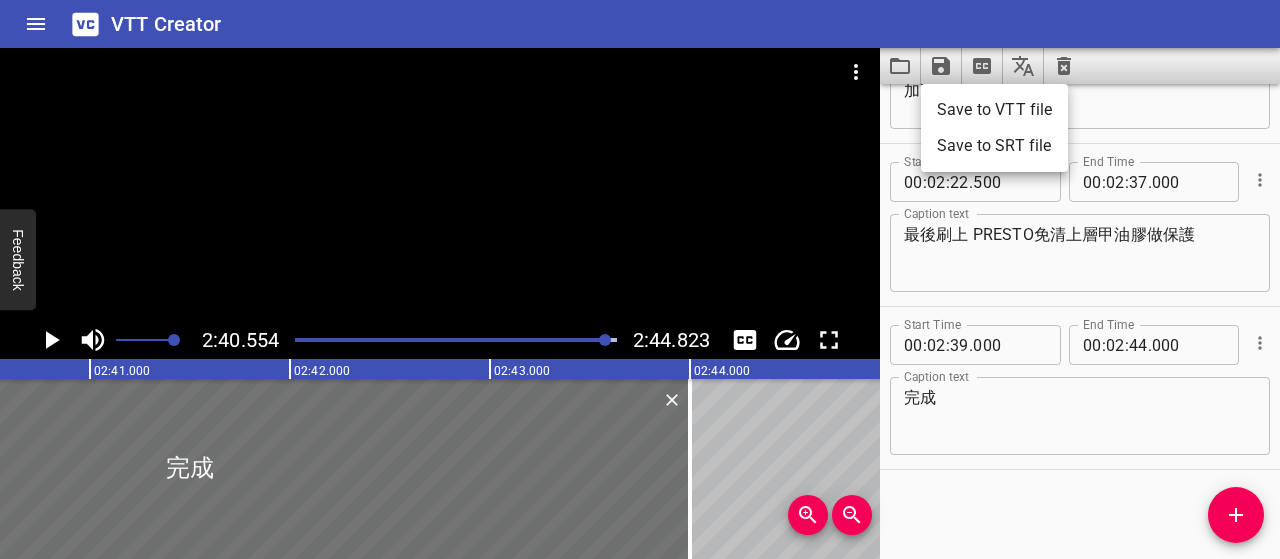 click on "Save to VTT file" at bounding box center (994, 110) 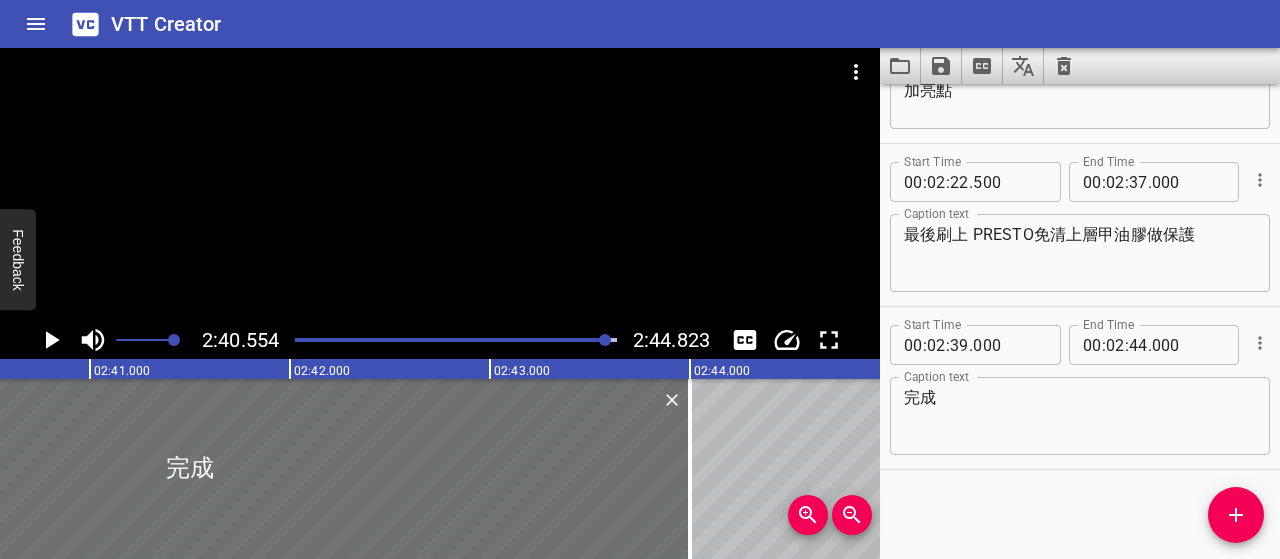 drag, startPoint x: 796, startPoint y: 19, endPoint x: 843, endPoint y: 28, distance: 47.853943 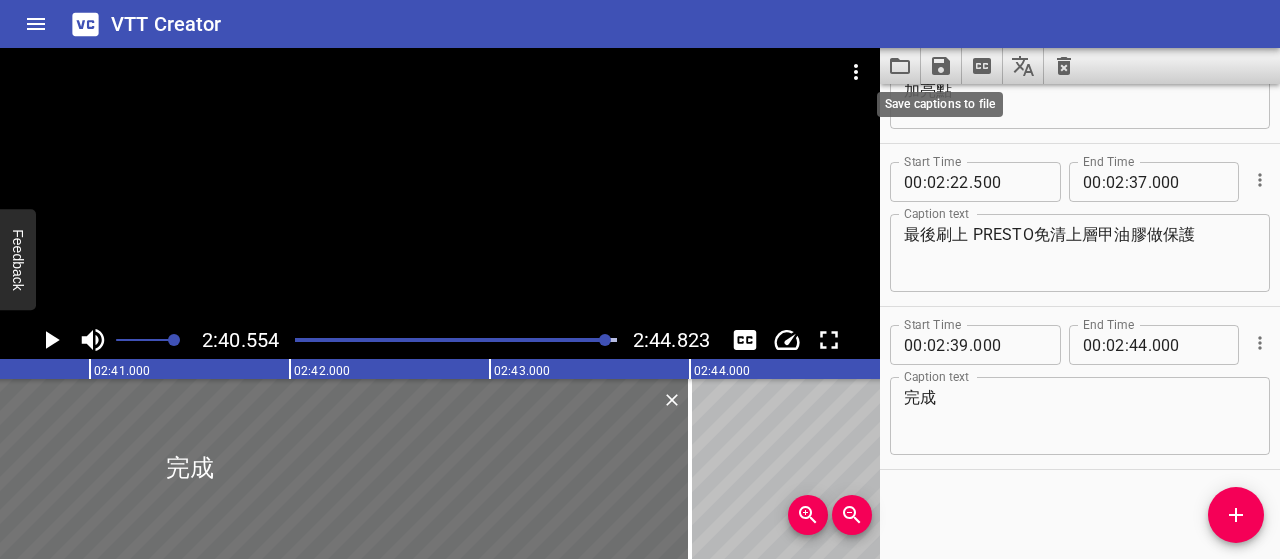 click 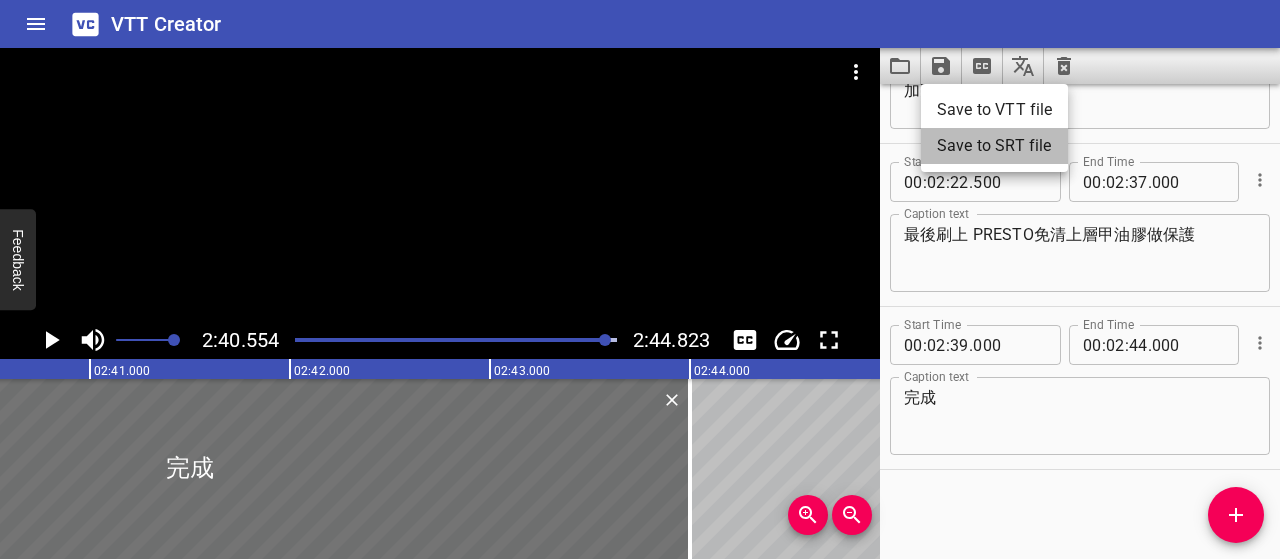 click on "Save to SRT file" at bounding box center [994, 146] 